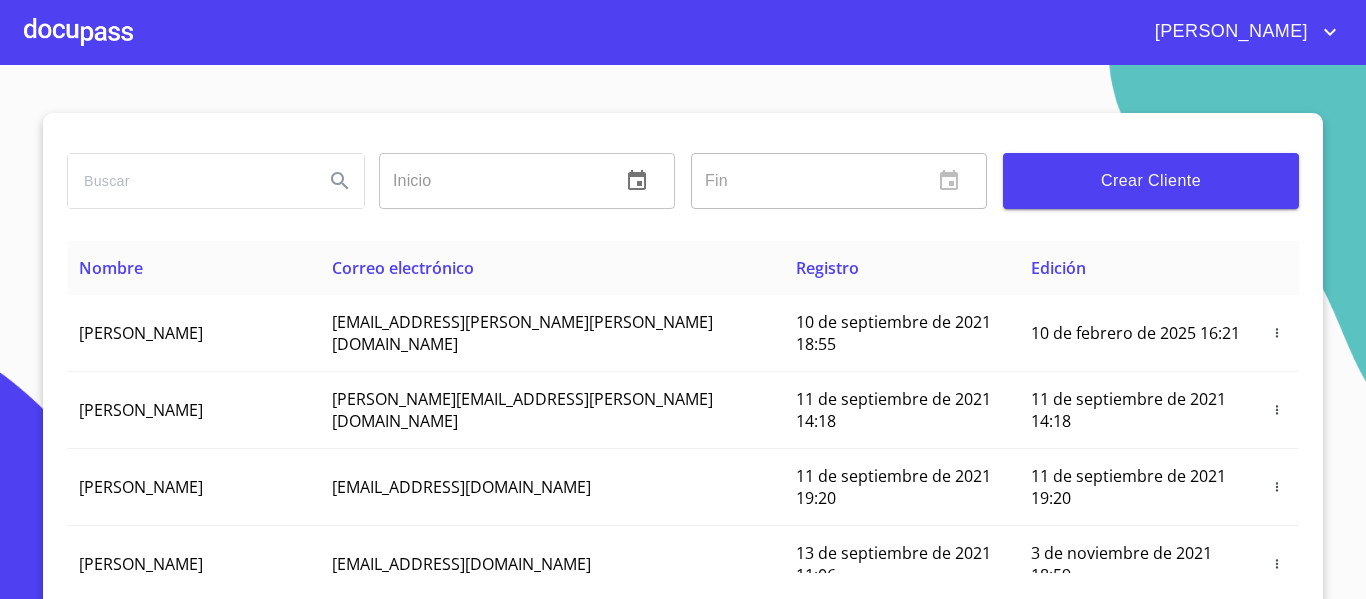 scroll, scrollTop: 0, scrollLeft: 0, axis: both 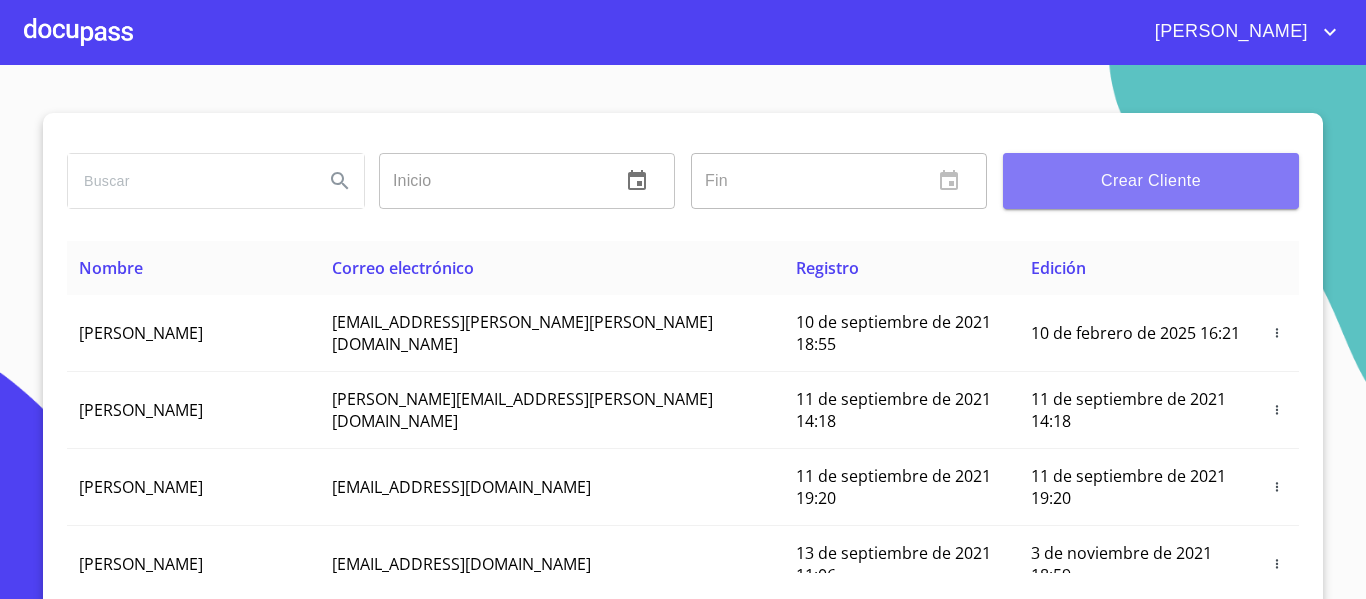 click on "Crear Cliente" at bounding box center (1151, 181) 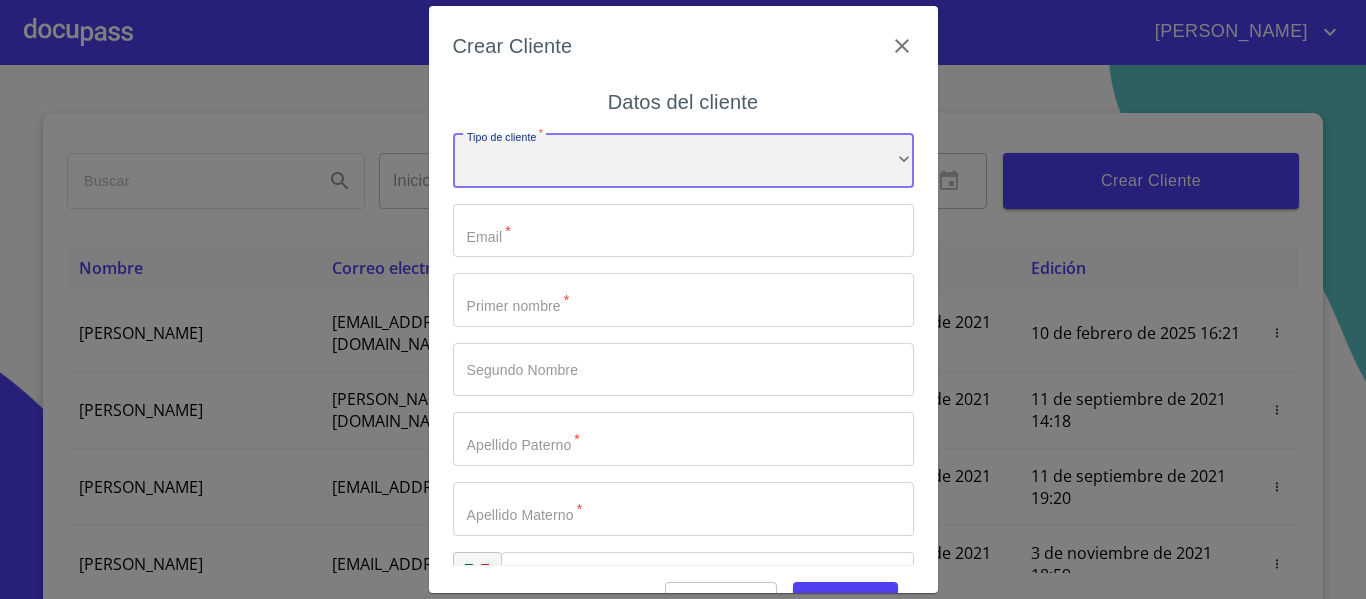 click on "​" at bounding box center (683, 161) 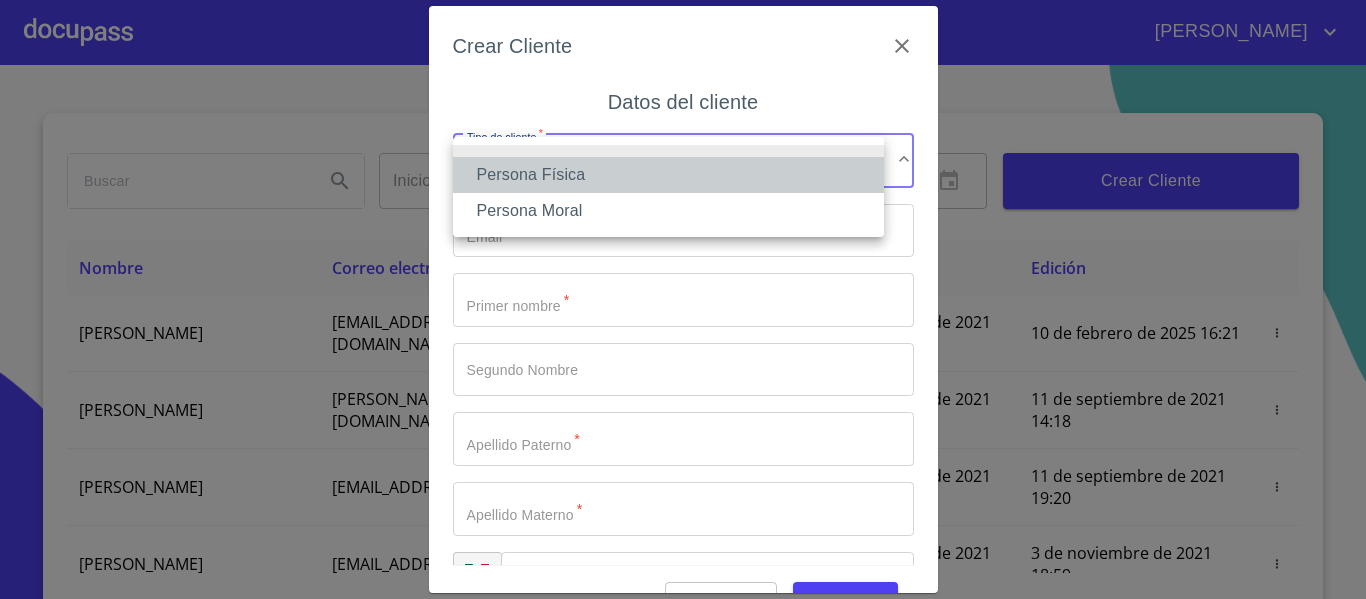 click on "Persona Física" at bounding box center (668, 175) 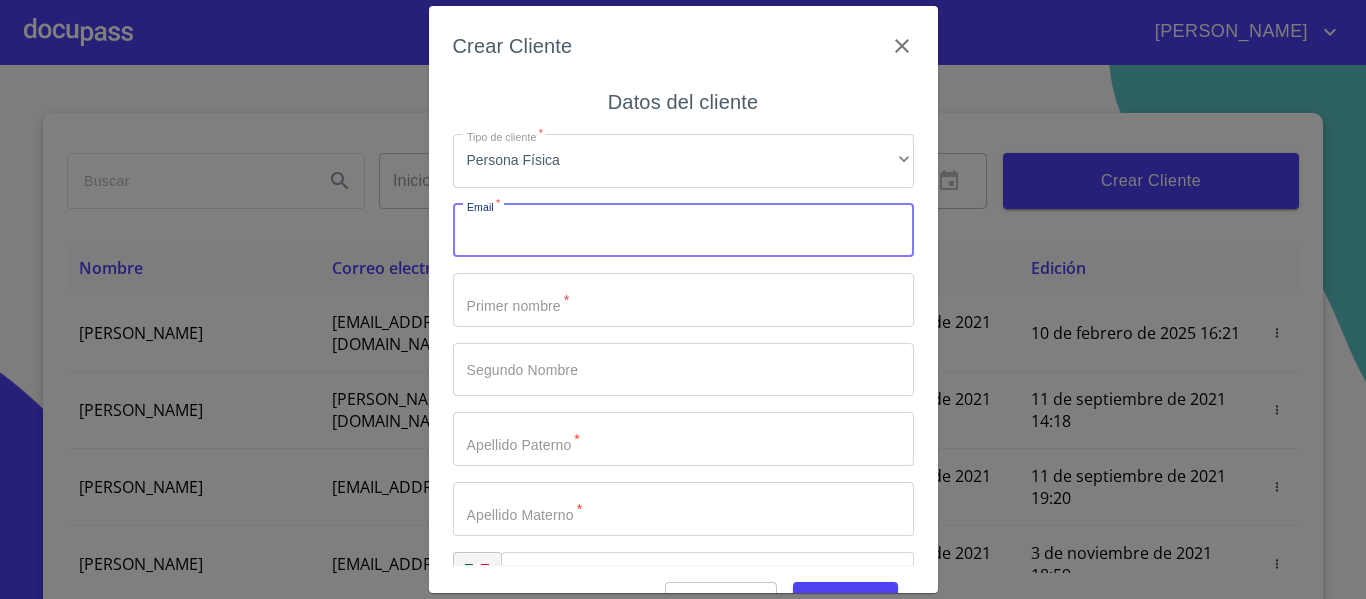 click on "Tipo de cliente   *" at bounding box center [683, 231] 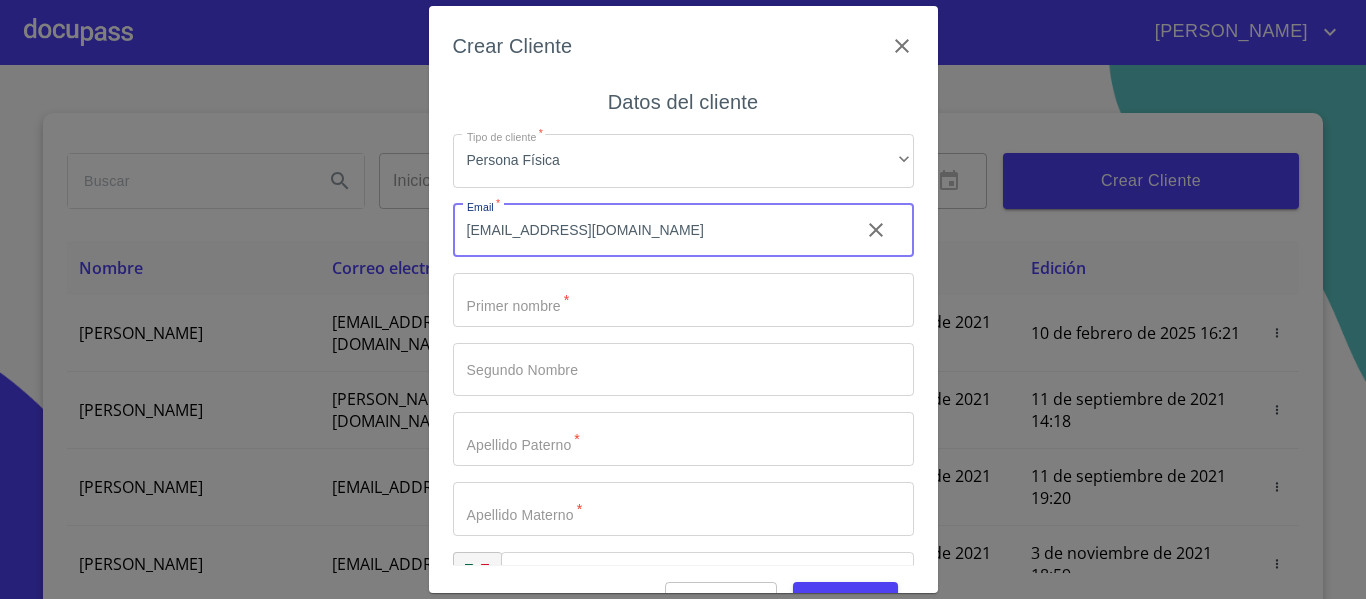 type on "[EMAIL_ADDRESS][DOMAIN_NAME]" 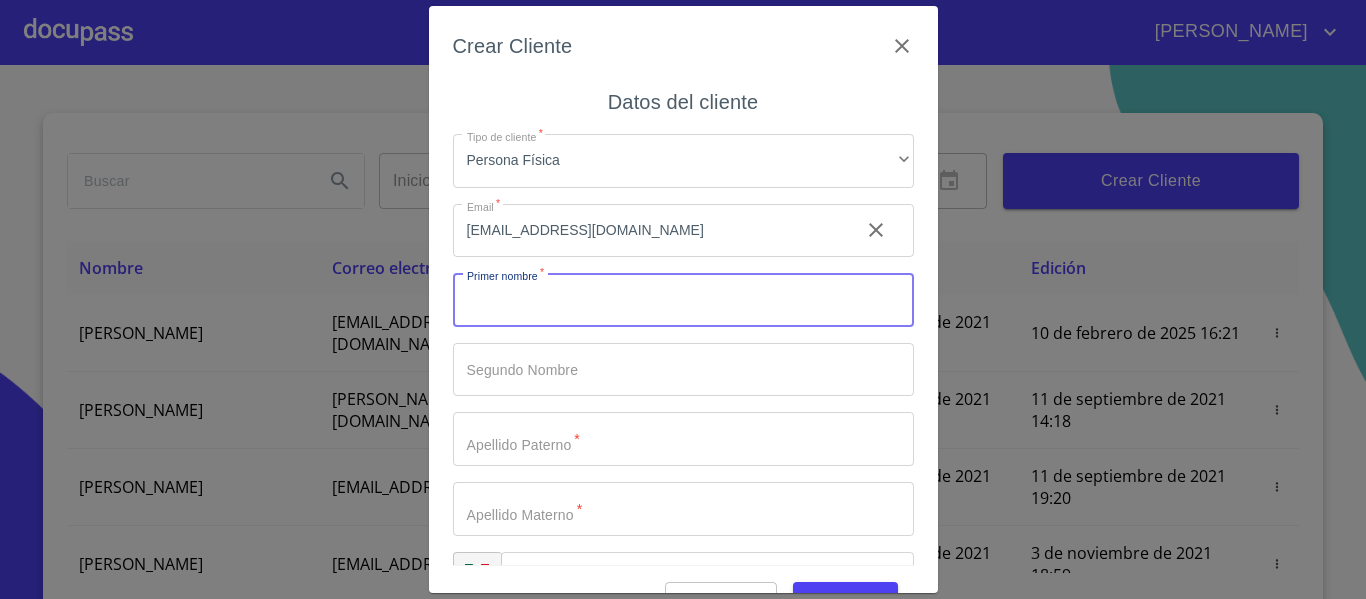 click on "Tipo de cliente   *" at bounding box center (683, 300) 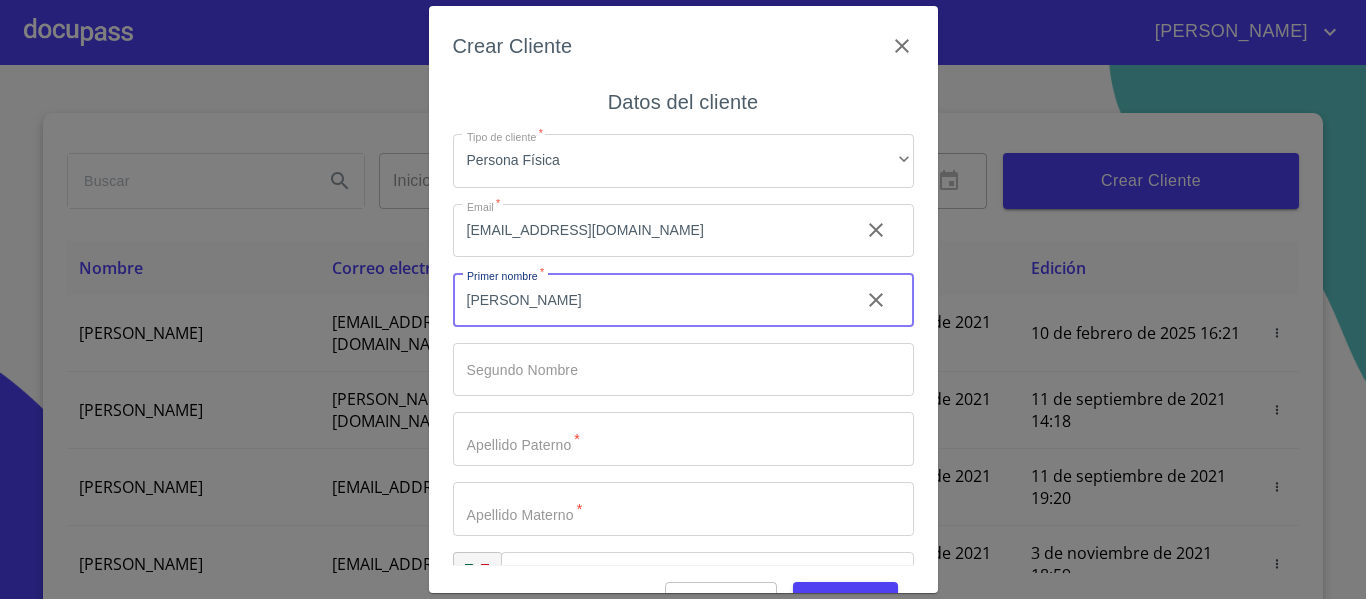 type on "[PERSON_NAME]" 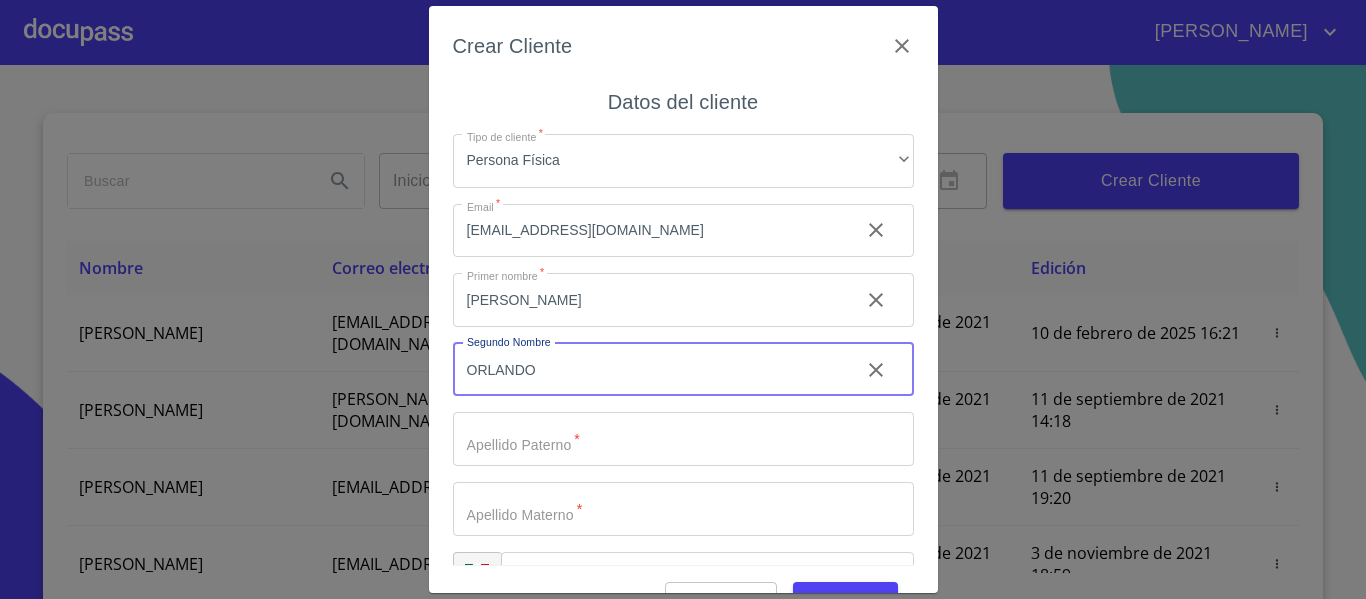 type on "ORLANDO" 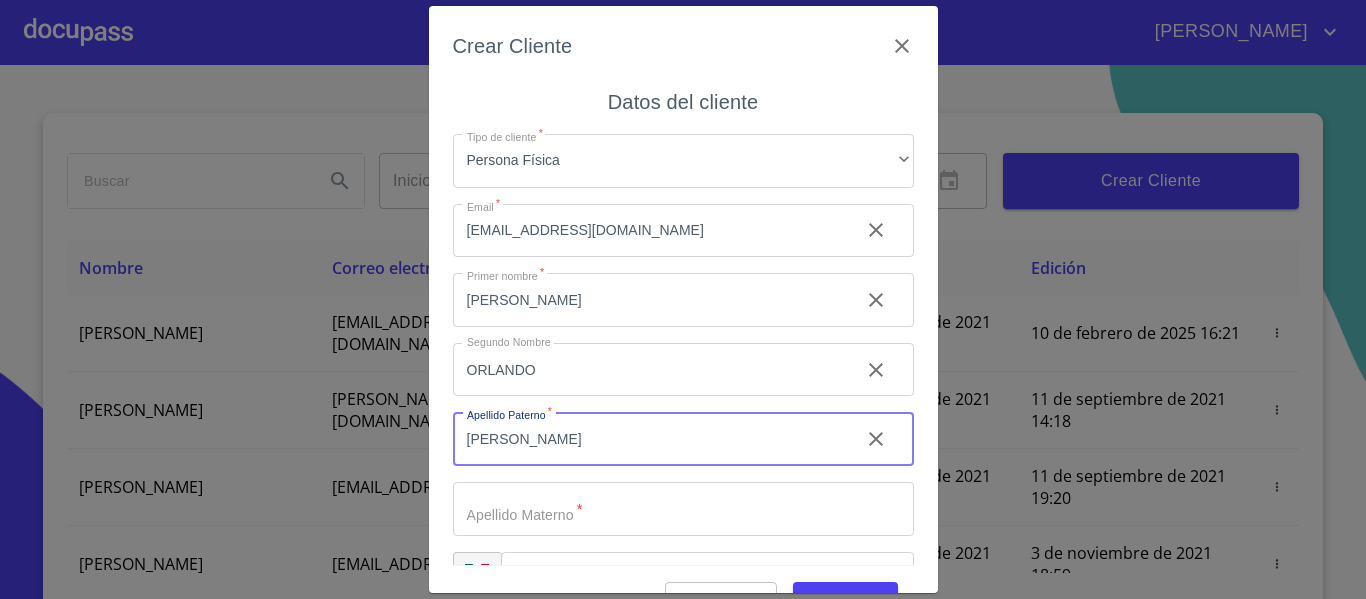 type on "[PERSON_NAME]" 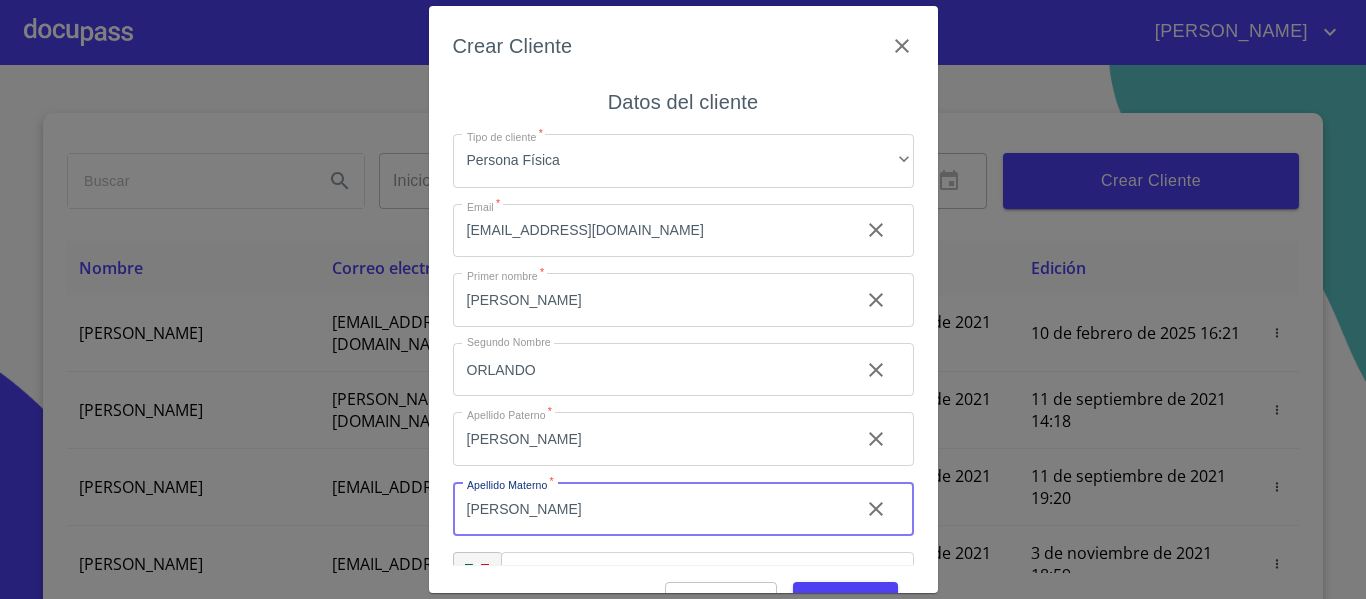 type on "[PERSON_NAME]" 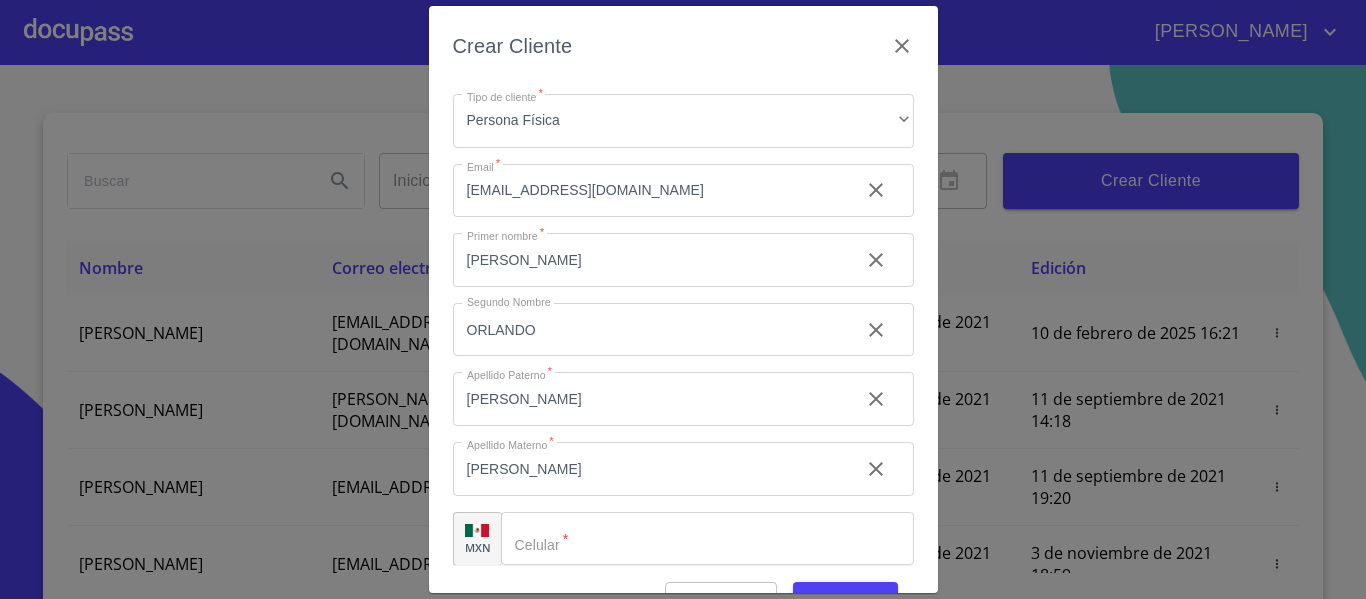 scroll, scrollTop: 57, scrollLeft: 0, axis: vertical 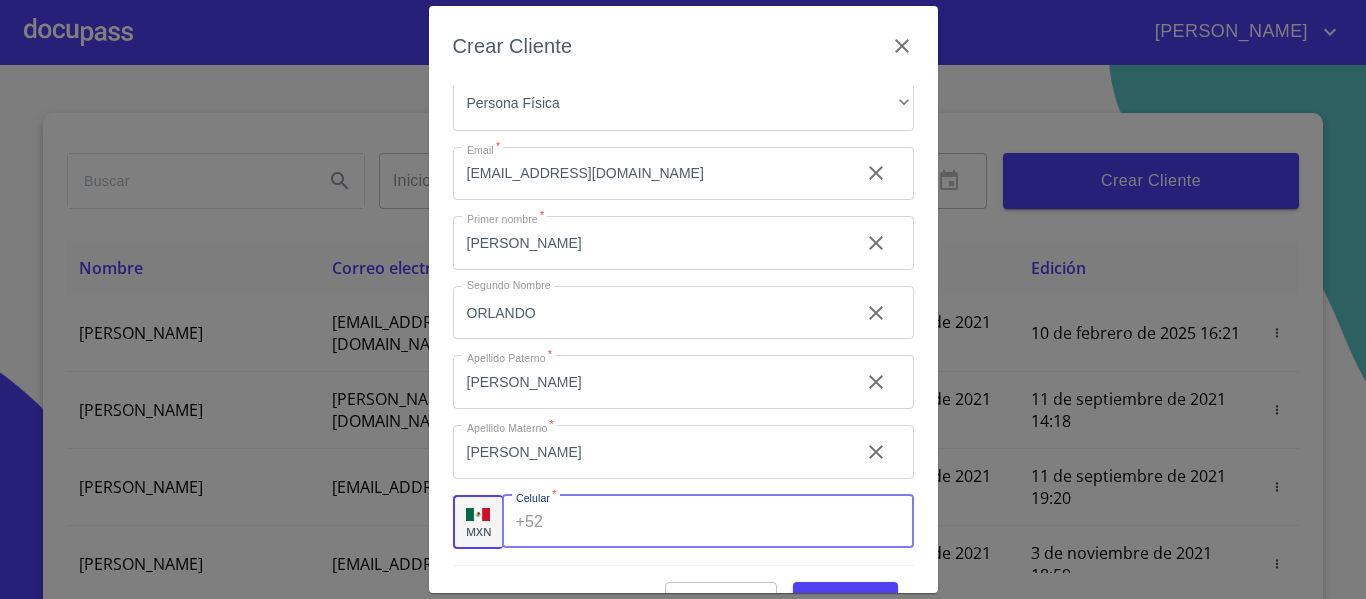 click on "Tipo de cliente   *" at bounding box center [732, 522] 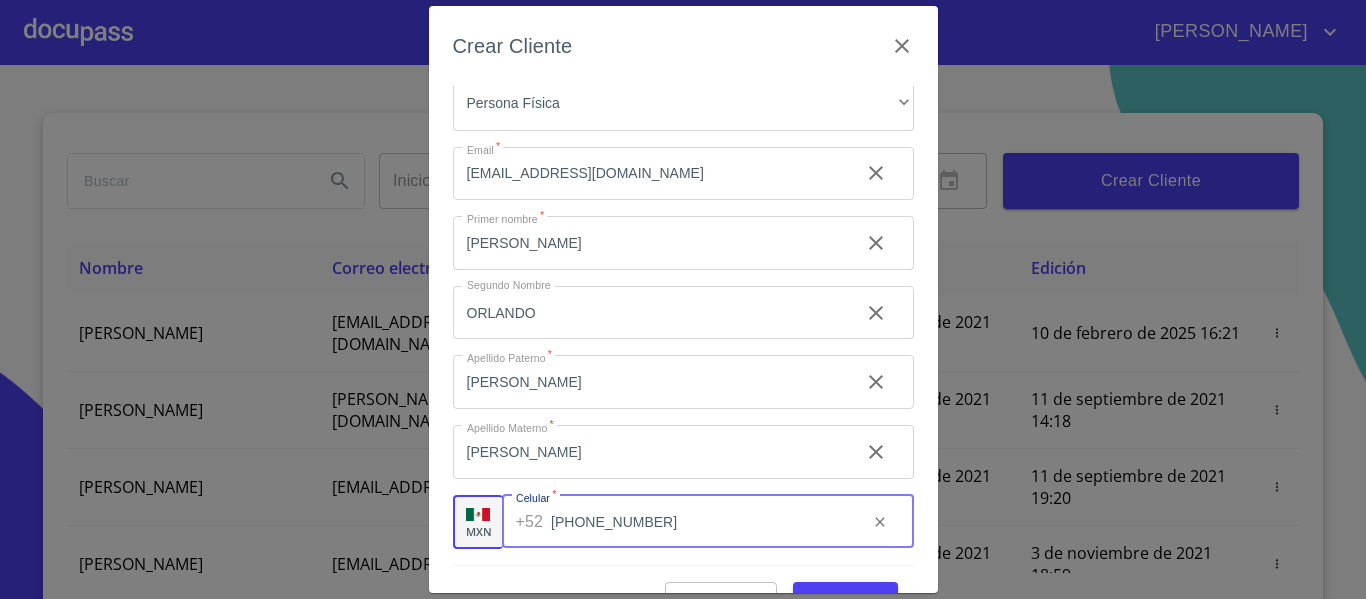 type on "[PHONE_NUMBER]" 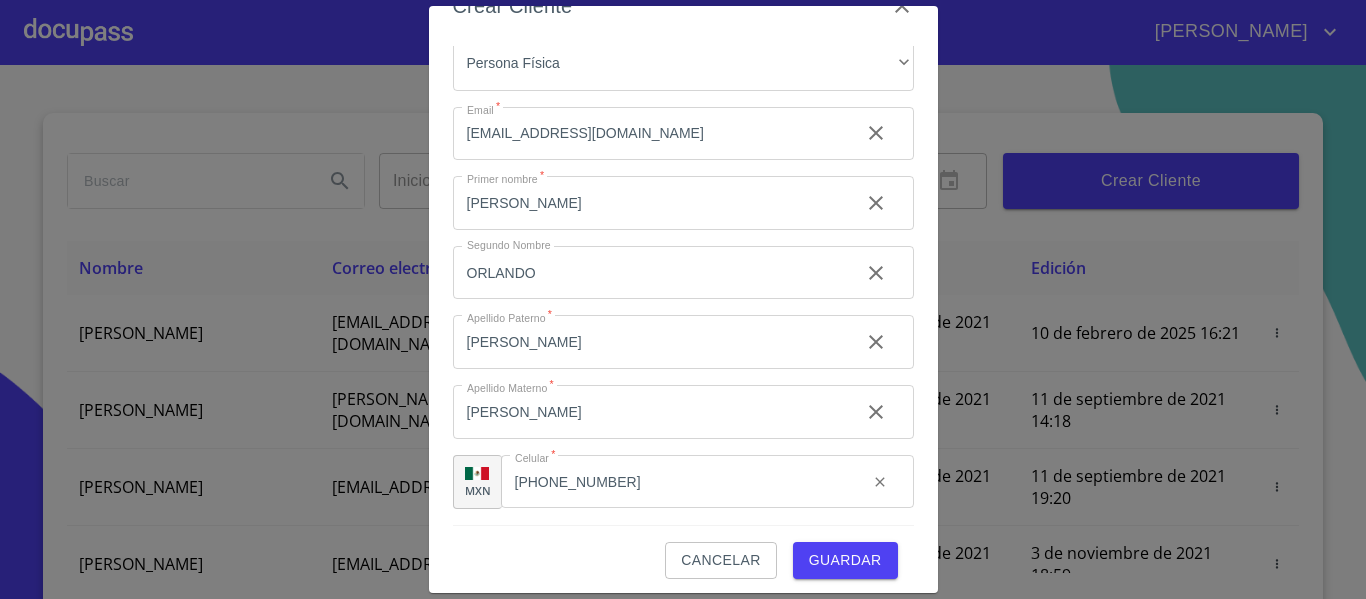 scroll, scrollTop: 50, scrollLeft: 0, axis: vertical 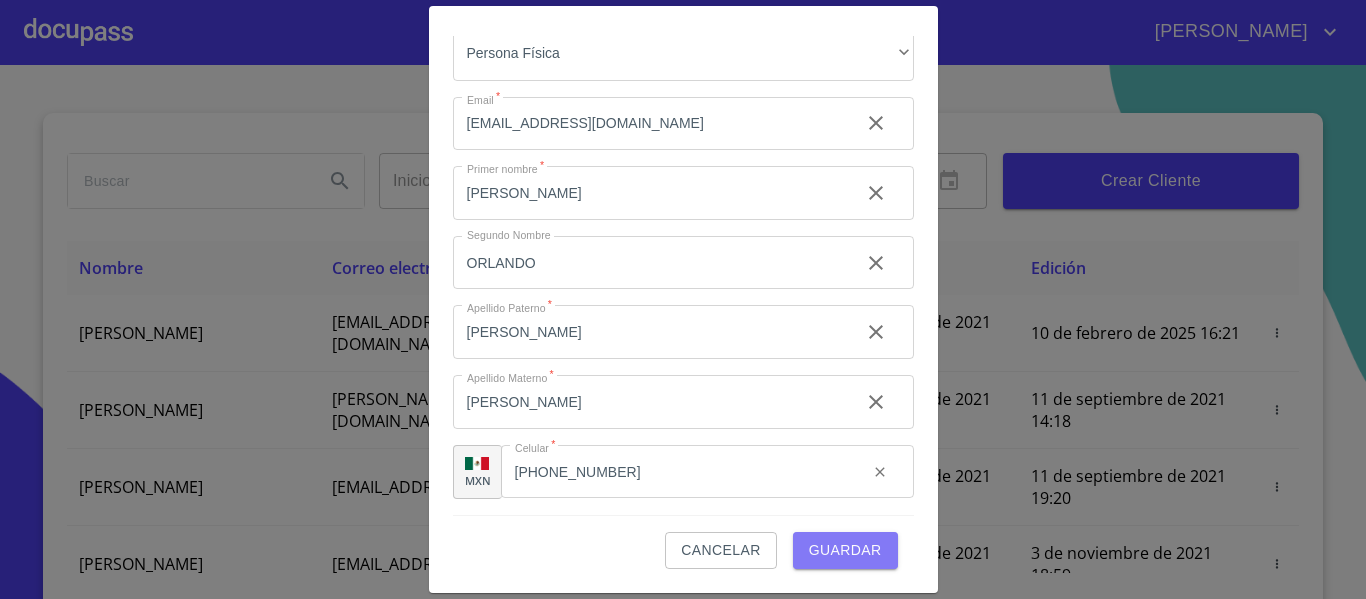 click on "Guardar" at bounding box center [845, 550] 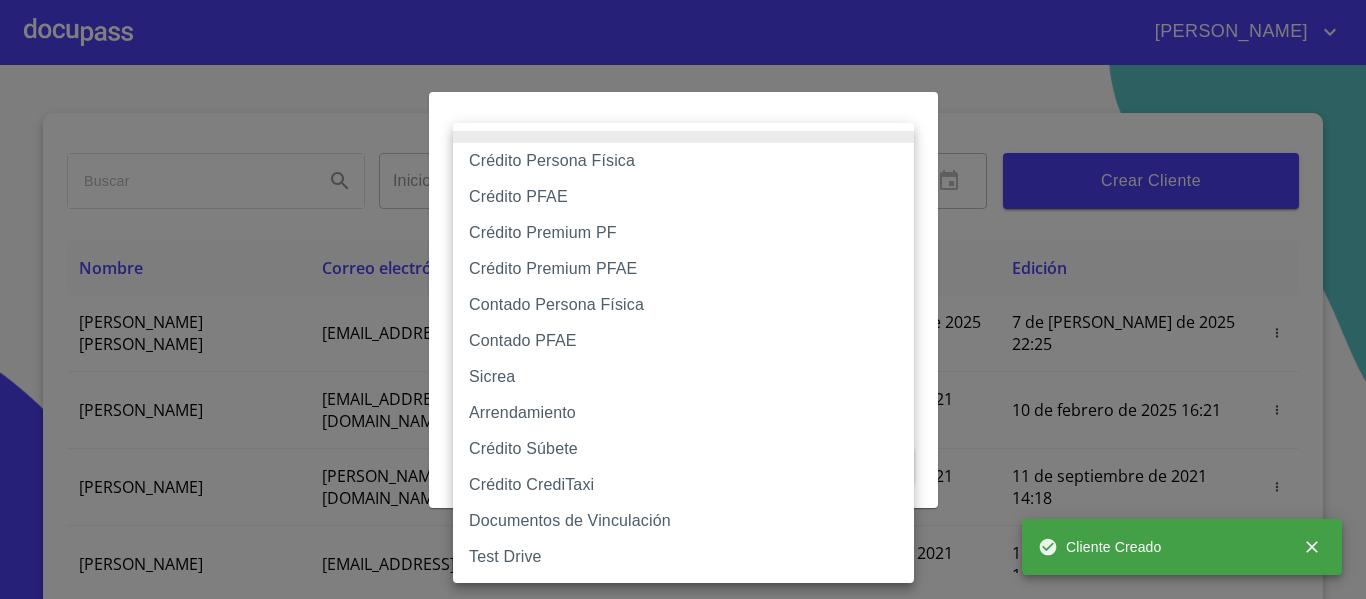 click on "[PERSON_NAME] ​ Fin ​ Crear Cliente Nombre   Correo electrónico   Registro   Edición     [PERSON_NAME] [PERSON_NAME] [EMAIL_ADDRESS][DOMAIN_NAME] 7 de [PERSON_NAME] de 2025 22:25 7 de [PERSON_NAME] de 2025 22:25 [PERSON_NAME] GROVER [EMAIL_ADDRESS][PERSON_NAME][PERSON_NAME][DOMAIN_NAME] 10 de septiembre de 2021 18:55 10 de febrero de 2025 16:21 [PERSON_NAME] CELIS  [EMAIL_ADDRESS][PERSON_NAME][DOMAIN_NAME] 11 de septiembre de 2021 14:18 11 de septiembre de 2021 14:18 [PERSON_NAME] [PERSON_NAME][EMAIL_ADDRESS][DOMAIN_NAME] 11 de septiembre de 2021 19:20 11 de septiembre de 2021 19:20 [PERSON_NAME] [EMAIL_ADDRESS][DOMAIN_NAME] 13 de septiembre de 2021 11:06 3 de noviembre de 2021 18:59 [PERSON_NAME] [EMAIL_ADDRESS][DOMAIN_NAME] 14 de septiembre de 2021 12:26 14 de septiembre de 2021 12:26 [PERSON_NAME] [EMAIL_ADDRESS][DOMAIN_NAME] 14 de septiembre de 2021 16:35 14 de septiembre de 2021 16:35 [PERSON_NAME] [EMAIL_ADDRESS][DOMAIN_NAME] 14 de septiembre de 2021 18:24 14 de septiembre de 2021 18:24 [PERSON_NAME]  [EMAIL_ADDRESS][DOMAIN_NAME] 15 de septiembre de 2021 13:18 [PERSON_NAME] [PERSON_NAME] 1 2" at bounding box center [683, 299] 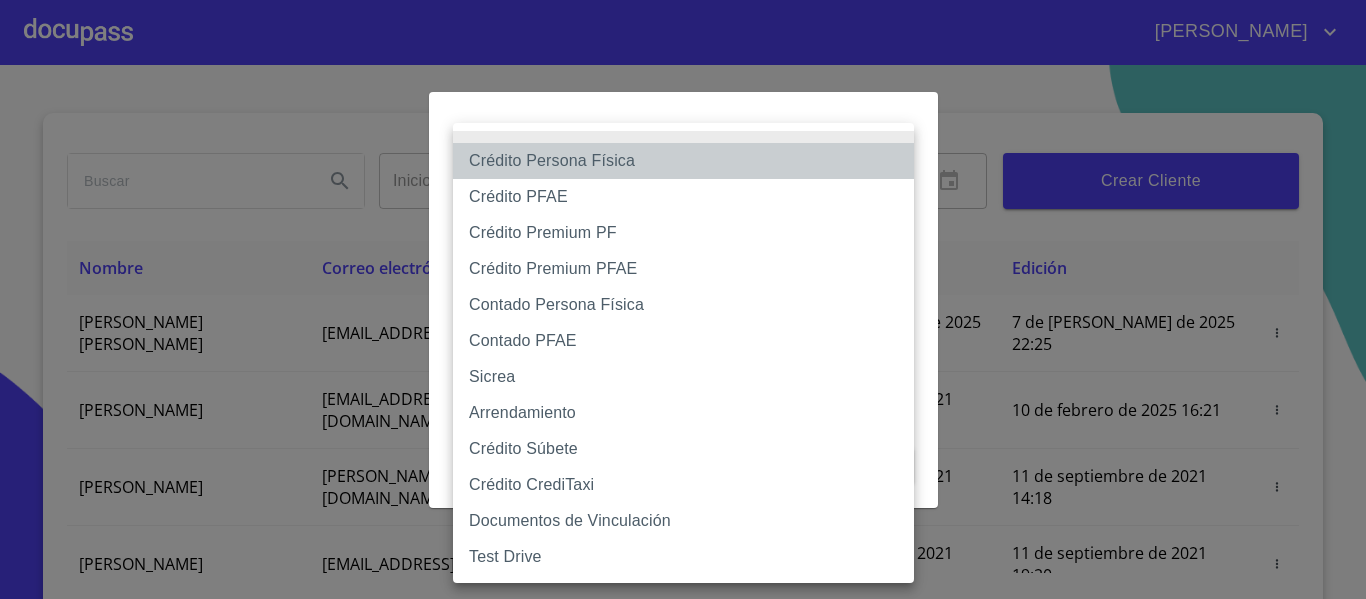 click on "Crédito Persona Física" at bounding box center [683, 161] 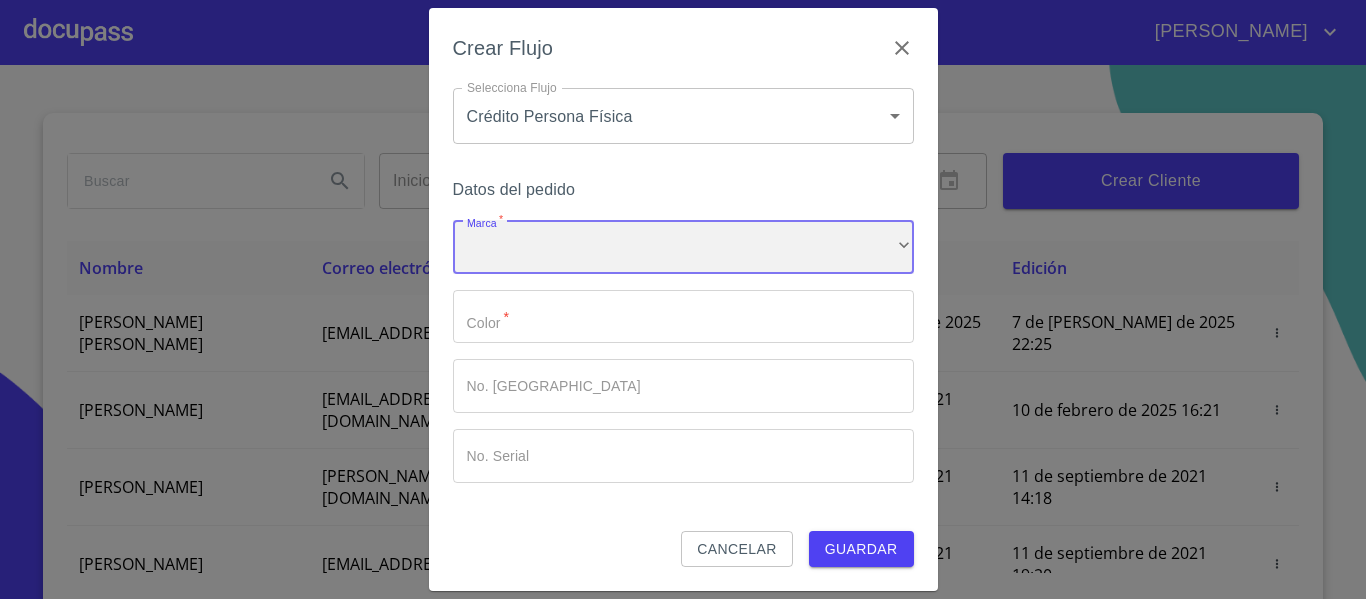 click on "​" at bounding box center (683, 247) 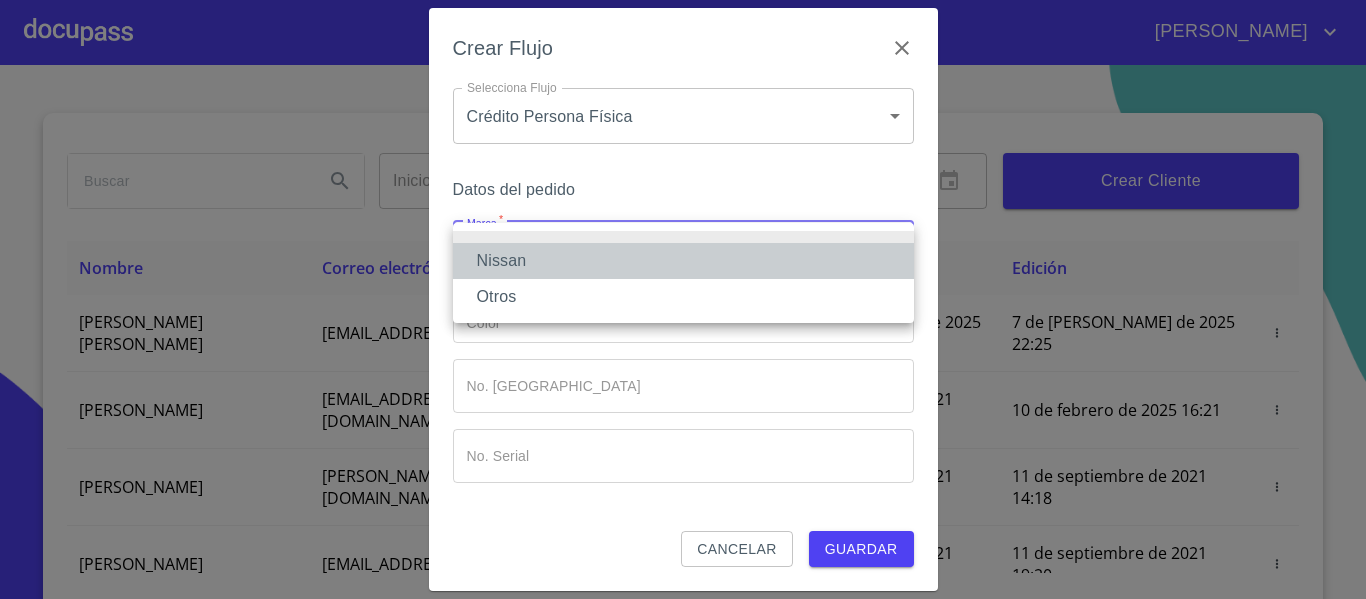 click on "Nissan" at bounding box center [683, 261] 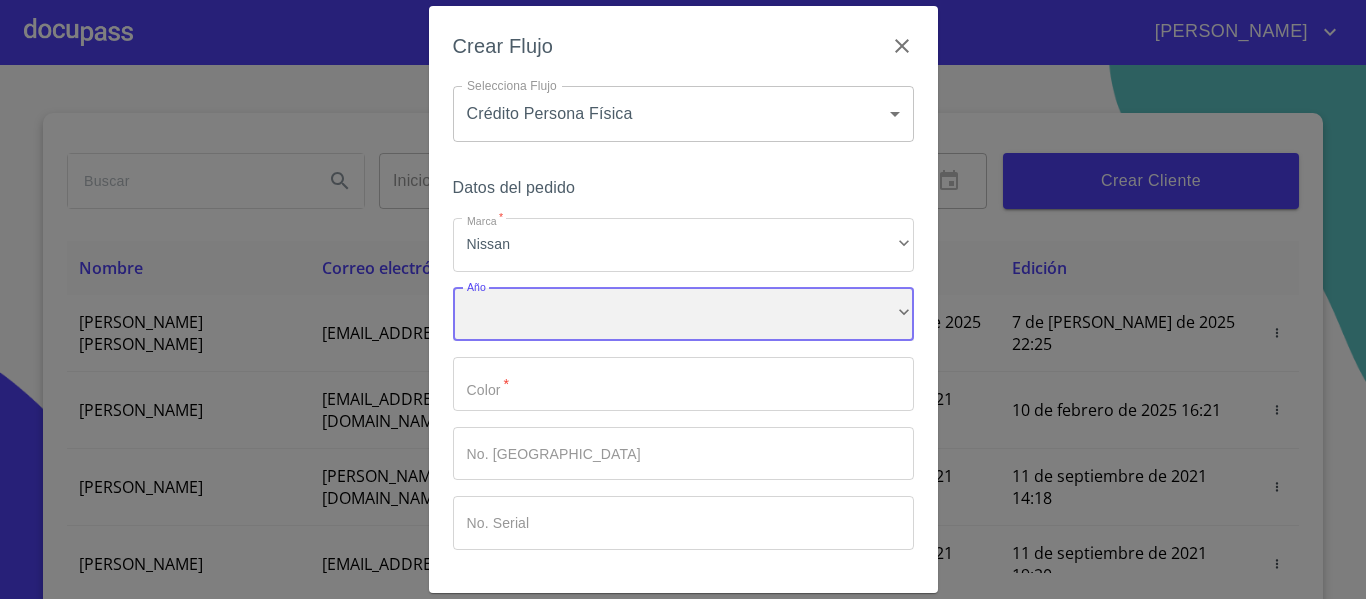 click on "​" at bounding box center (683, 315) 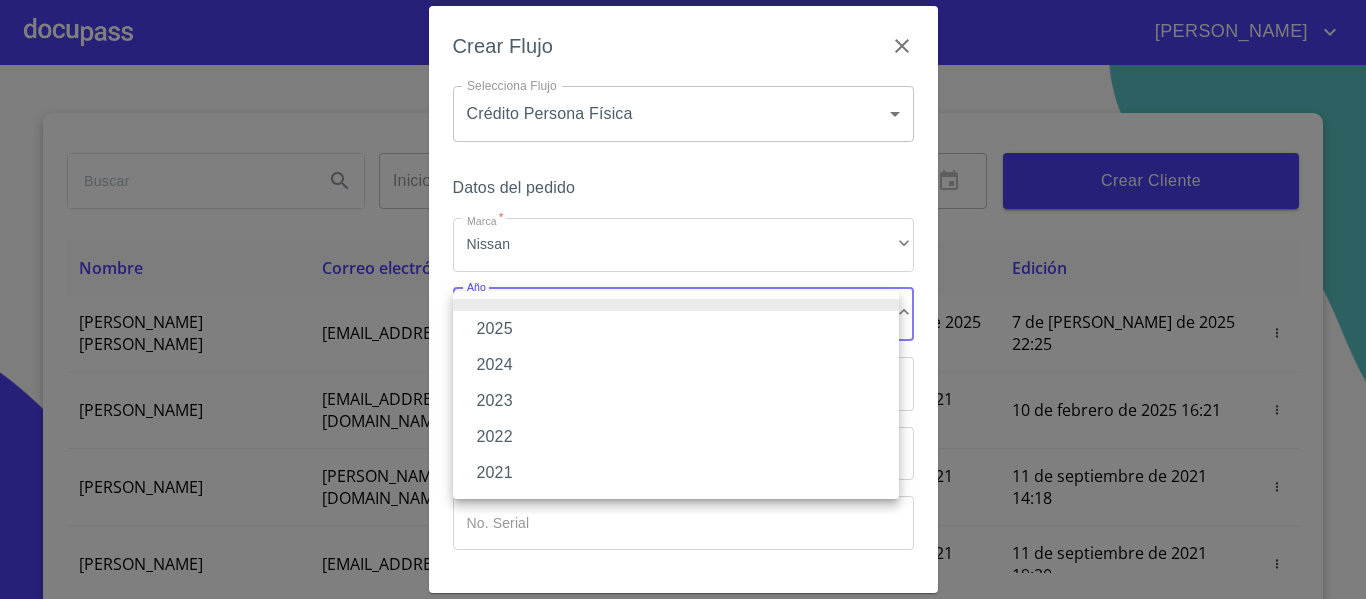 click on "2025" at bounding box center [676, 329] 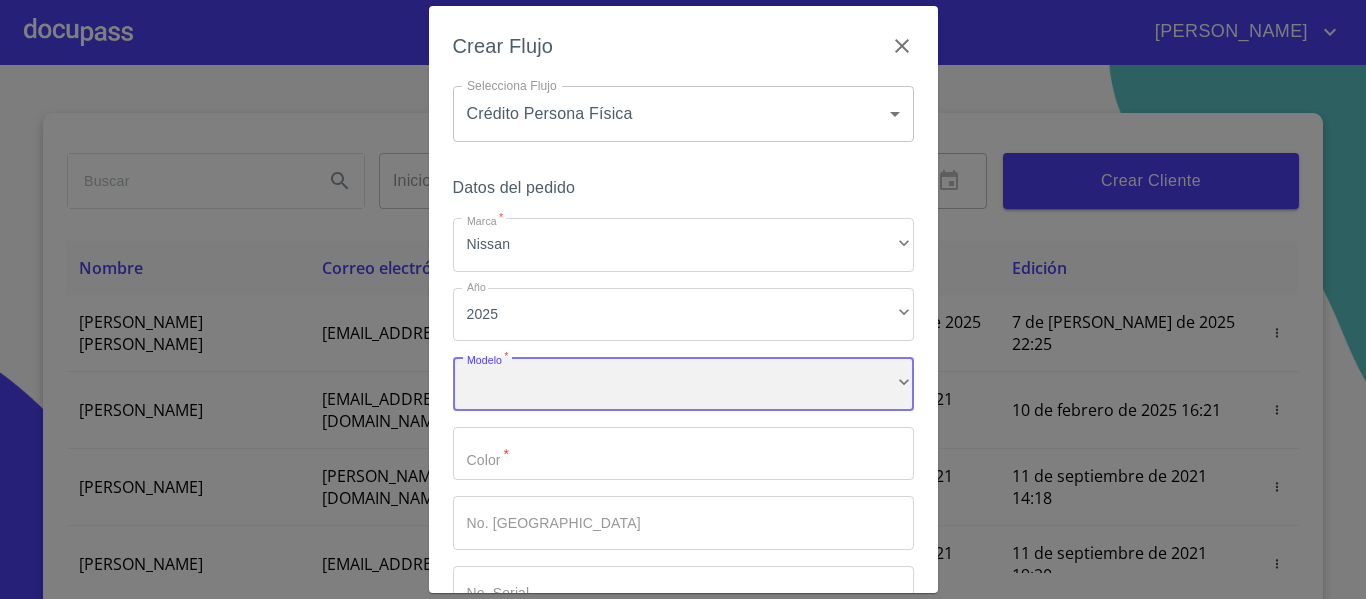 click on "​" at bounding box center (683, 384) 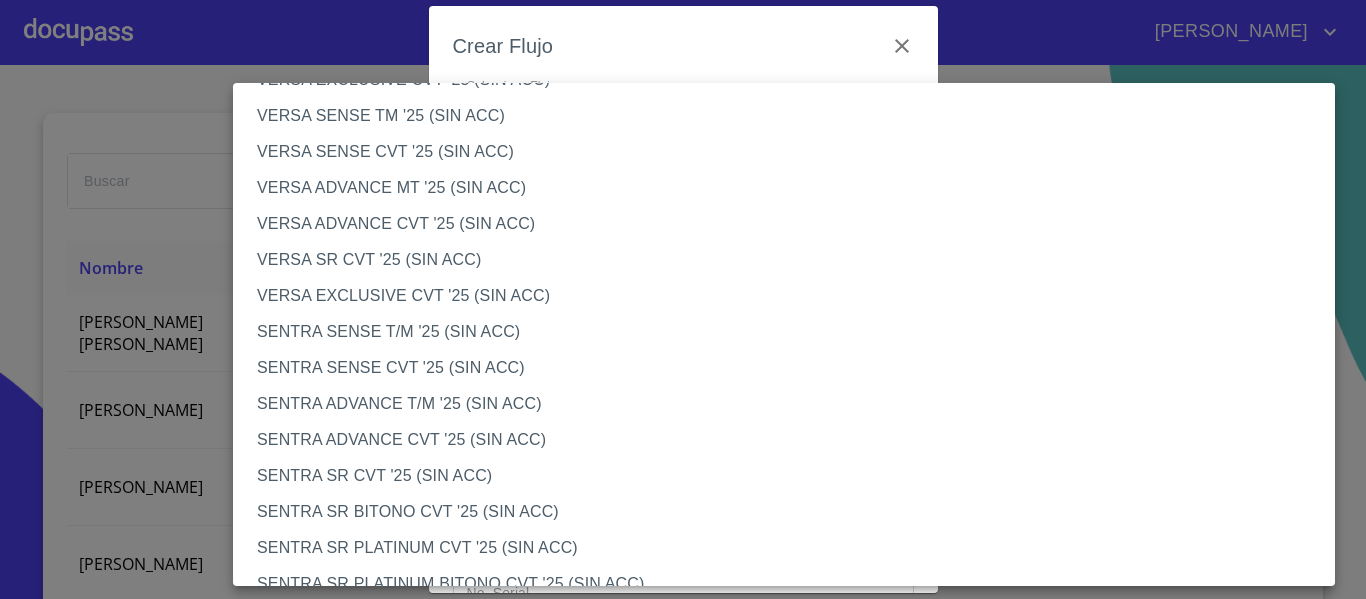 scroll, scrollTop: 931, scrollLeft: 0, axis: vertical 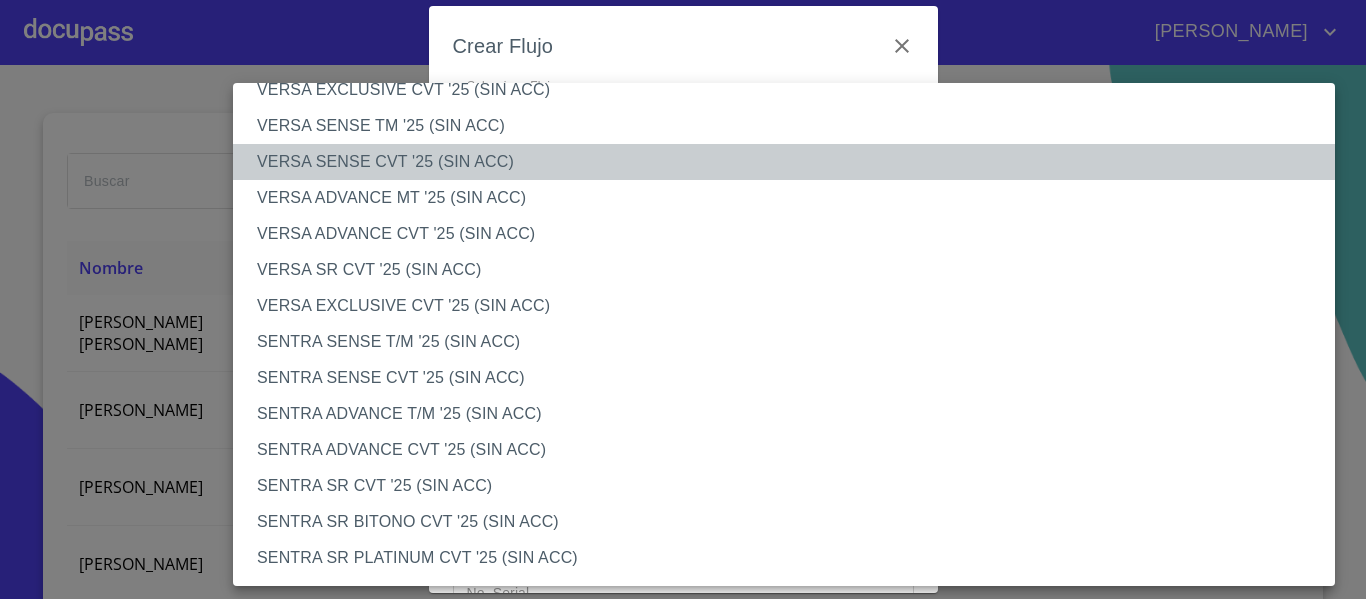 click on "VERSA SENSE CVT '25 (SIN ACC)" at bounding box center [791, 162] 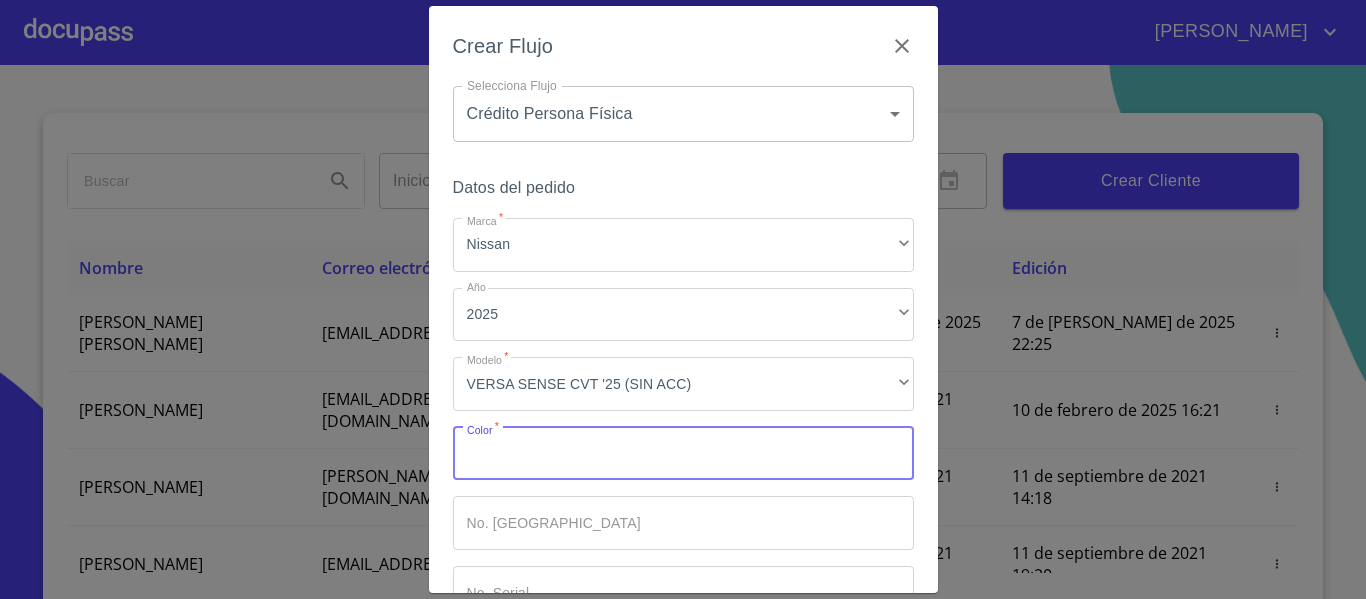 click on "Marca   *" at bounding box center (683, 454) 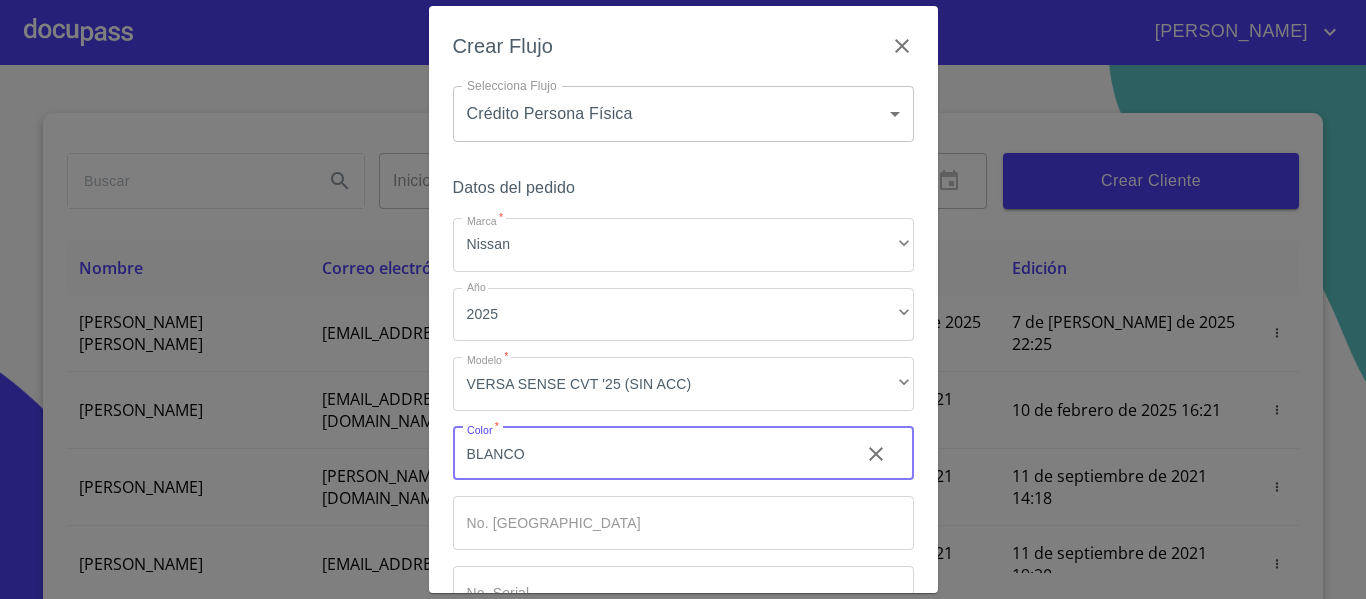 type on "BLANCO" 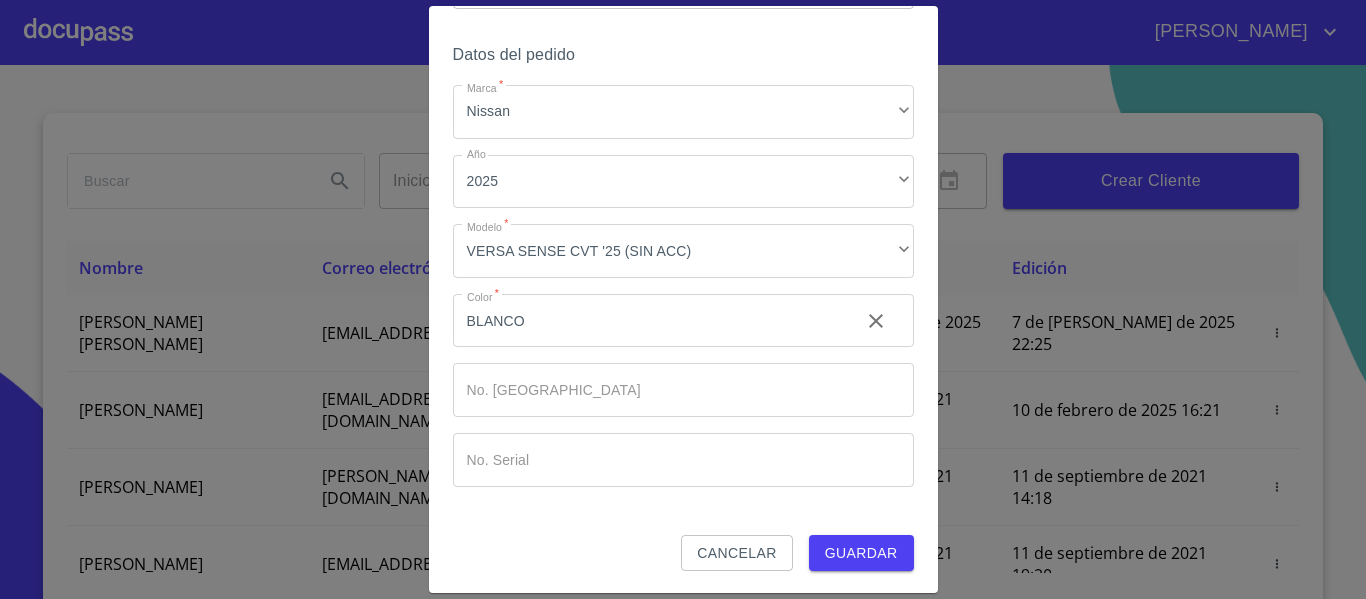 scroll, scrollTop: 135, scrollLeft: 0, axis: vertical 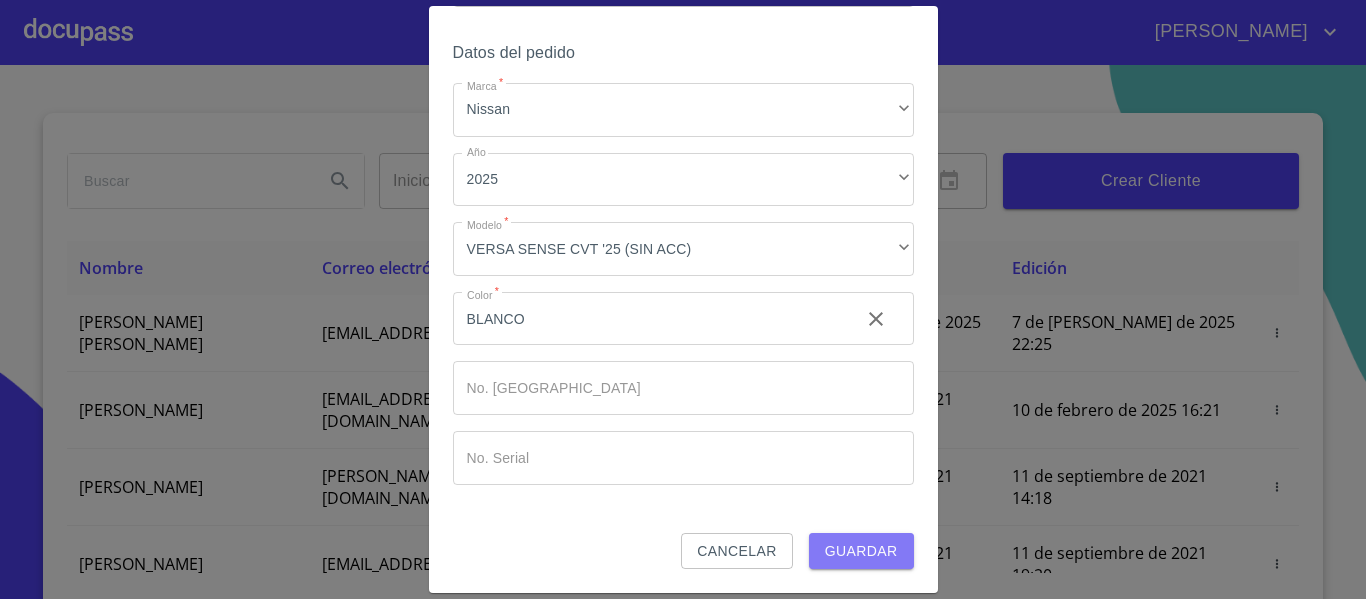 click on "Guardar" at bounding box center [861, 551] 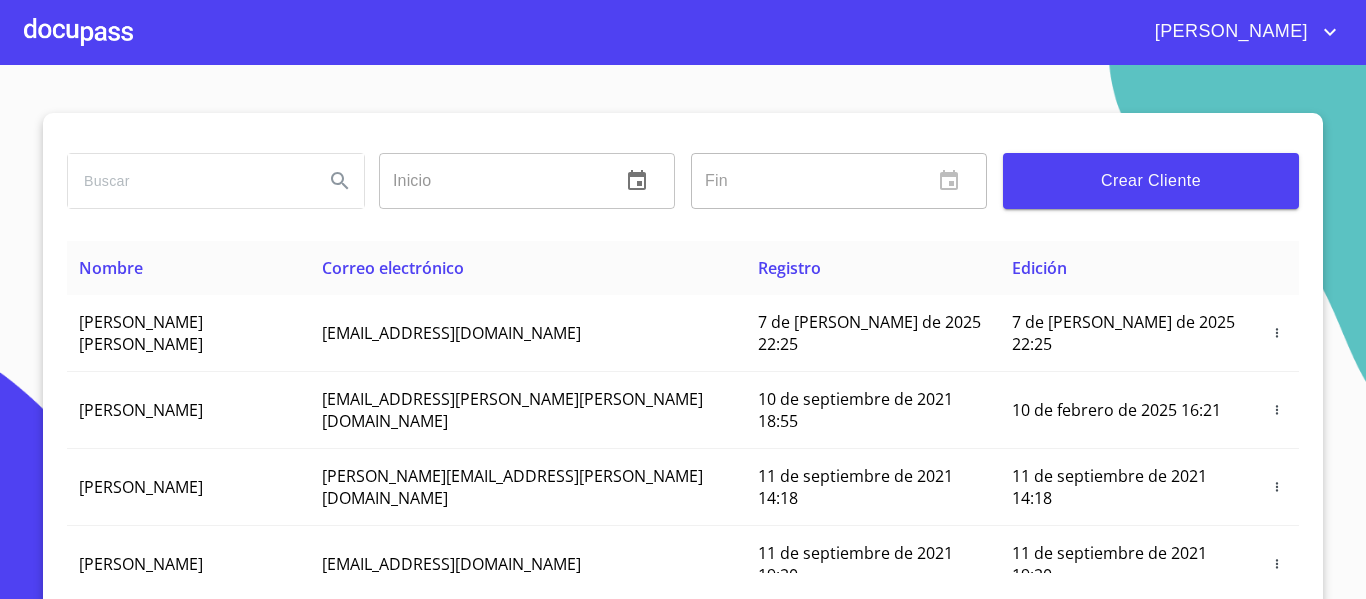 click at bounding box center (78, 32) 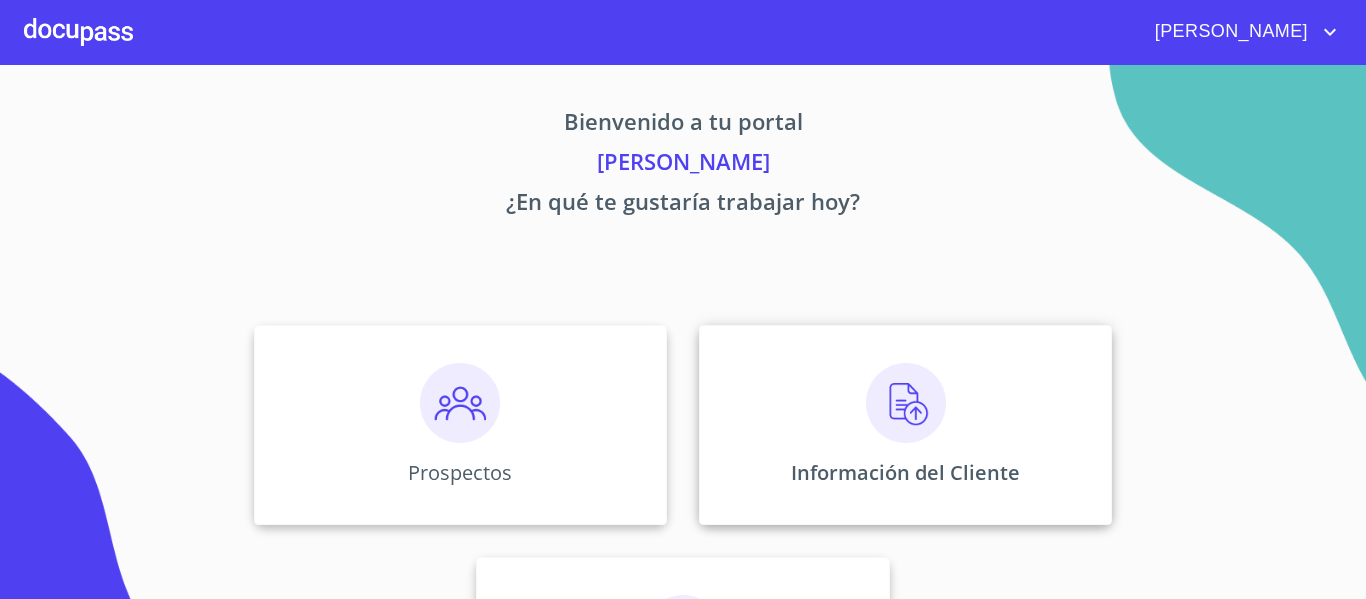 click on "Información del Cliente" at bounding box center (905, 472) 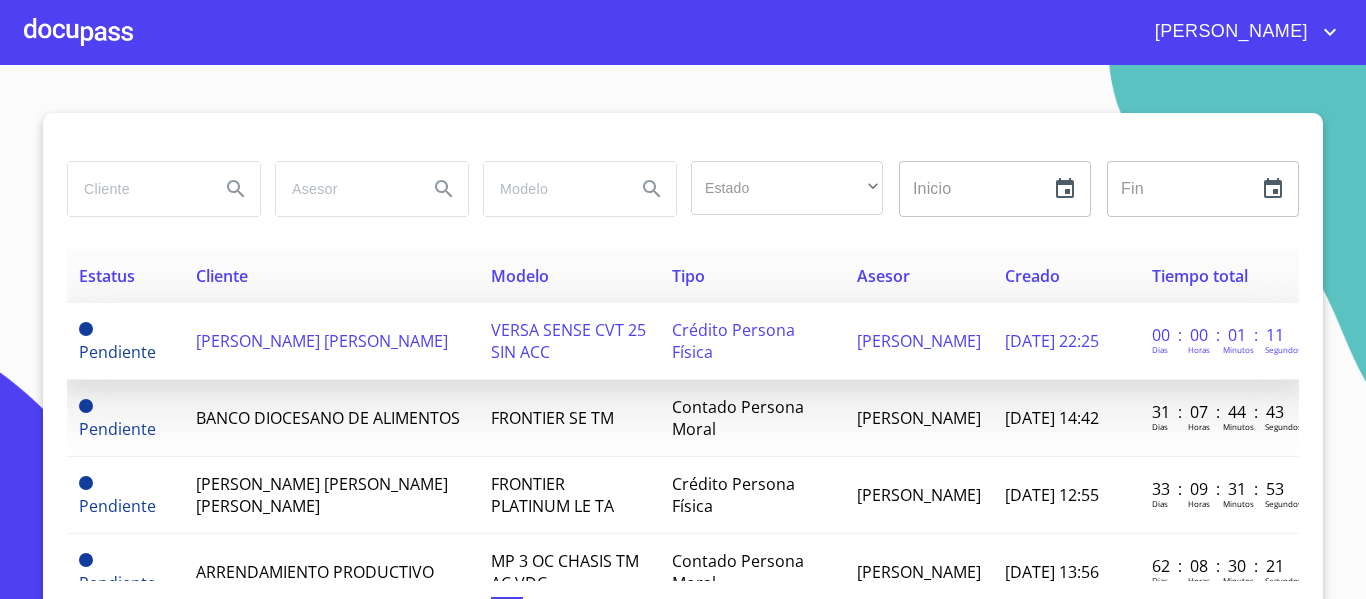 click on "[PERSON_NAME] [PERSON_NAME]" at bounding box center (322, 341) 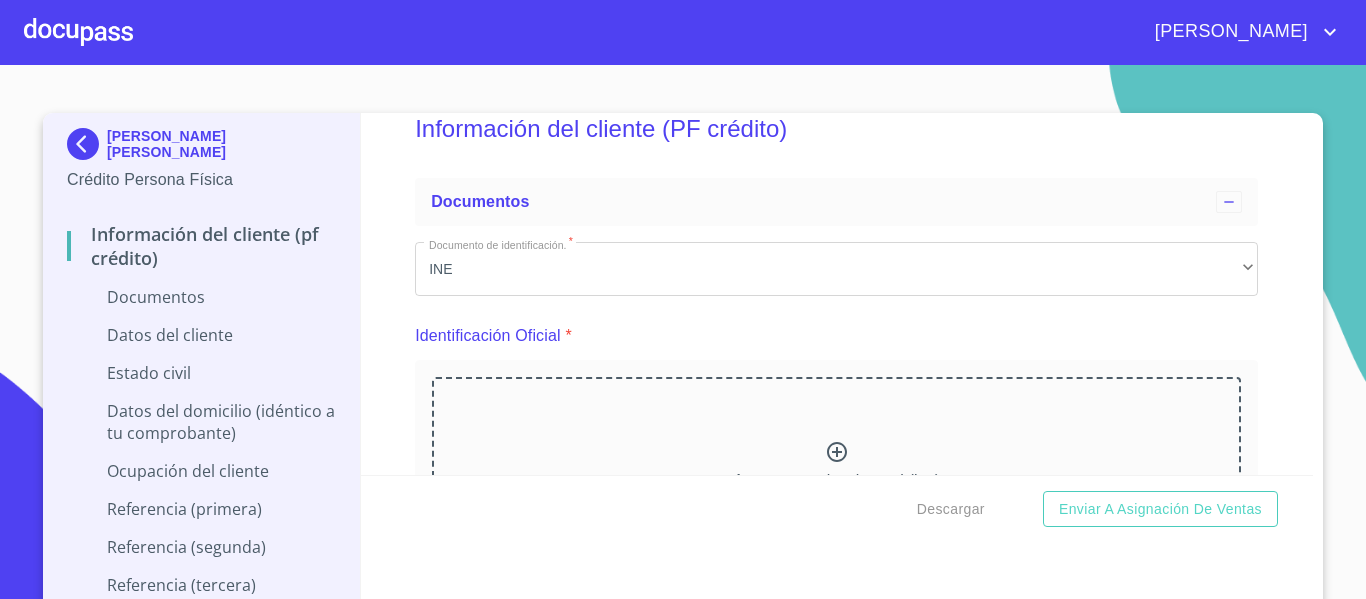 scroll, scrollTop: 213, scrollLeft: 0, axis: vertical 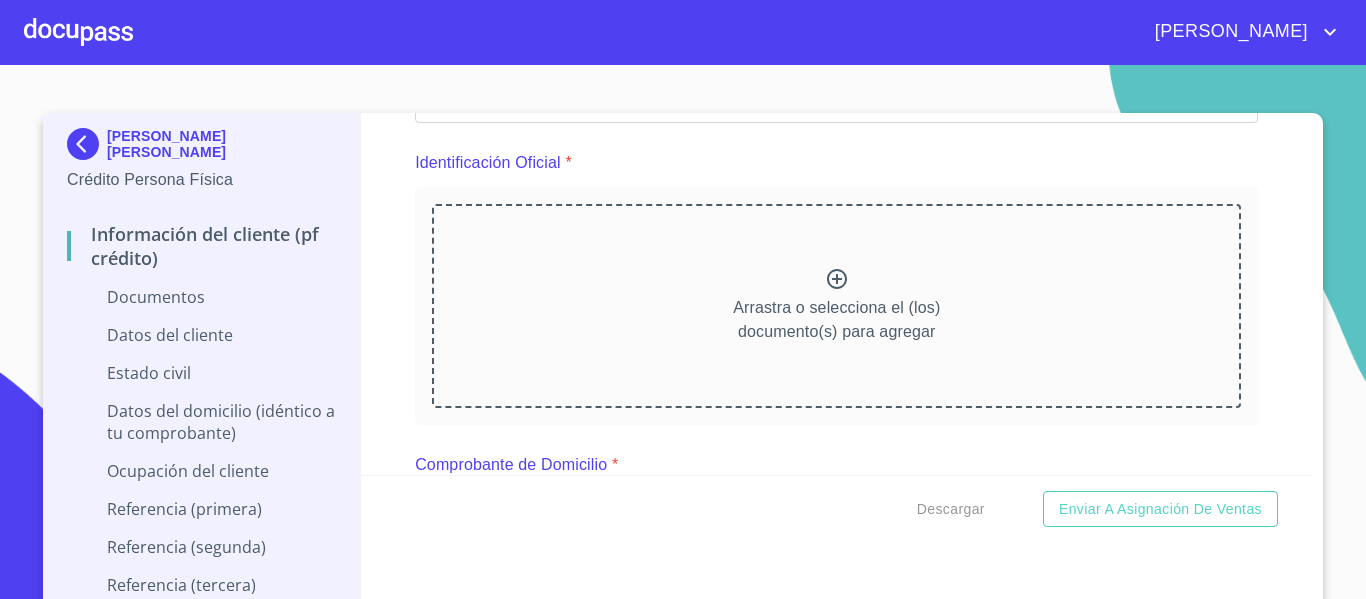 click 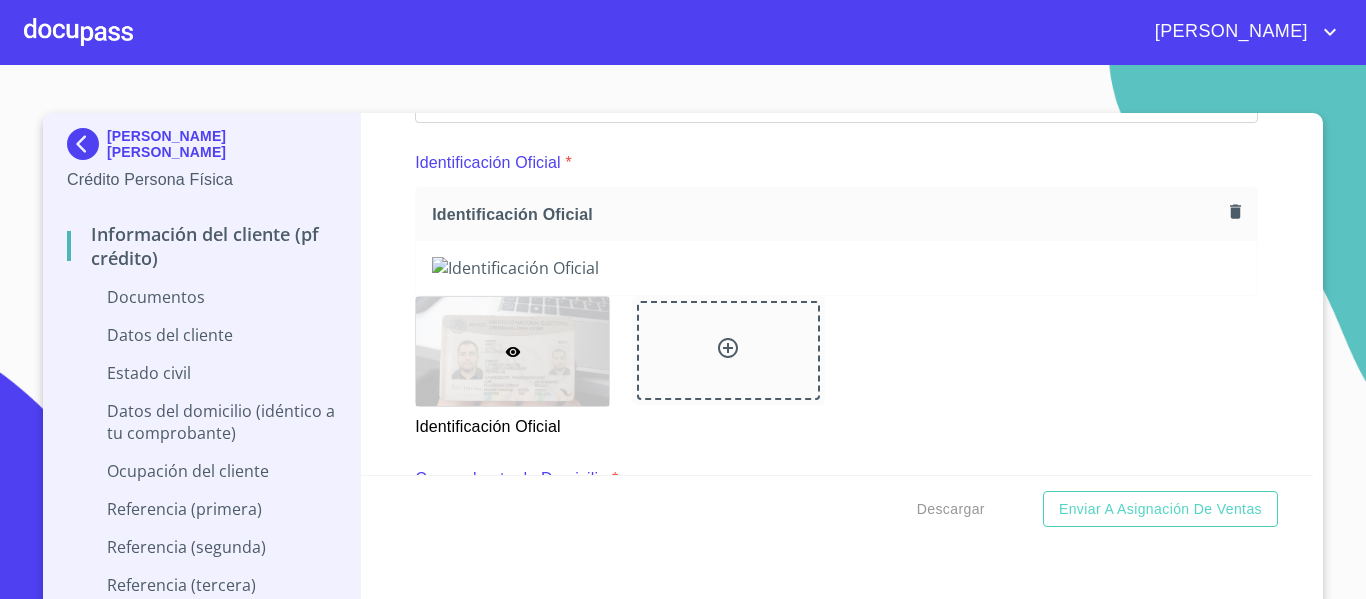 click on "Información del cliente (PF crédito)   Documentos Documento de identificación.   * INE ​ Identificación Oficial * Identificación Oficial Identificación Oficial Comprobante de Domicilio * Arrastra o selecciona el (los) documento(s) para agregar Fuente de ingresos   * Independiente/Dueño de negocio/Persona Moral ​ Comprobante de Ingresos mes 1 * Arrastra o selecciona el (los) documento(s) para agregar Comprobante de Ingresos mes 2 * Arrastra o selecciona el (los) documento(s) para agregar Comprobante de Ingresos mes 3 * Arrastra o selecciona el (los) documento(s) para agregar CURP * [GEOGRAPHIC_DATA] o selecciona el (los) documento(s) para agregar [PERSON_NAME] de situación fiscal Arrastra o selecciona el (los) documento(s) para agregar Datos del cliente Apellido [PERSON_NAME]   * [PERSON_NAME] ​ Apellido Materno   * [PERSON_NAME] ​ Primer nombre   * [PERSON_NAME] ​ [PERSON_NAME] Nombre ORLANDO ​ Fecha de nacimiento * ​ RFC   * ​ CURP   * ​ ID de Identificación ​ Nacionalidad   * ​ ​ País de nacimiento *" at bounding box center (837, 294) 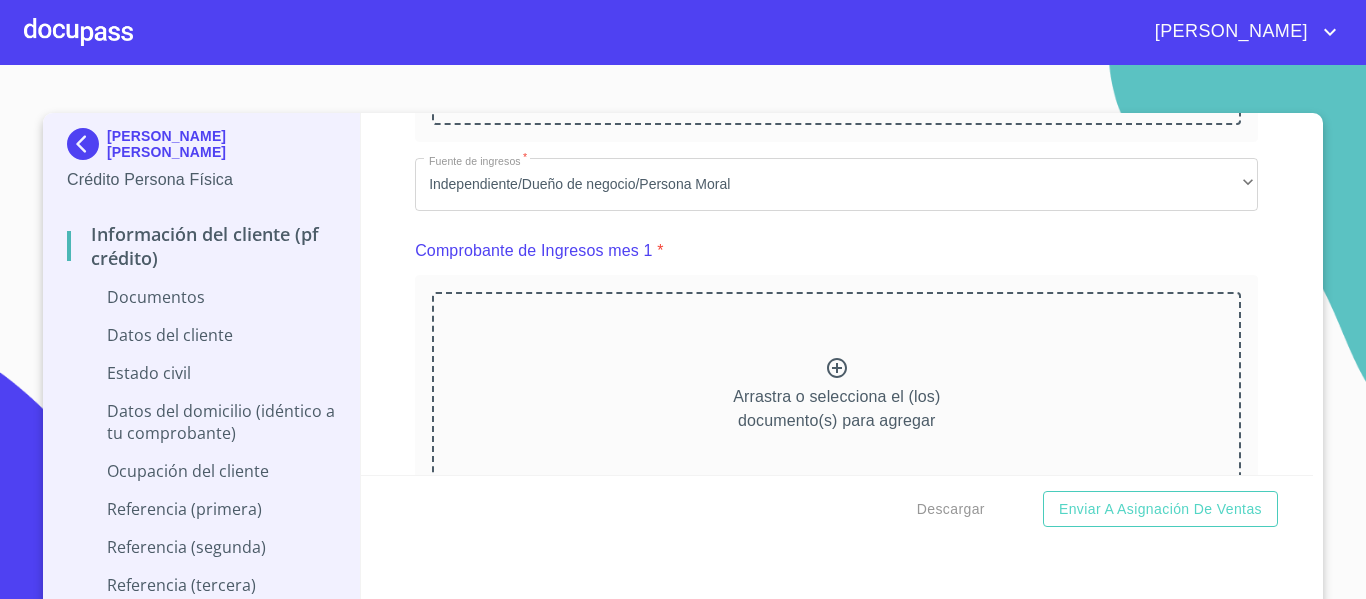 scroll, scrollTop: 960, scrollLeft: 0, axis: vertical 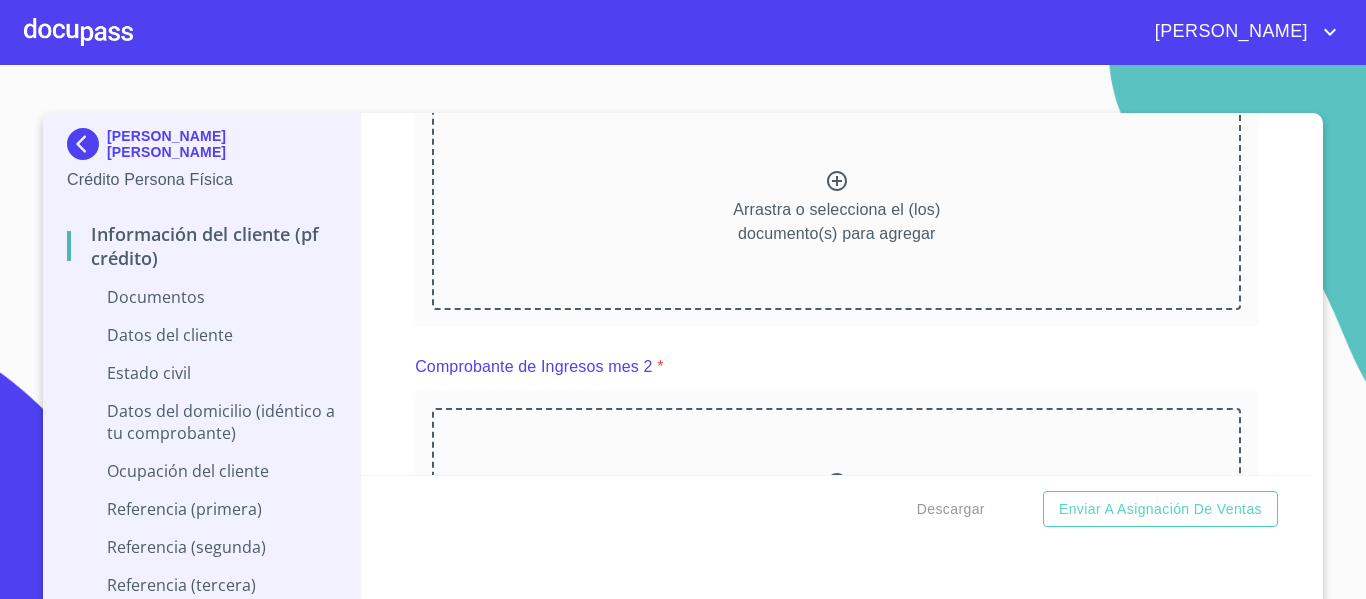 click at bounding box center (87, 144) 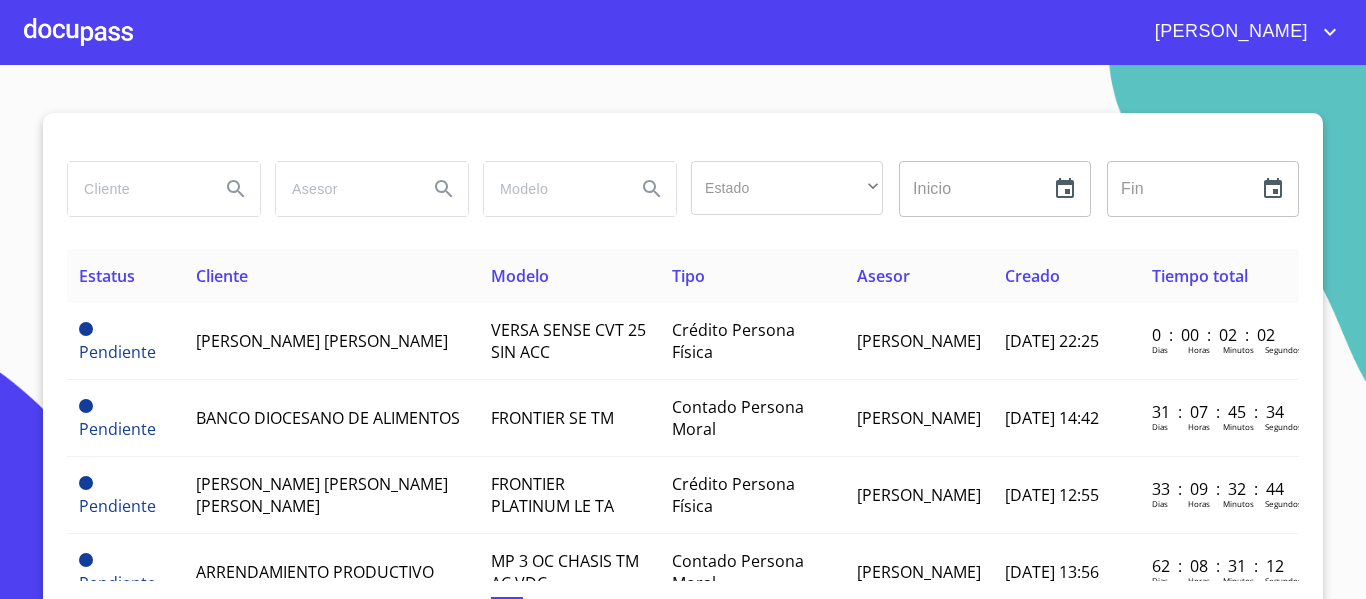 click at bounding box center (136, 189) 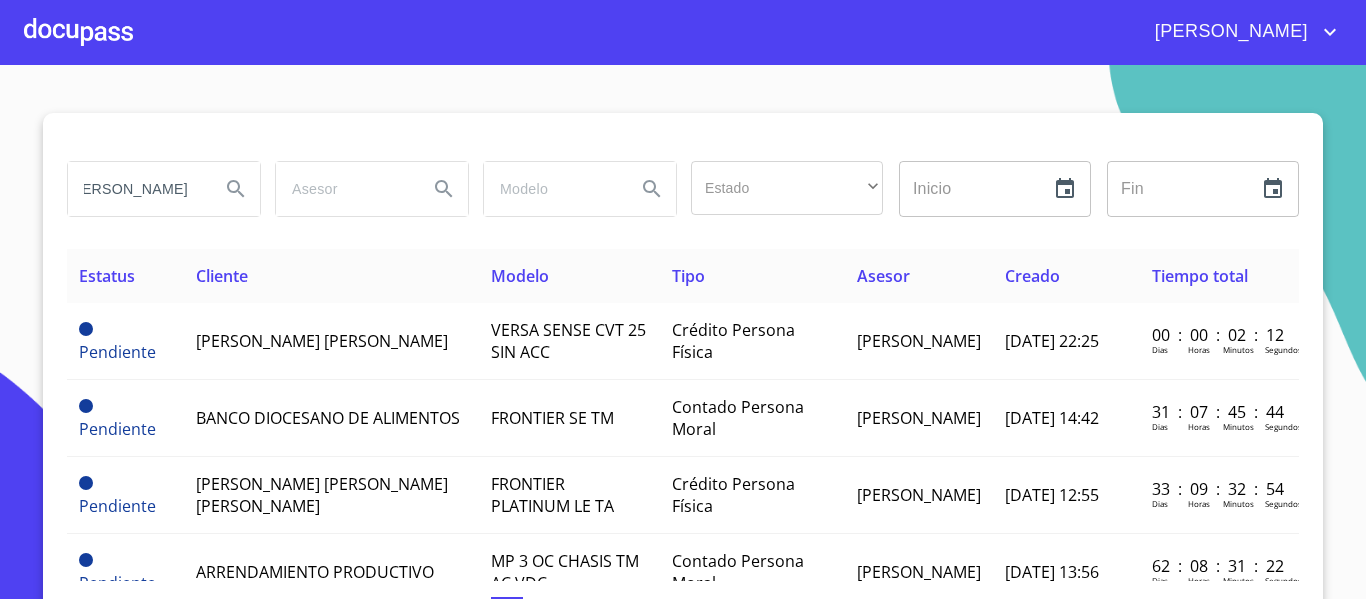 scroll, scrollTop: 0, scrollLeft: 102, axis: horizontal 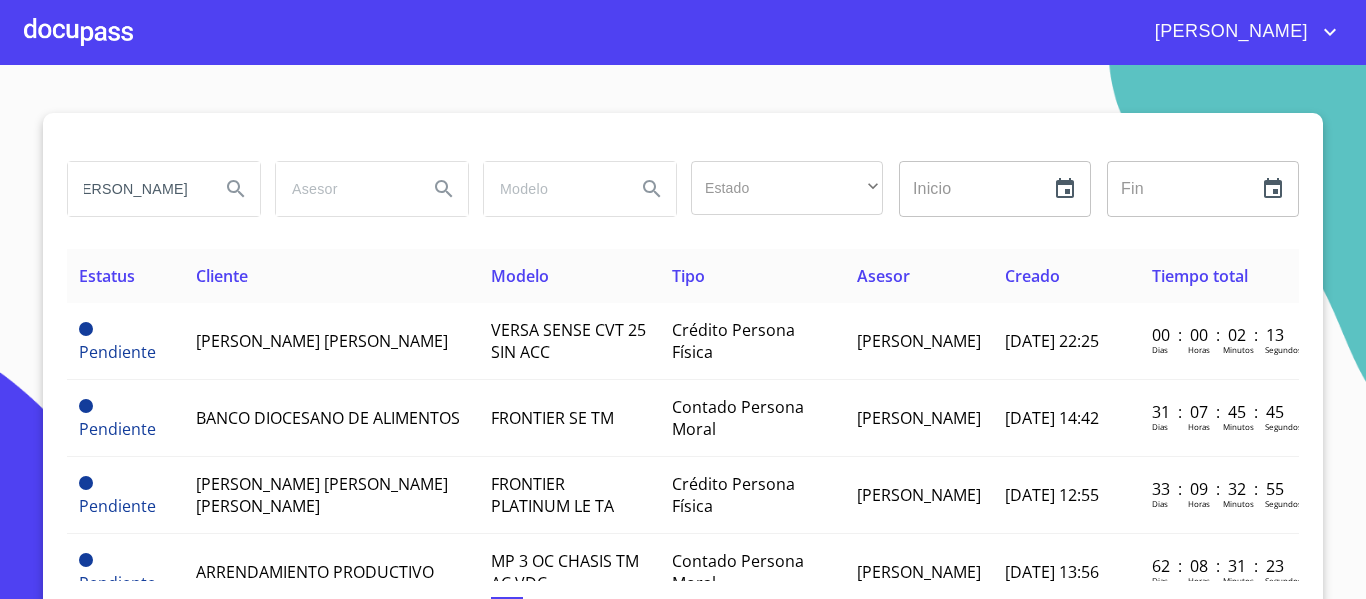 type on "[PERSON_NAME]" 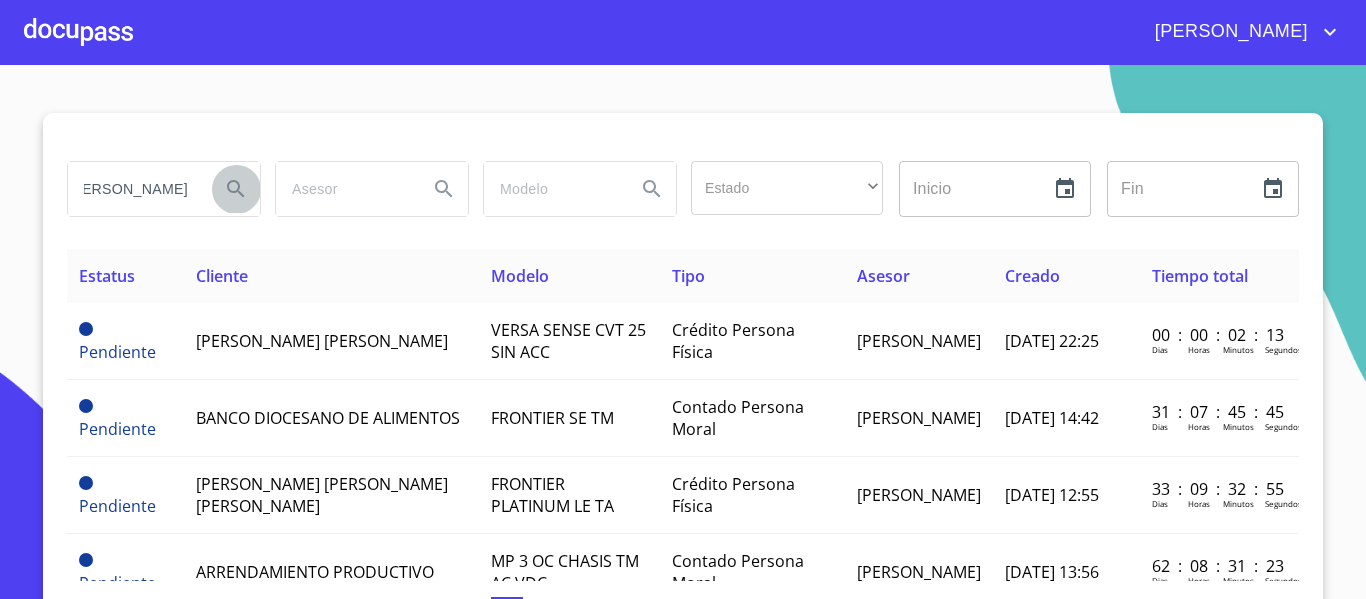 scroll, scrollTop: 0, scrollLeft: 0, axis: both 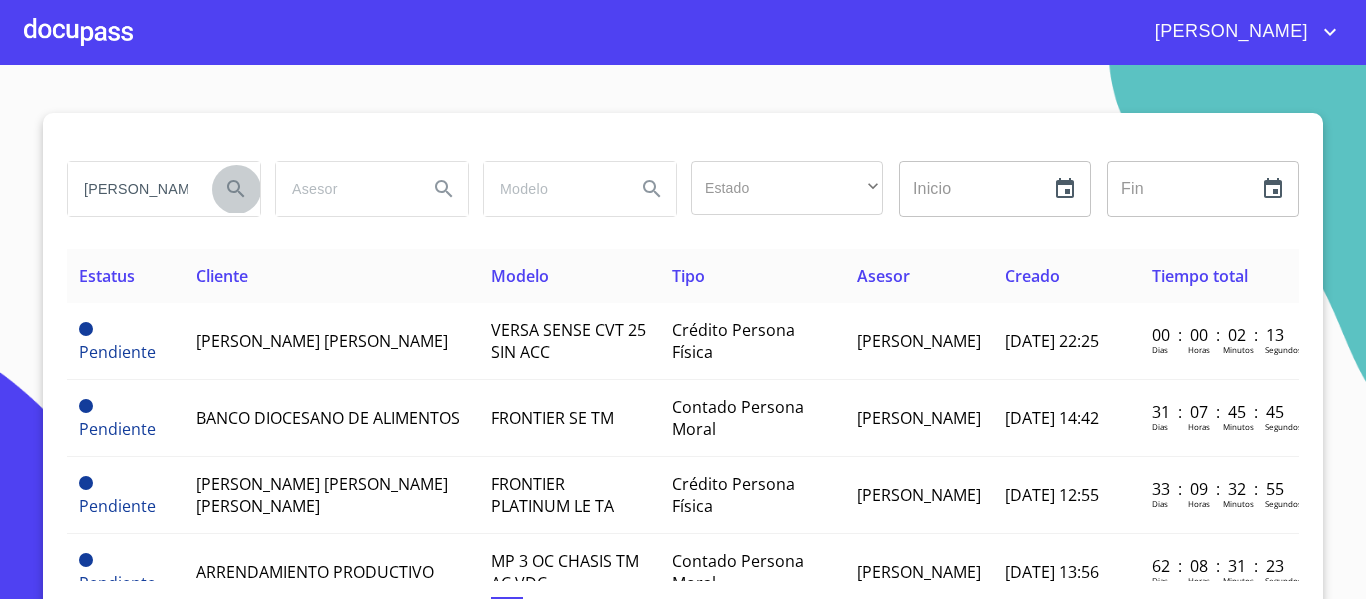 click 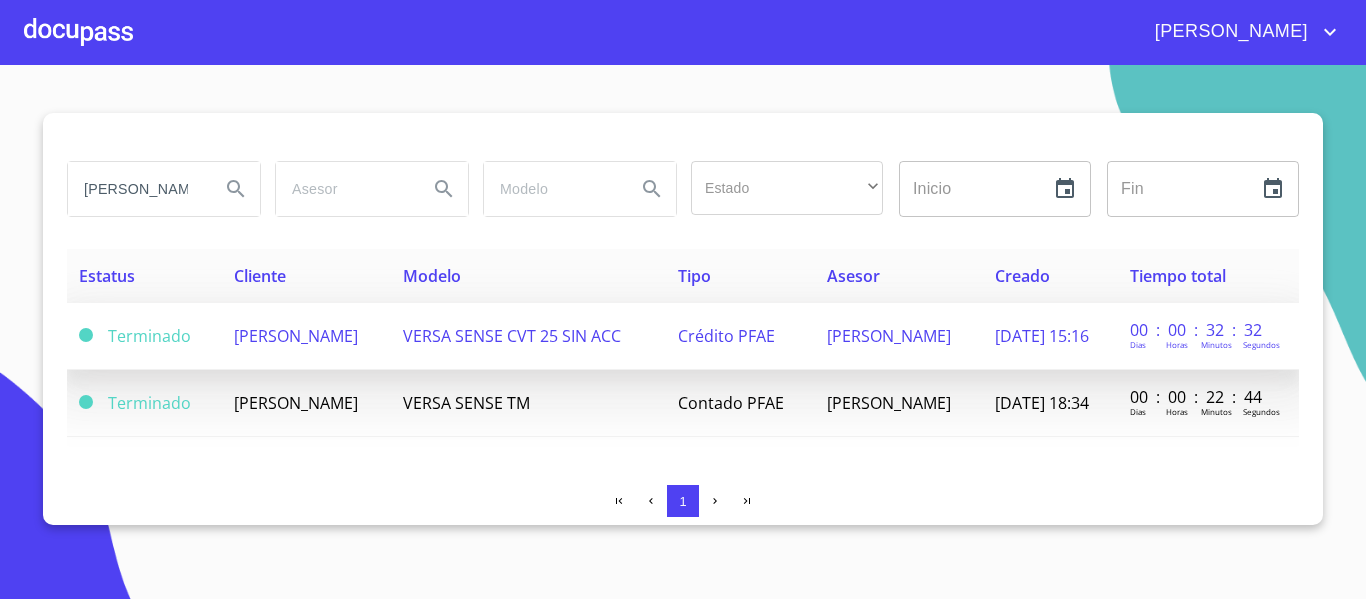 click on "VERSA SENSE CVT 25 SIN ACC" at bounding box center (529, 336) 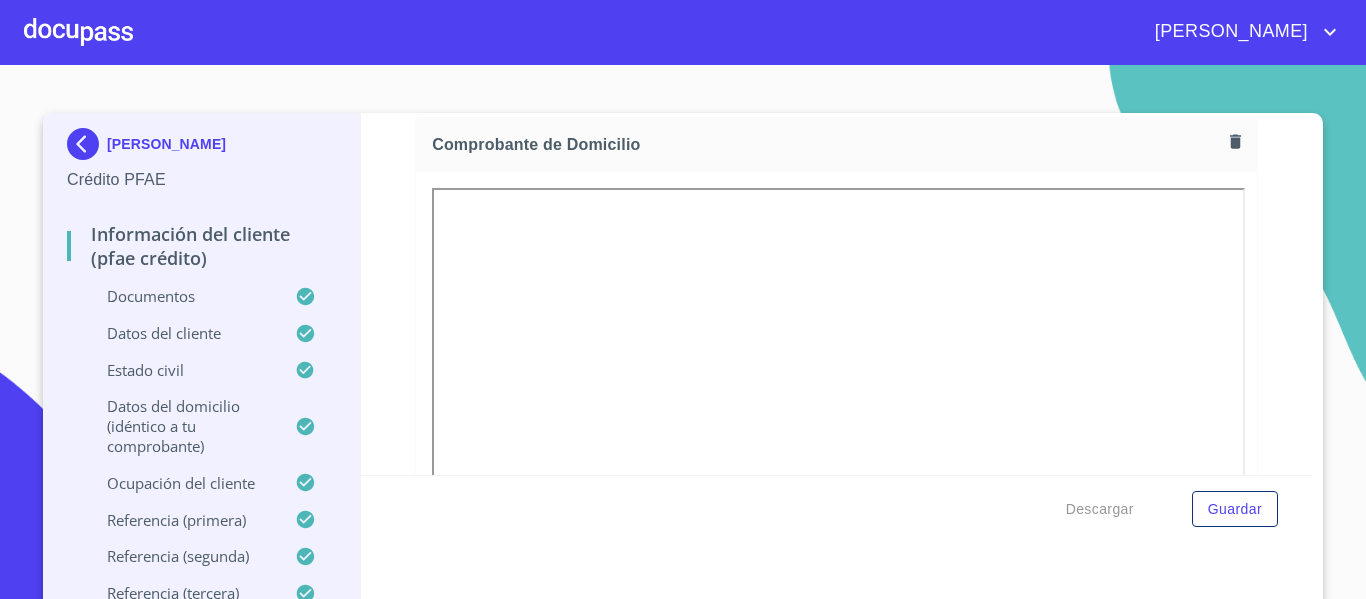 scroll, scrollTop: 1160, scrollLeft: 0, axis: vertical 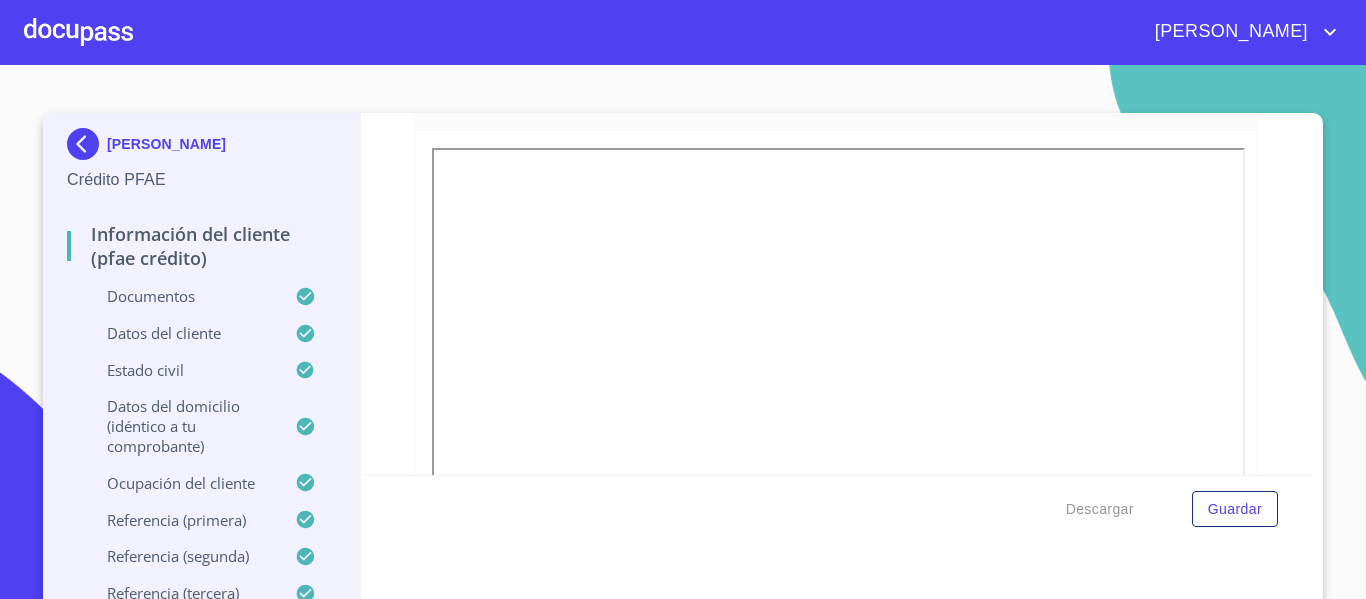 click at bounding box center [87, 144] 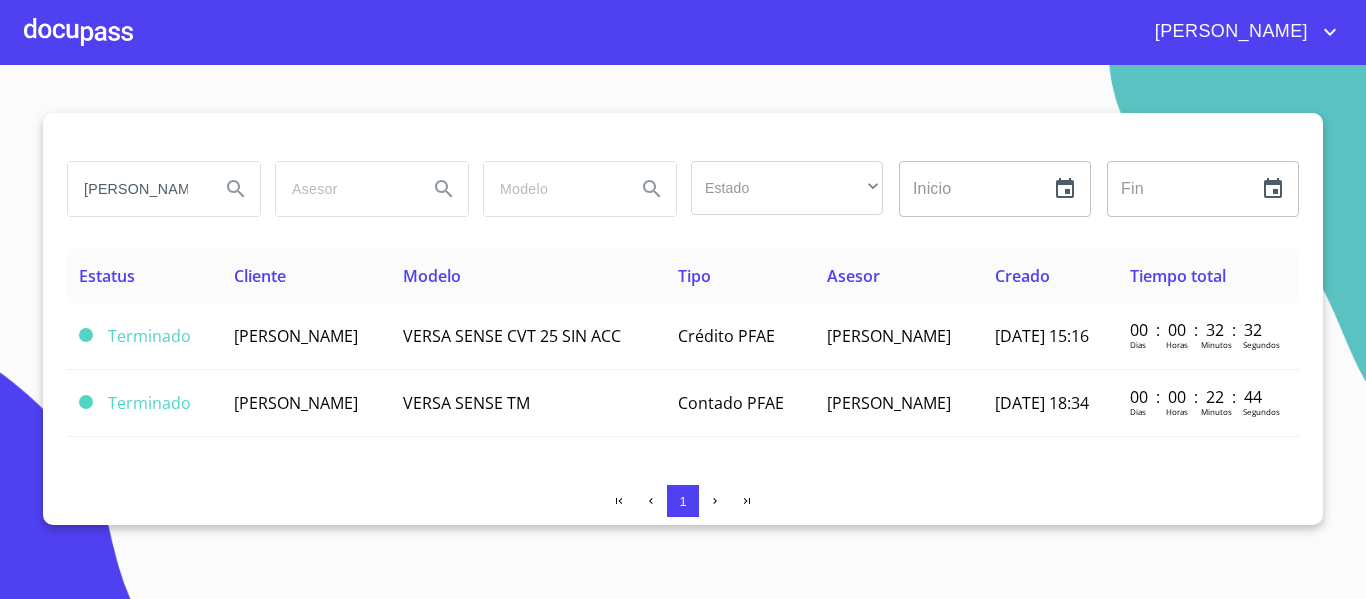 click on "[PERSON_NAME]" at bounding box center [136, 189] 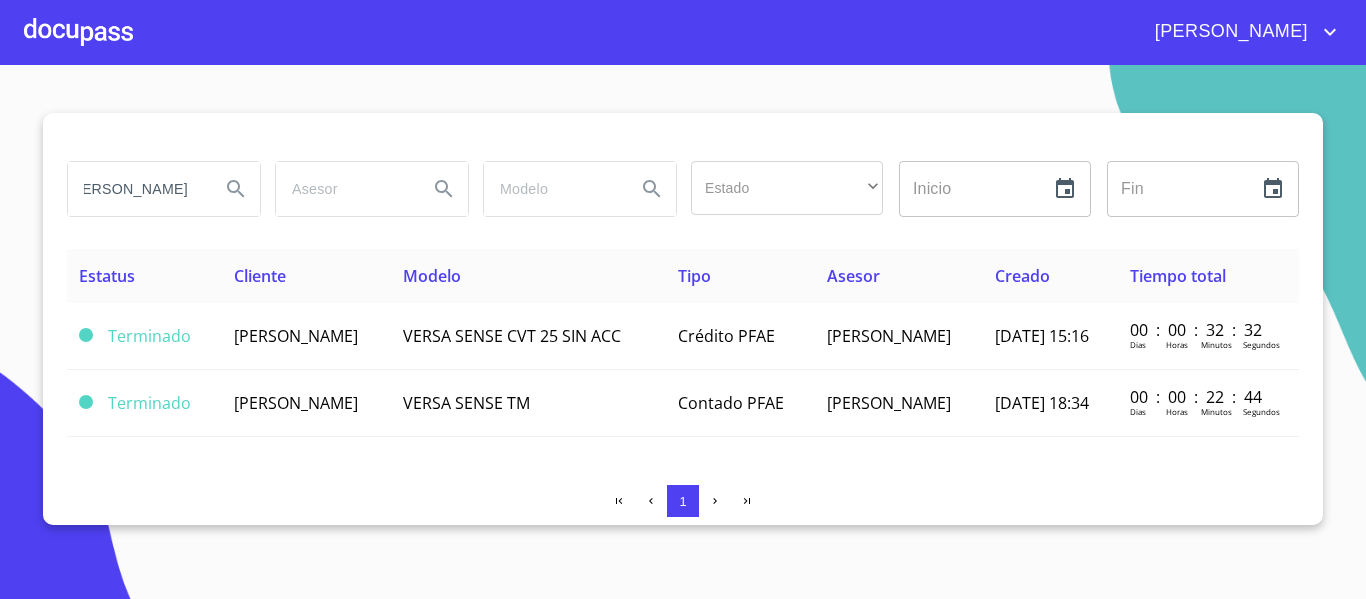 scroll, scrollTop: 0, scrollLeft: 58, axis: horizontal 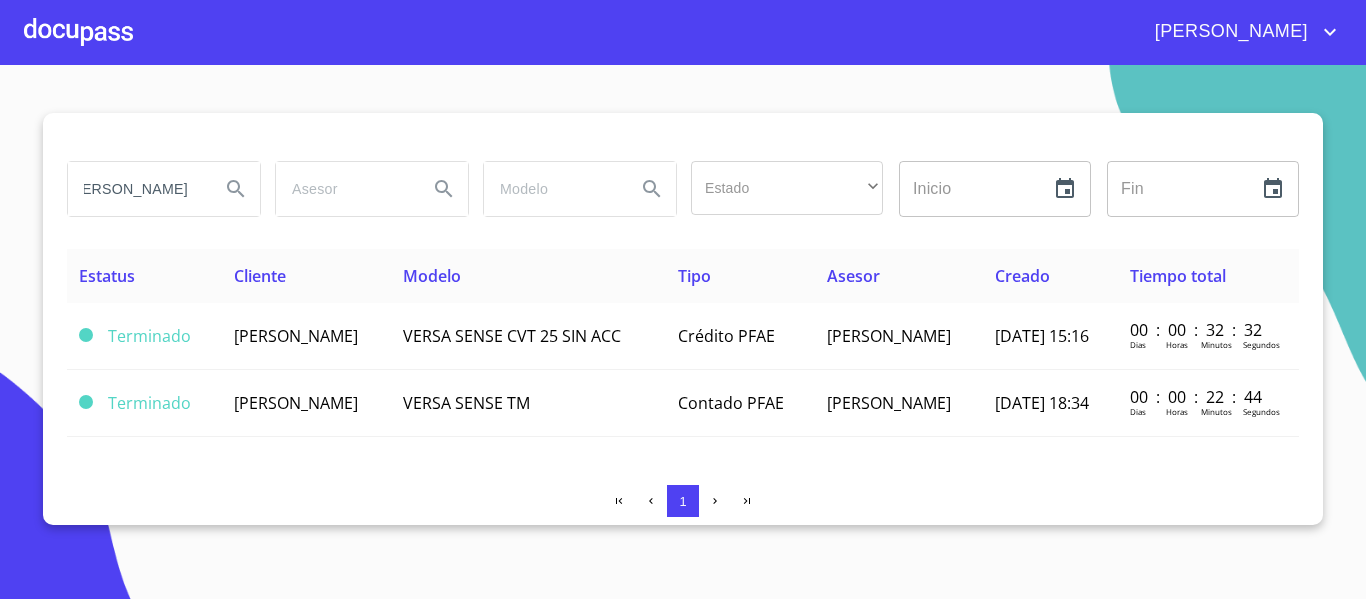 type on "[PERSON_NAME]" 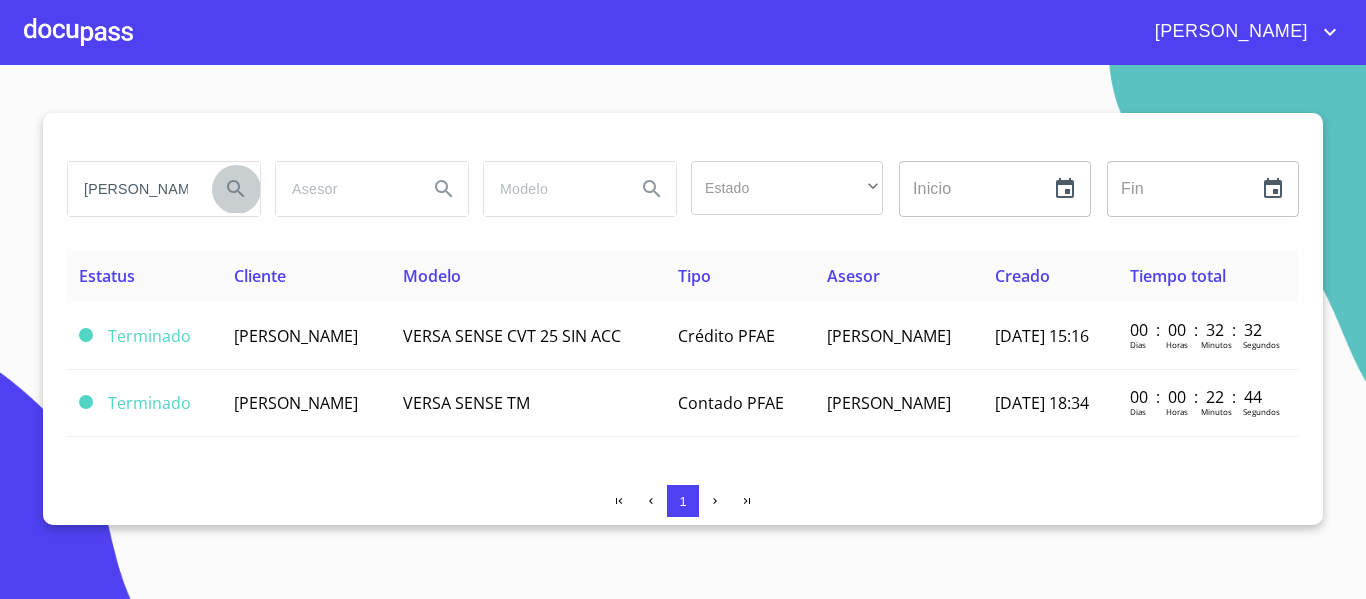 click 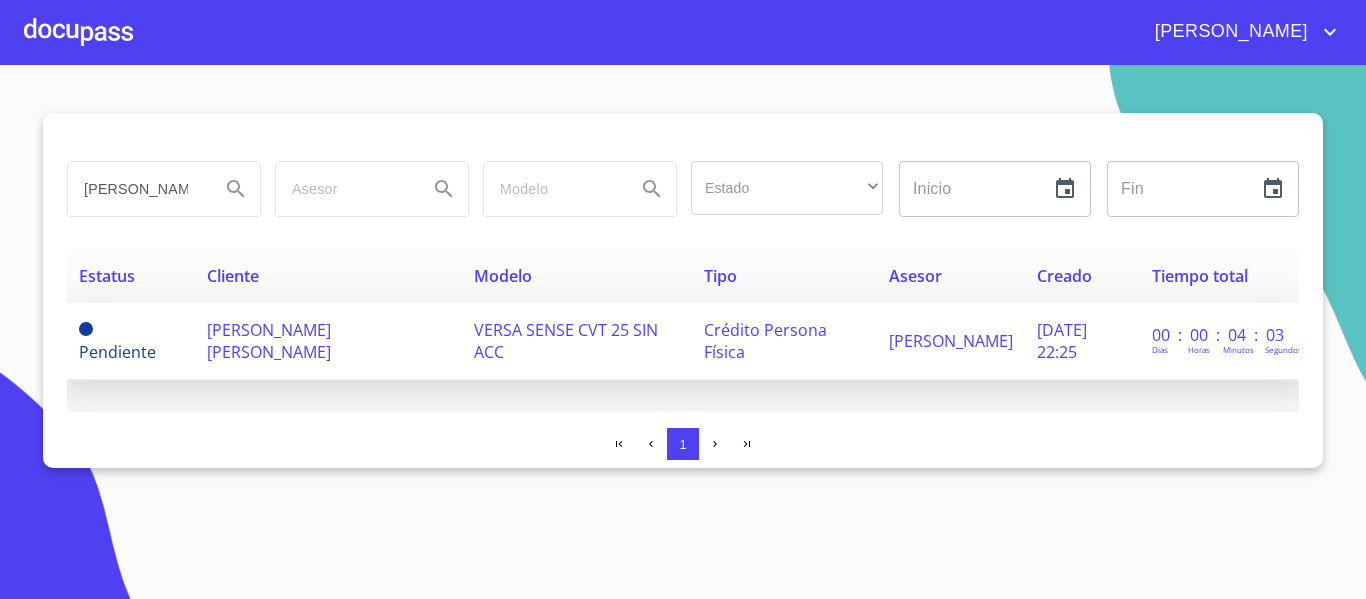 click on "[PERSON_NAME] [PERSON_NAME]" at bounding box center [328, 341] 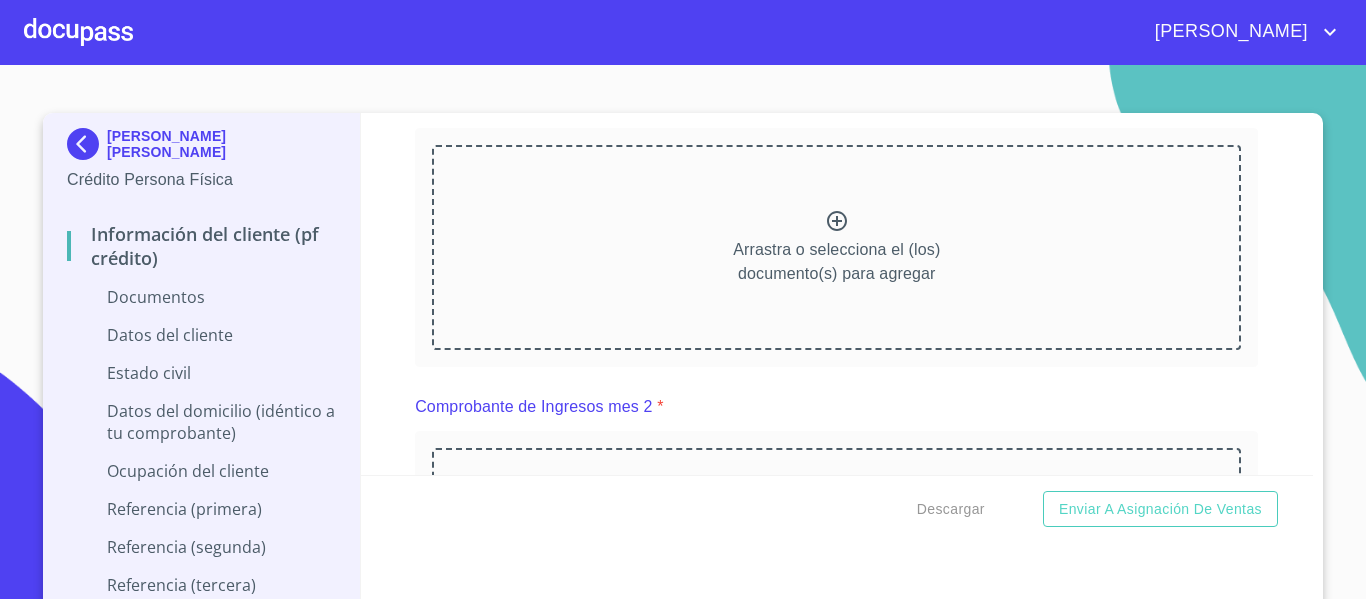 scroll, scrollTop: 1000, scrollLeft: 0, axis: vertical 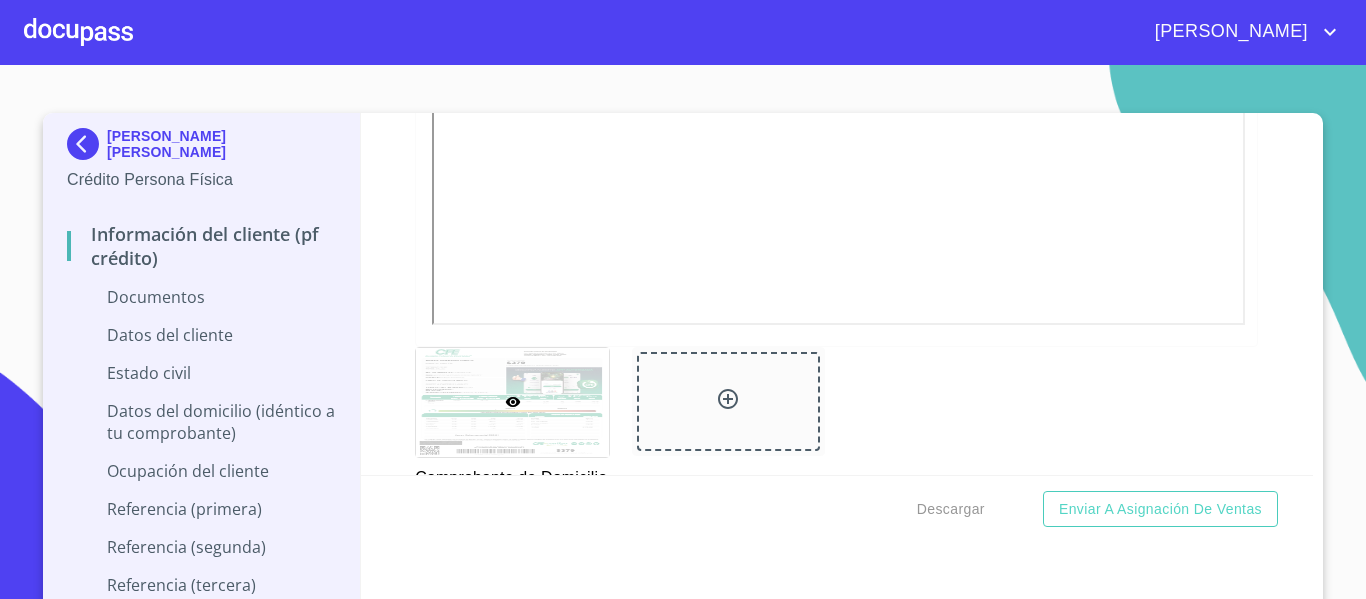 click on "Información del cliente (PF crédito)   Documentos Documento de identificación.   * INE ​ Identificación Oficial * Identificación Oficial Identificación Oficial Comprobante de Domicilio * Comprobante de Domicilio Comprobante de Domicilio Fuente de ingresos   * Independiente/Dueño de negocio/Persona Moral ​ Comprobante de Ingresos mes 1 * Arrastra o selecciona el (los) documento(s) para agregar Comprobante de Ingresos mes 2 * Arrastra o selecciona el (los) documento(s) para agregar Comprobante de Ingresos mes 3 * Arrastra o selecciona el (los) documento(s) para agregar CURP * [GEOGRAPHIC_DATA] o selecciona el (los) documento(s) para agregar [PERSON_NAME] de situación fiscal Arrastra o selecciona el (los) documento(s) para agregar Datos del cliente Apellido [PERSON_NAME]   * [PERSON_NAME] ​ Apellido Materno   * [PERSON_NAME] ​ Primer nombre   * [PERSON_NAME] ​ [PERSON_NAME] Nombre ORLANDO ​ Fecha de nacimiento * ​ RFC   * ​ CURP   * ​ ID de Identificación ​ Nacionalidad   * ​ ​ País de nacimiento   * ​" at bounding box center (837, 294) 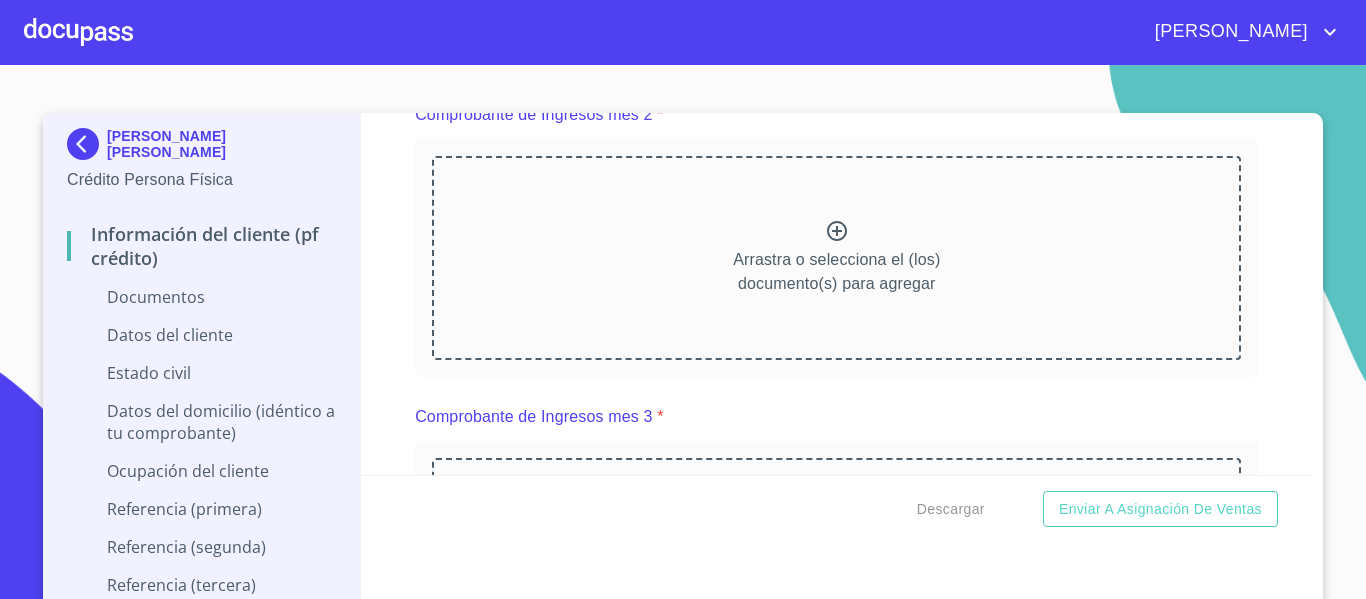 scroll, scrollTop: 1800, scrollLeft: 0, axis: vertical 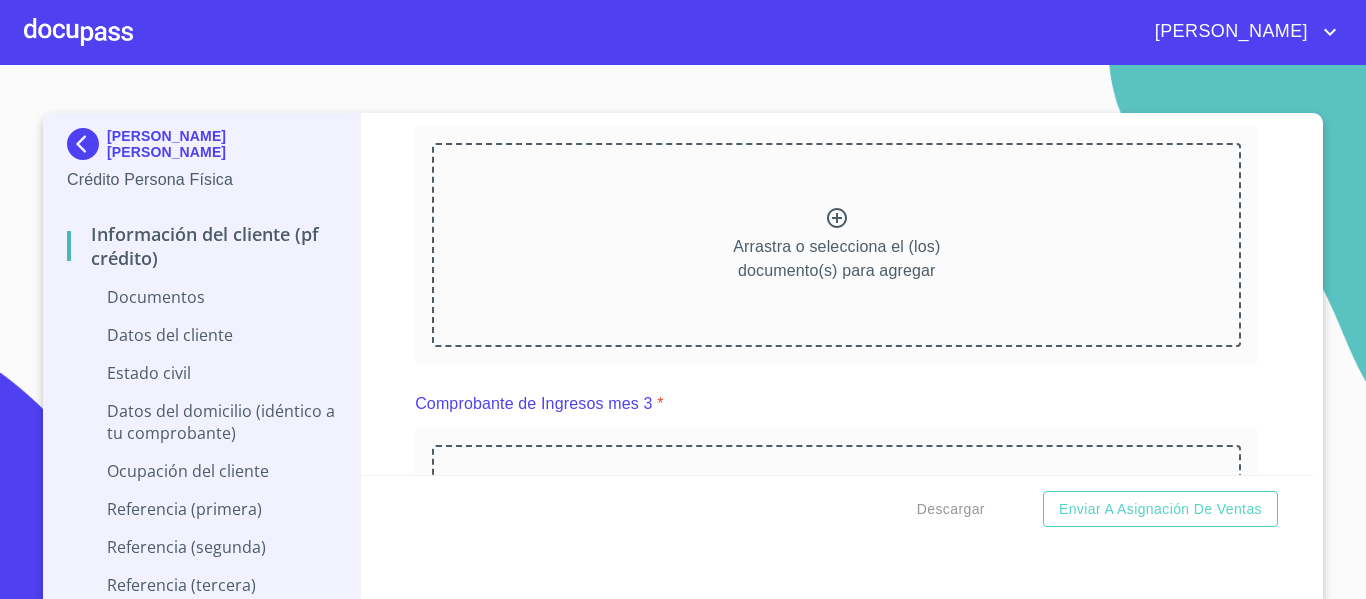 click on "Independiente/Dueño de negocio/Persona Moral" at bounding box center [836, -267] 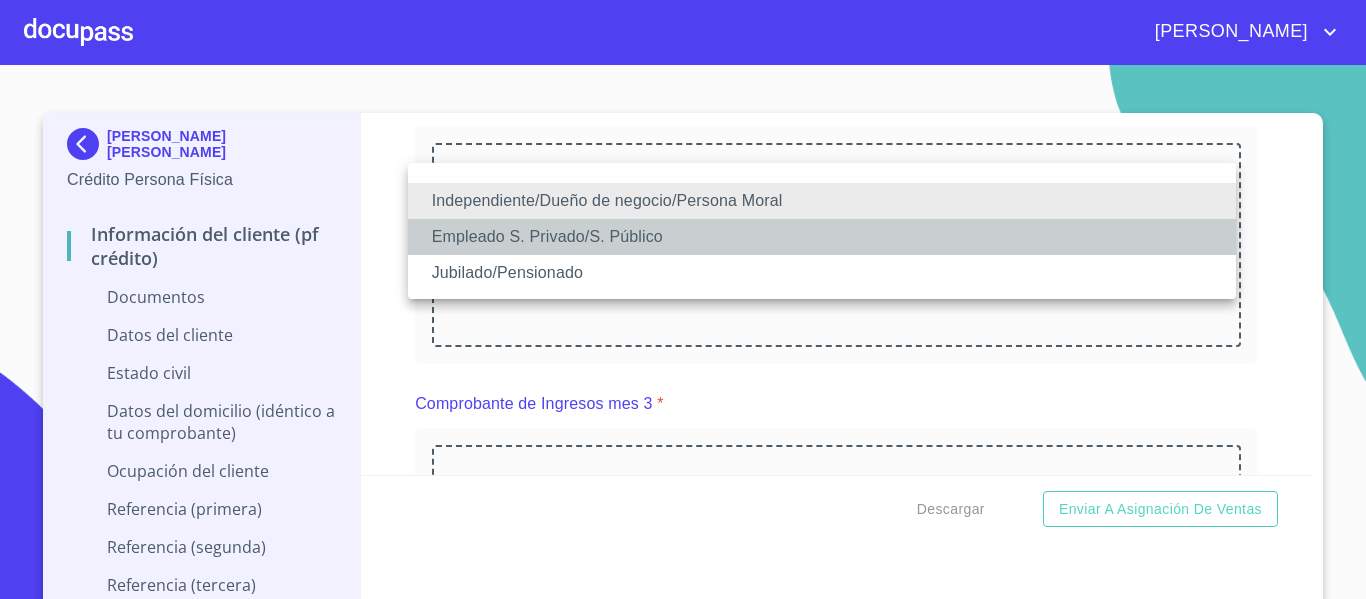 click on "Empleado S. Privado/S. Público" at bounding box center [822, 237] 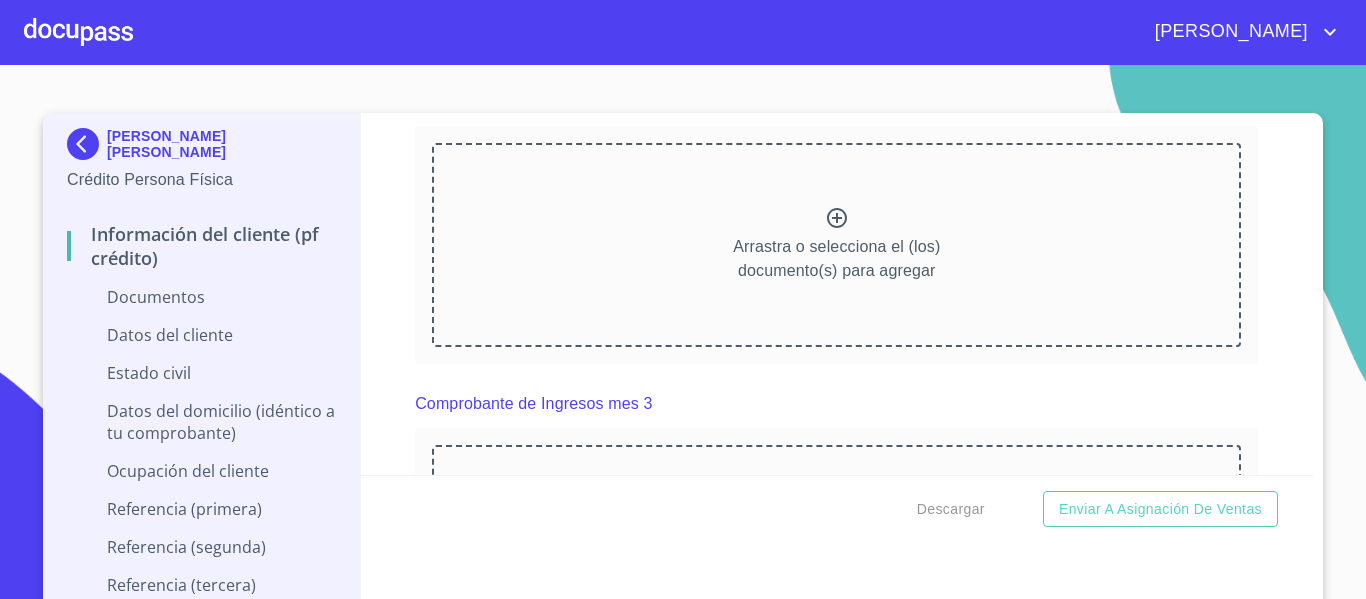 scroll, scrollTop: 1867, scrollLeft: 0, axis: vertical 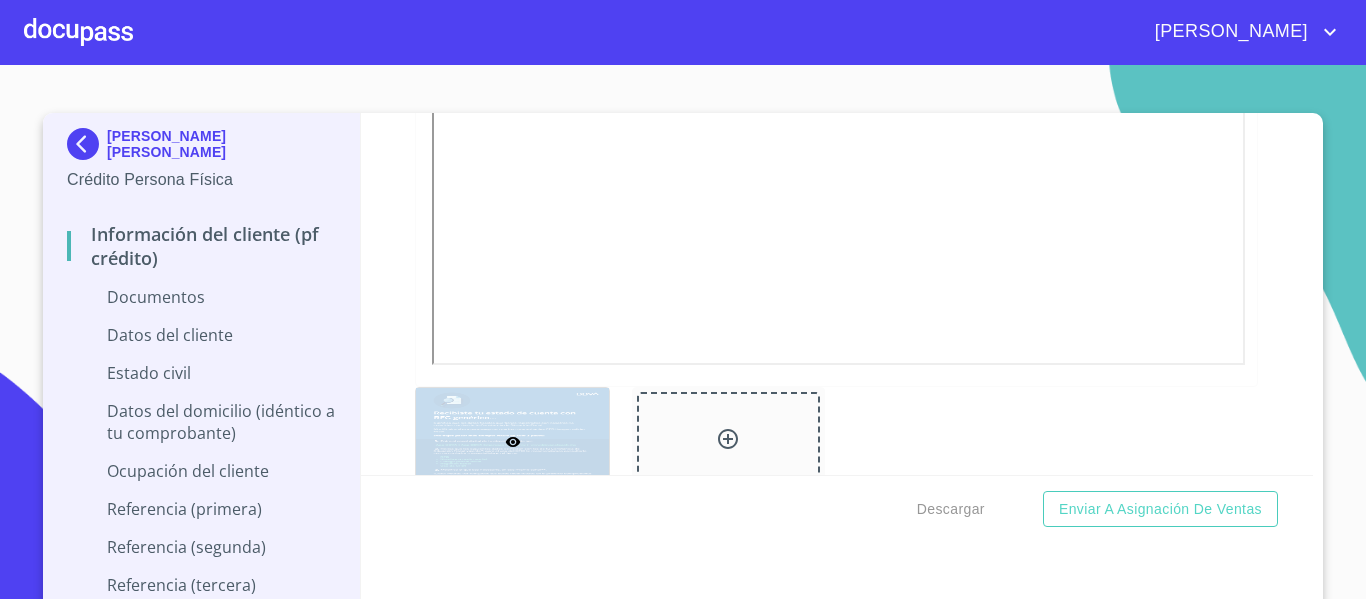 click on "Información del cliente (PF crédito)   Documentos Documento de identificación.   * INE ​ Identificación Oficial * Identificación Oficial Identificación Oficial Comprobante de Domicilio * Comprobante de Domicilio Comprobante de Domicilio Fuente de ingresos   * Empleado S. Privado/S. Público ​ Comprobante de Ingresos mes 1 * Comprobante de Ingresos mes 1 Comprobante de Ingresos mes 1 Comprobante de Ingresos mes 2 Arrastra o selecciona el (los) documento(s) para agregar Comprobante de Ingresos mes 3 Arrastra o selecciona el (los) documento(s) para agregar CURP * [GEOGRAPHIC_DATA] o selecciona el (los) documento(s) para agregar [PERSON_NAME] de situación fiscal Arrastra o selecciona el (los) documento(s) para agregar Datos del cliente Apellido [PERSON_NAME]   * [PERSON_NAME] ​ Apellido Materno   * [PERSON_NAME] ​ Primer nombre   * [PERSON_NAME] ​ [PERSON_NAME] Nombre ORLANDO ​ Fecha de nacimiento * ​ RFC   * ​ CURP   * ​ ID de Identificación ​ Nacionalidad   * ​ ​ País de nacimiento   * ​ Sexo   * ​" at bounding box center [837, 294] 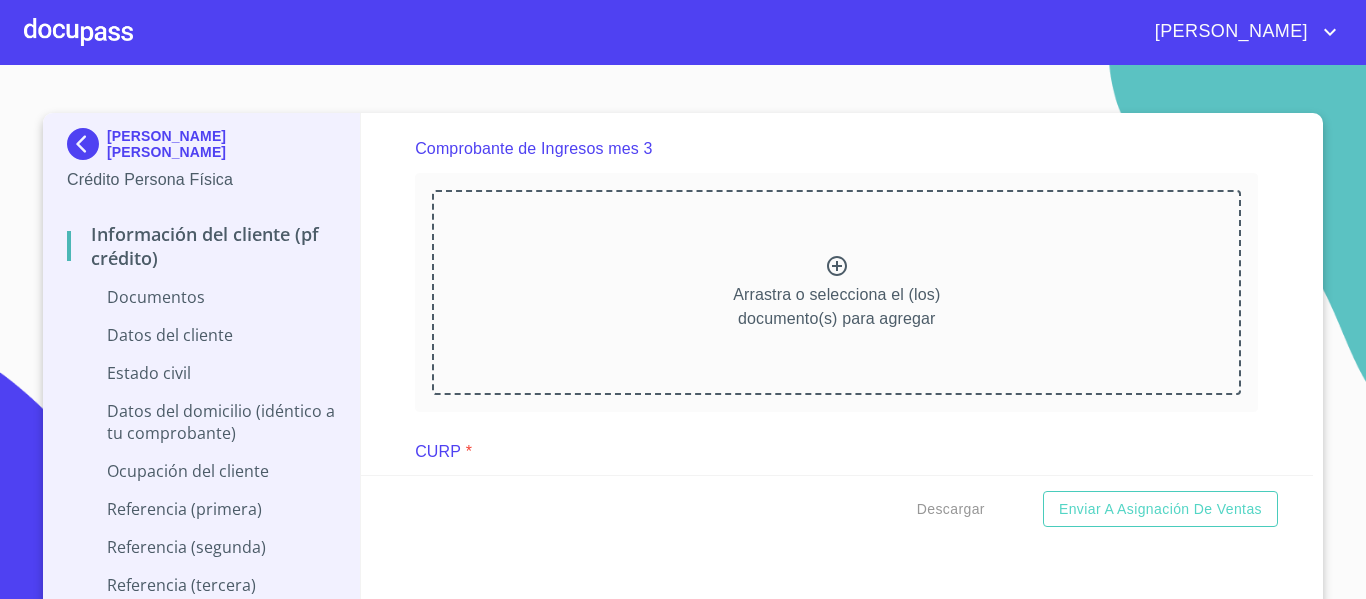 scroll, scrollTop: 2708, scrollLeft: 0, axis: vertical 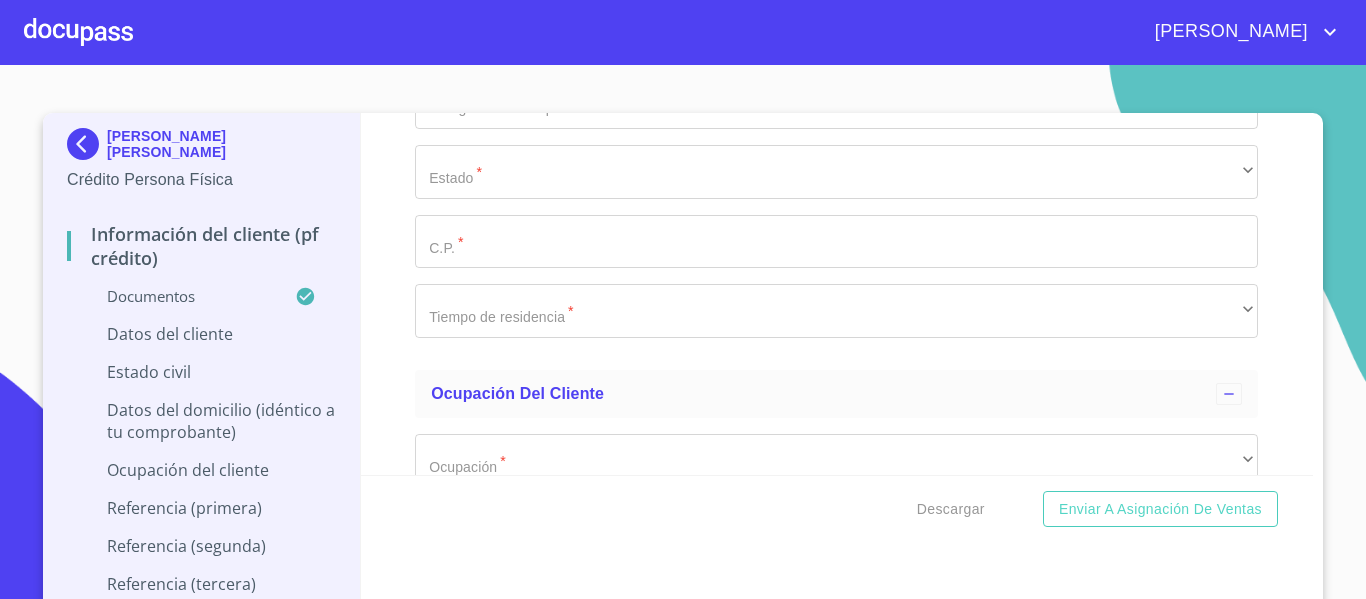 click 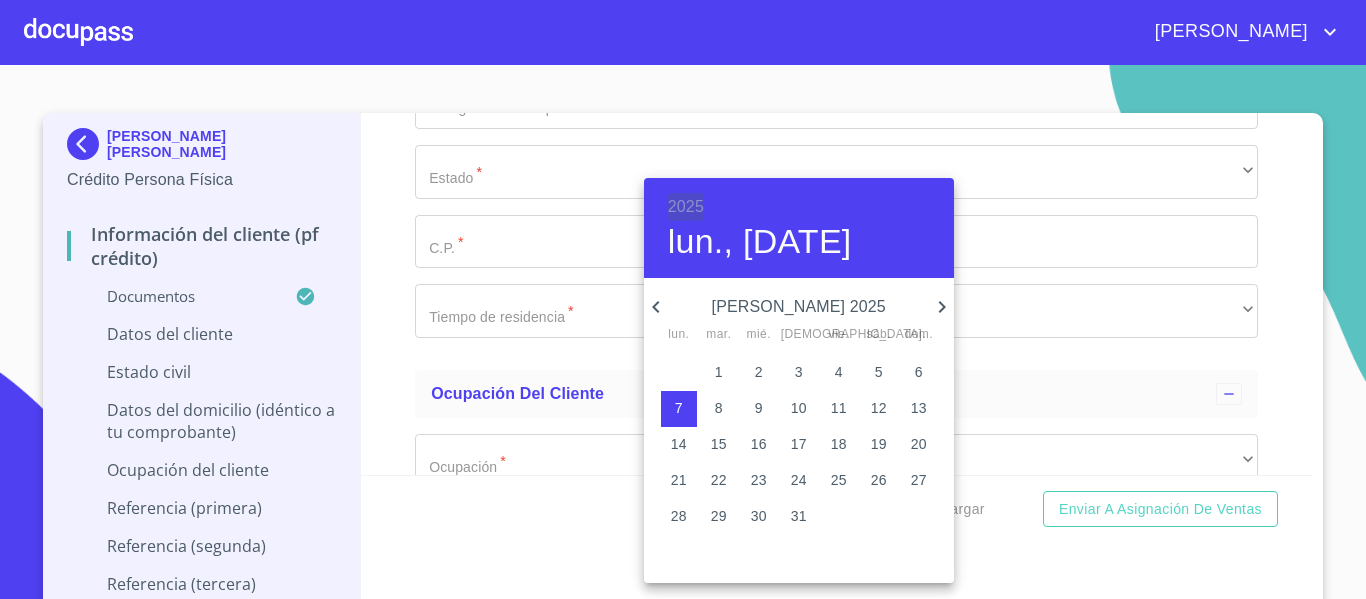 click on "2025" at bounding box center (686, 207) 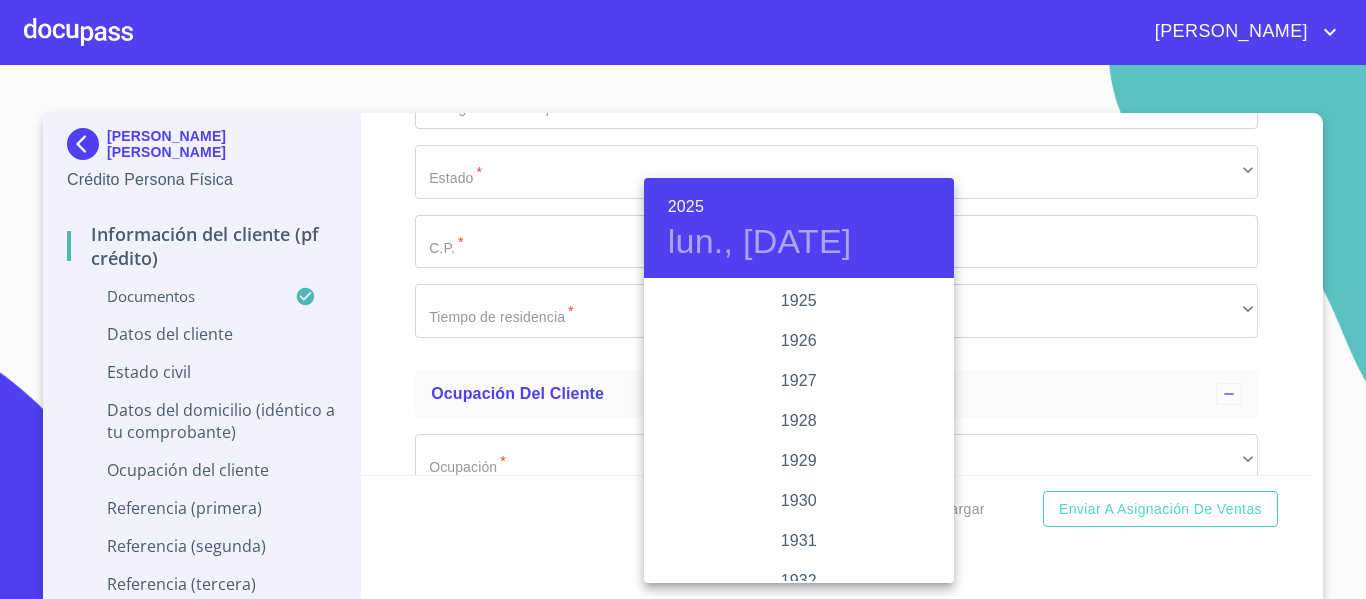 scroll, scrollTop: 3880, scrollLeft: 0, axis: vertical 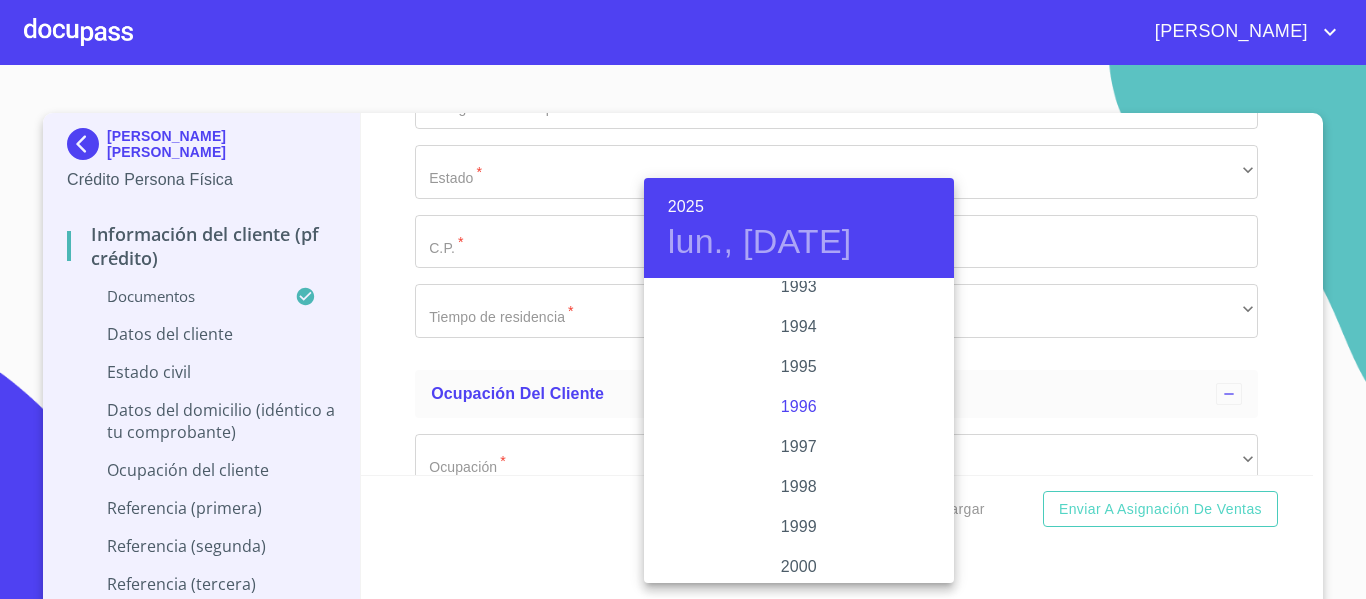 click on "1996" at bounding box center (799, 407) 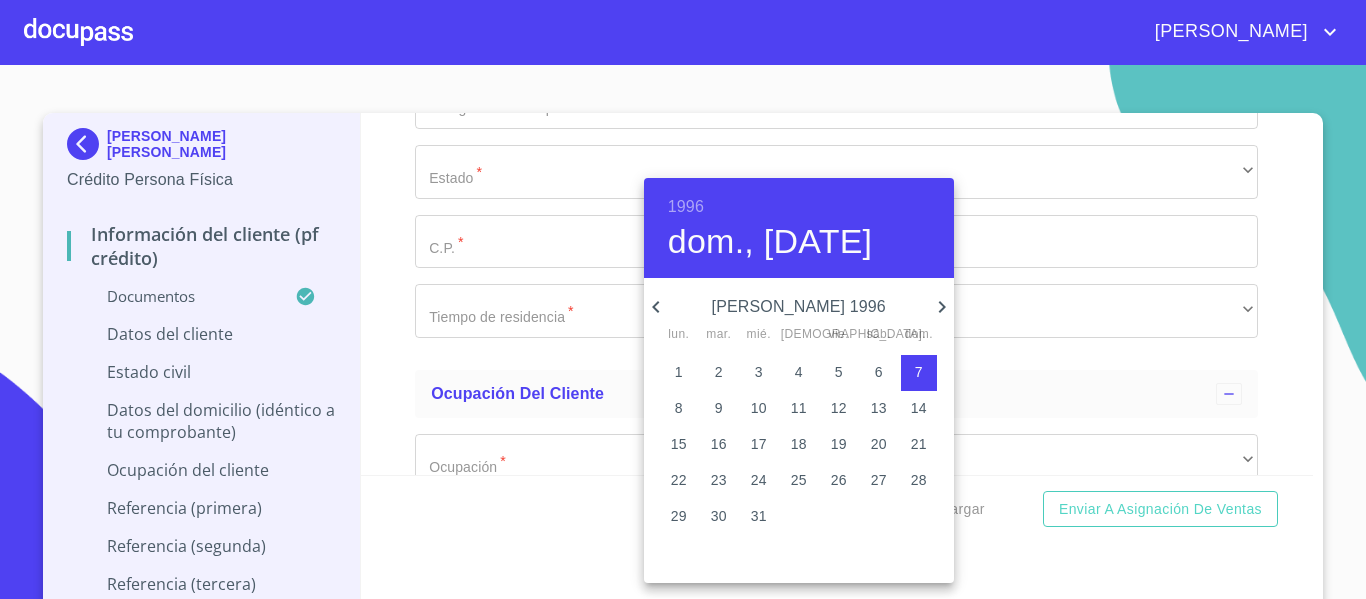 click 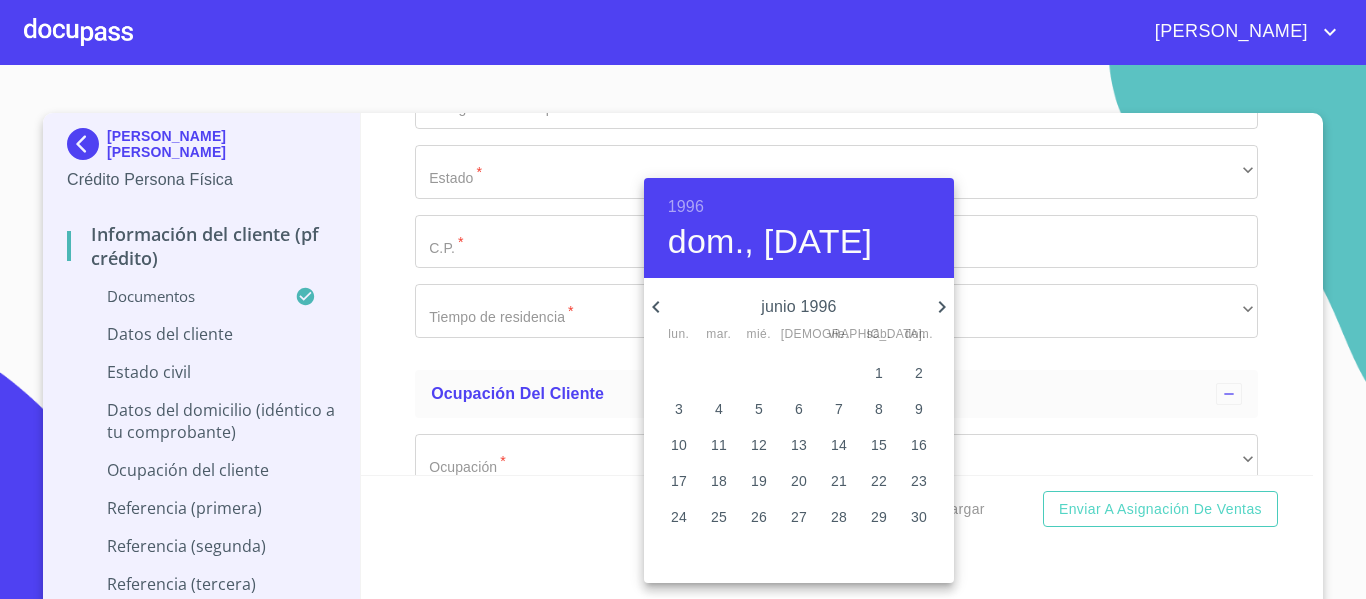 click 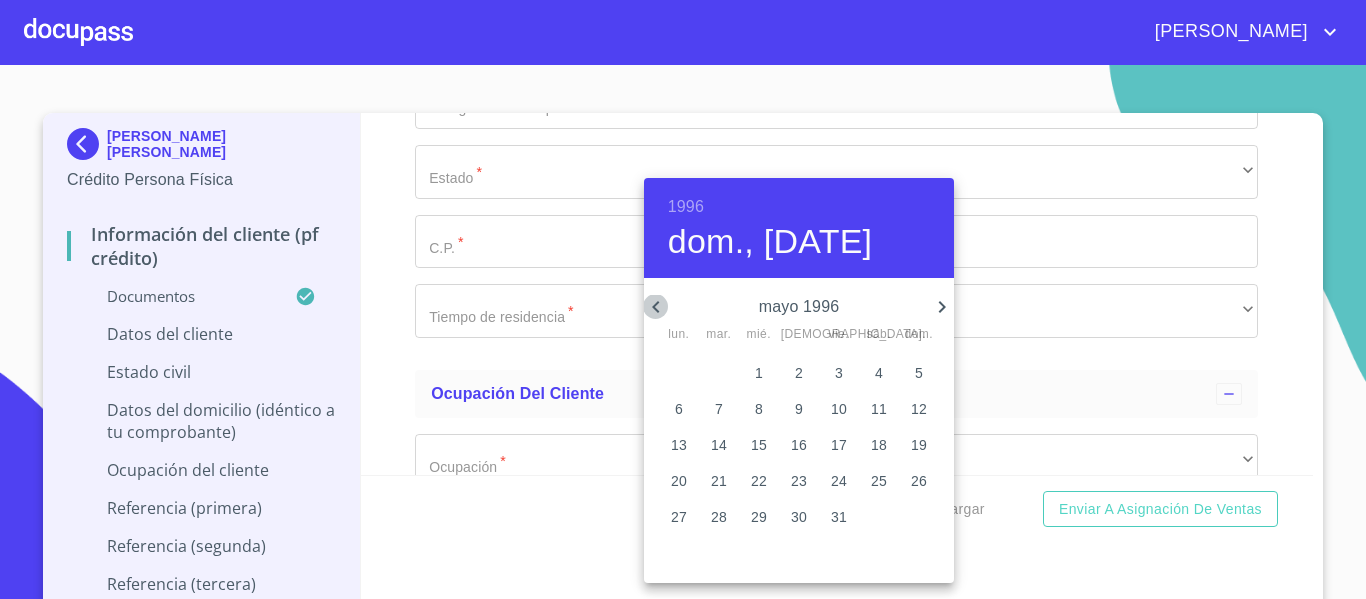 click 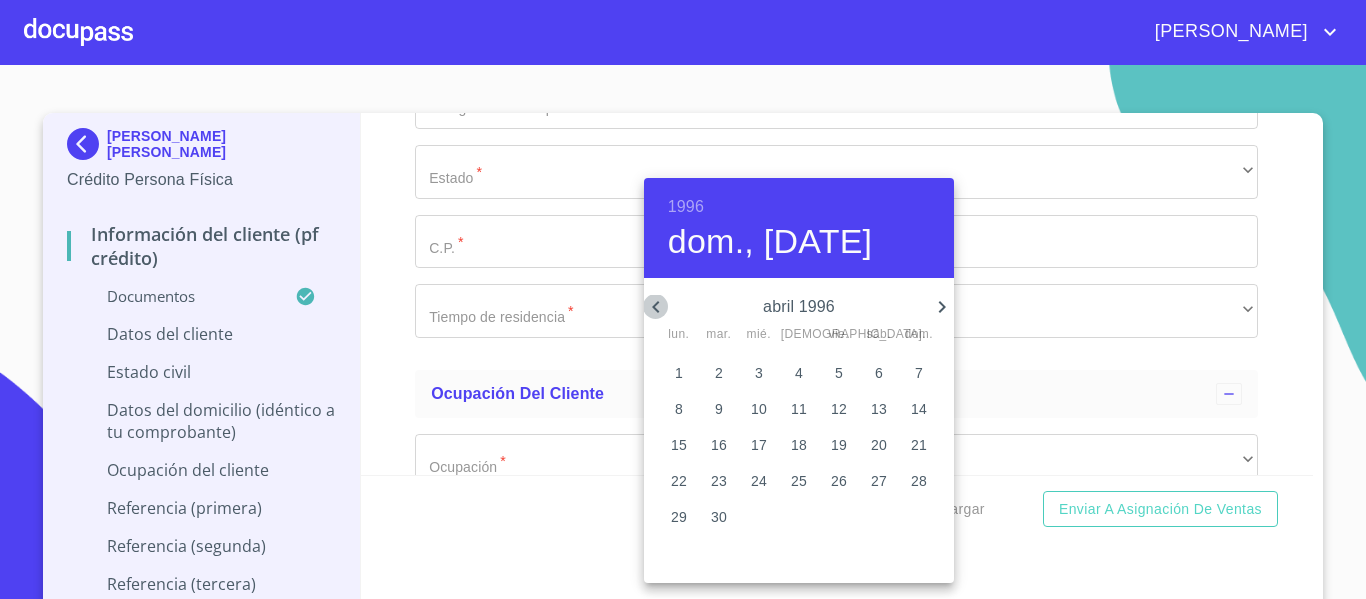 click 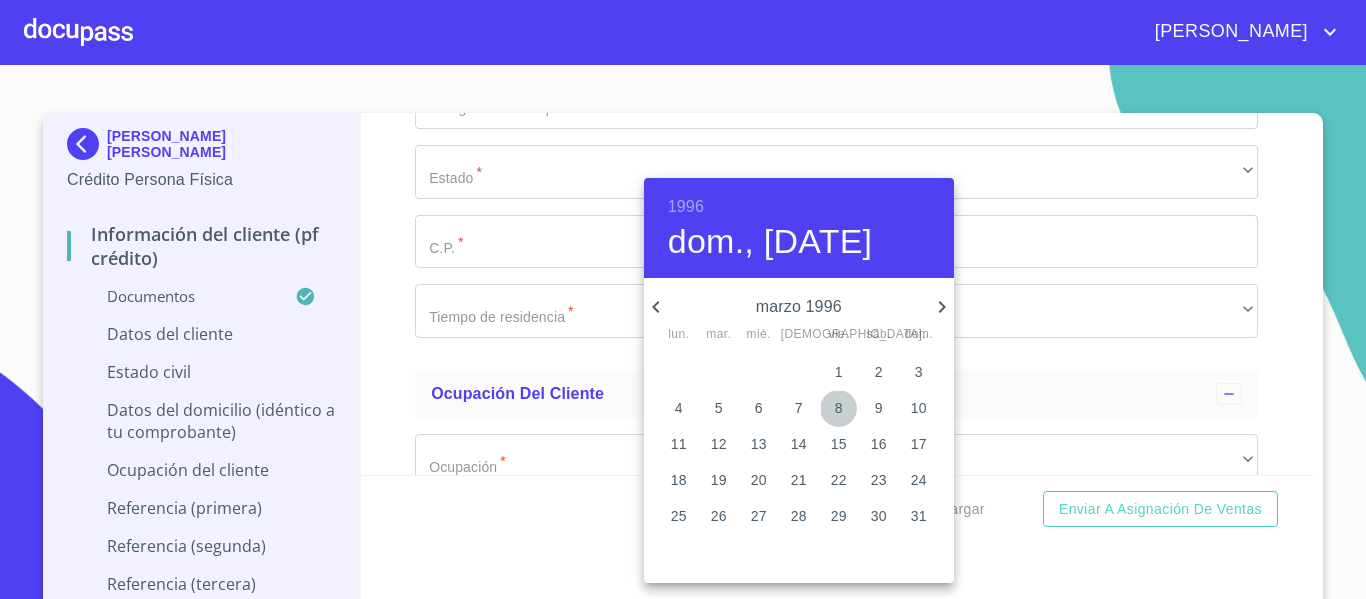 click on "8" at bounding box center [839, 408] 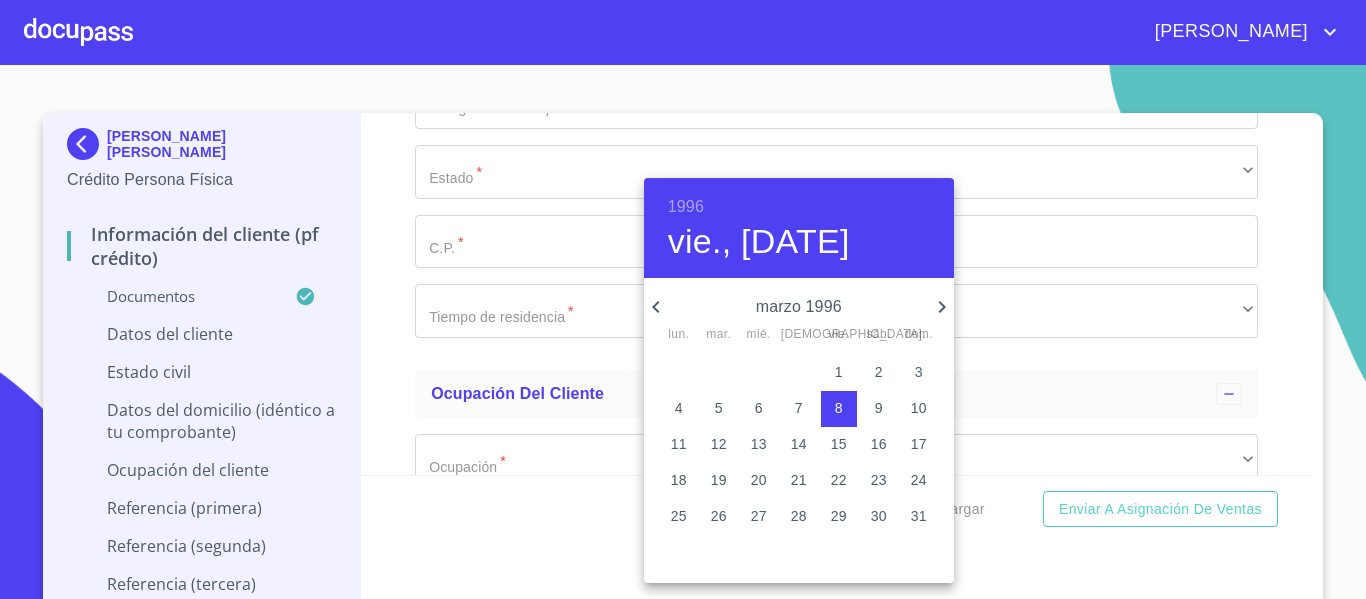 click at bounding box center (683, 299) 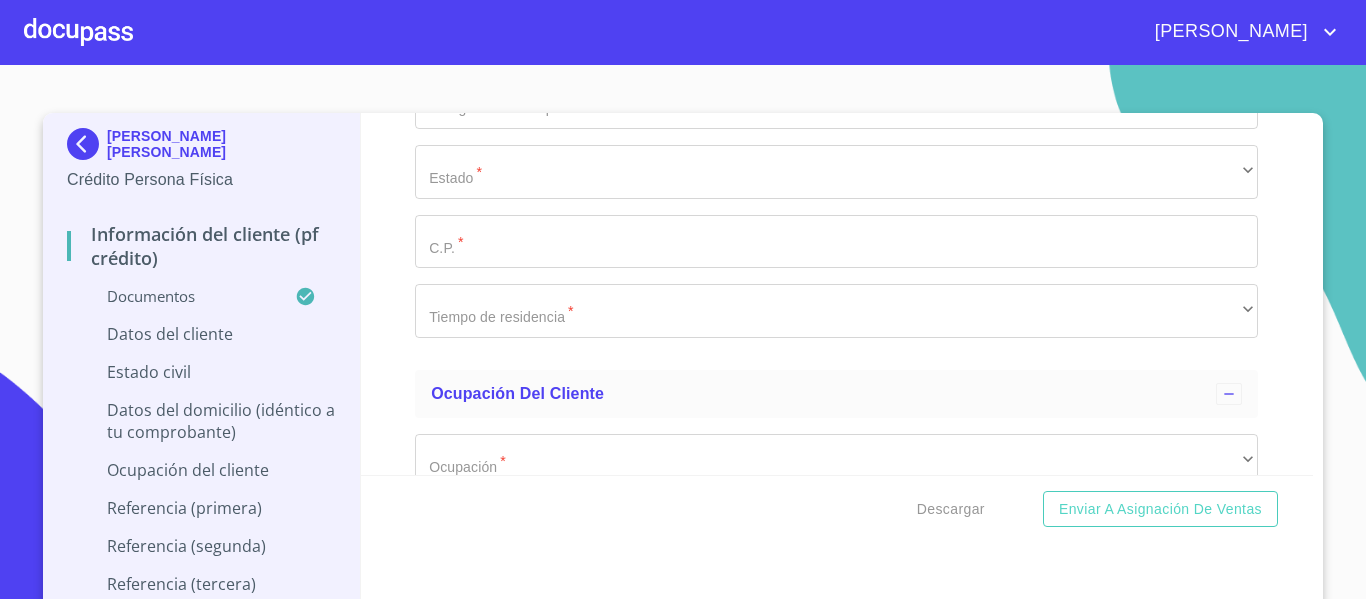 click on "Documento de identificación.   *" at bounding box center [836, -1102] 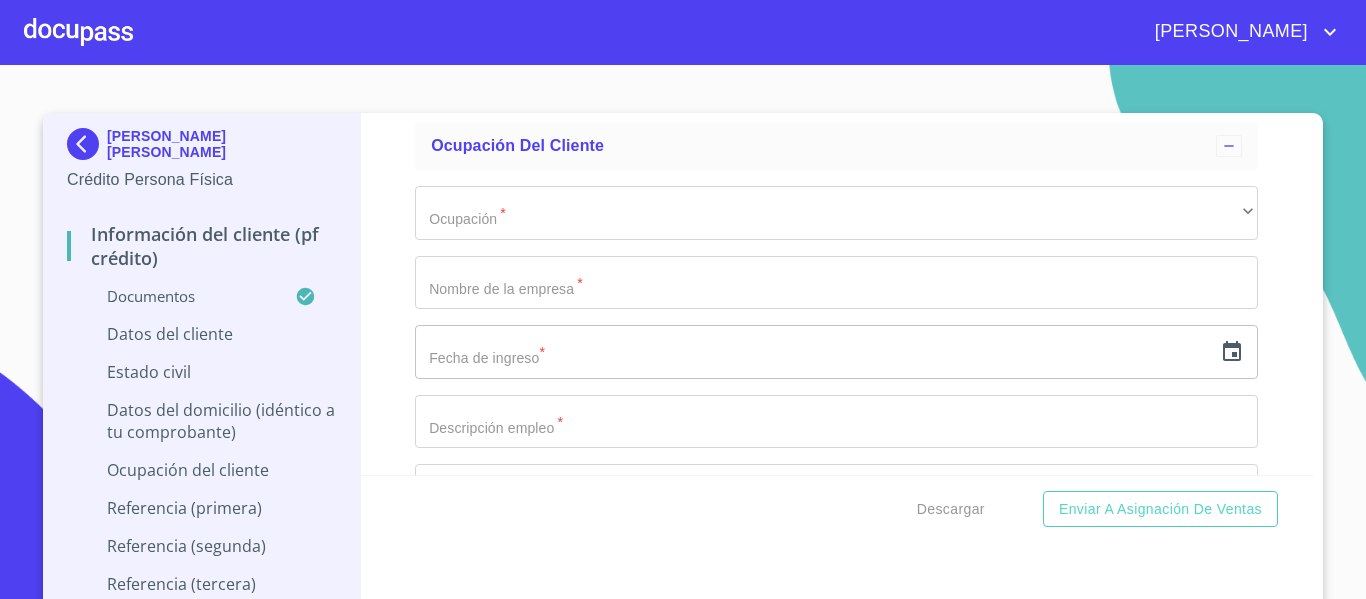 scroll, scrollTop: 6641, scrollLeft: 0, axis: vertical 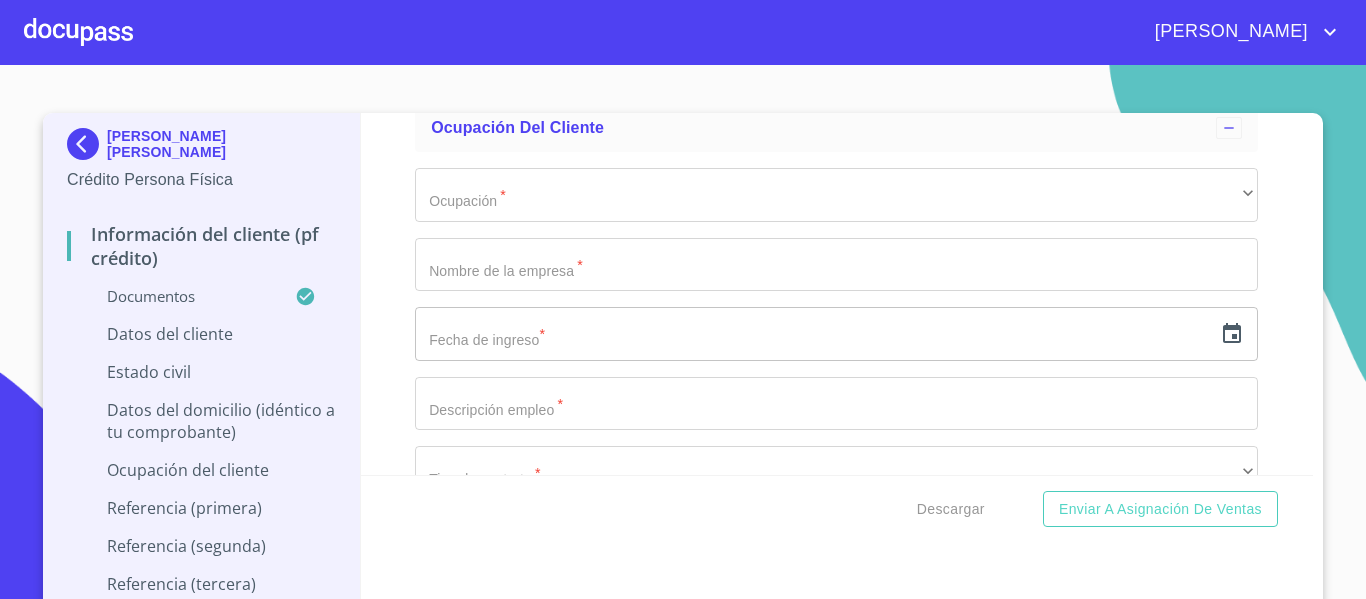 type on "PEGG960308HJCRML07" 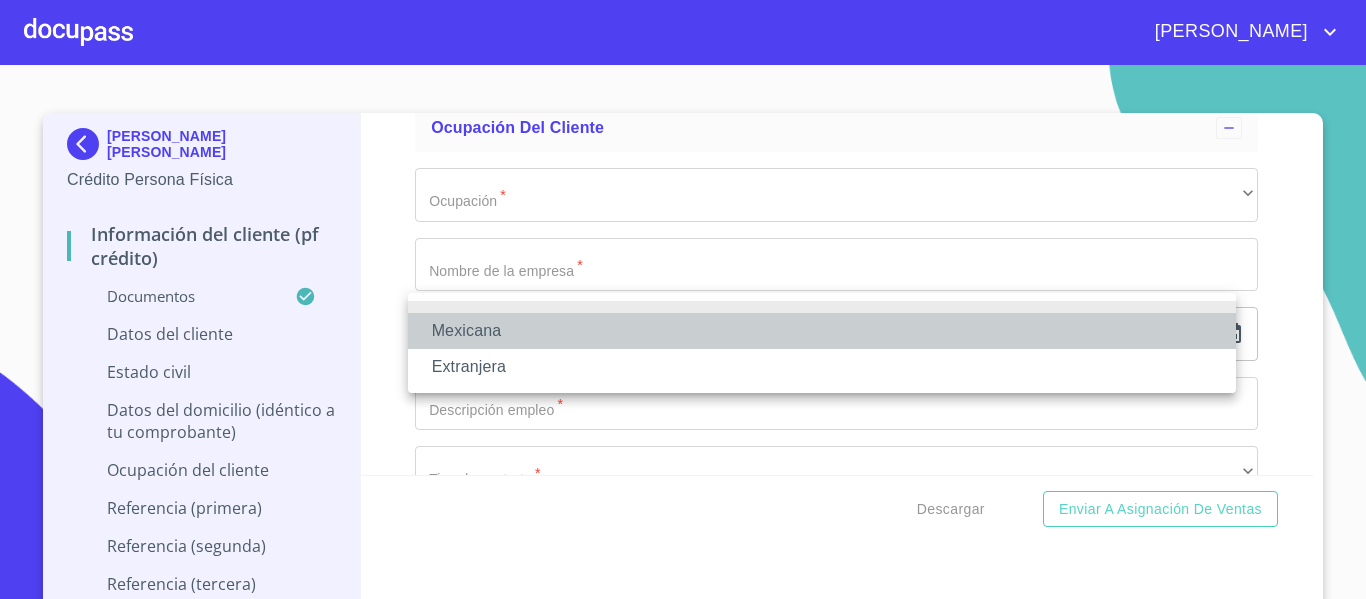 click on "Mexicana" at bounding box center [822, 331] 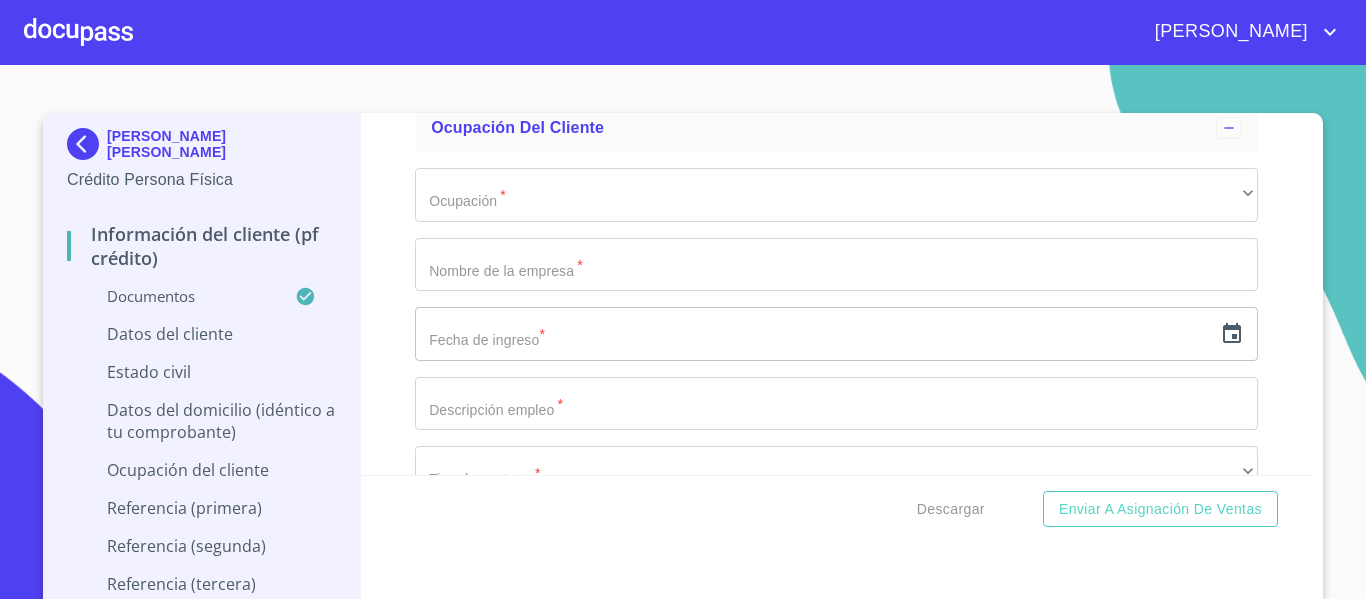 click on "Documento de identificación.   *" at bounding box center [836, -1090] 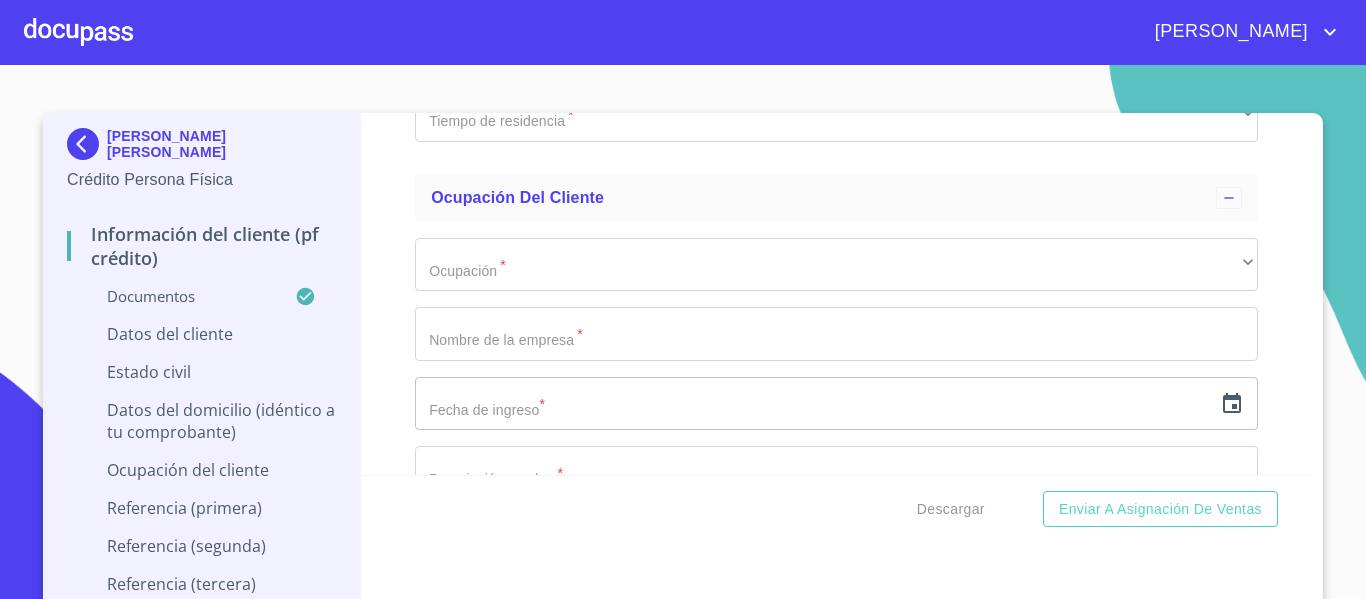 type on "[GEOGRAPHIC_DATA]" 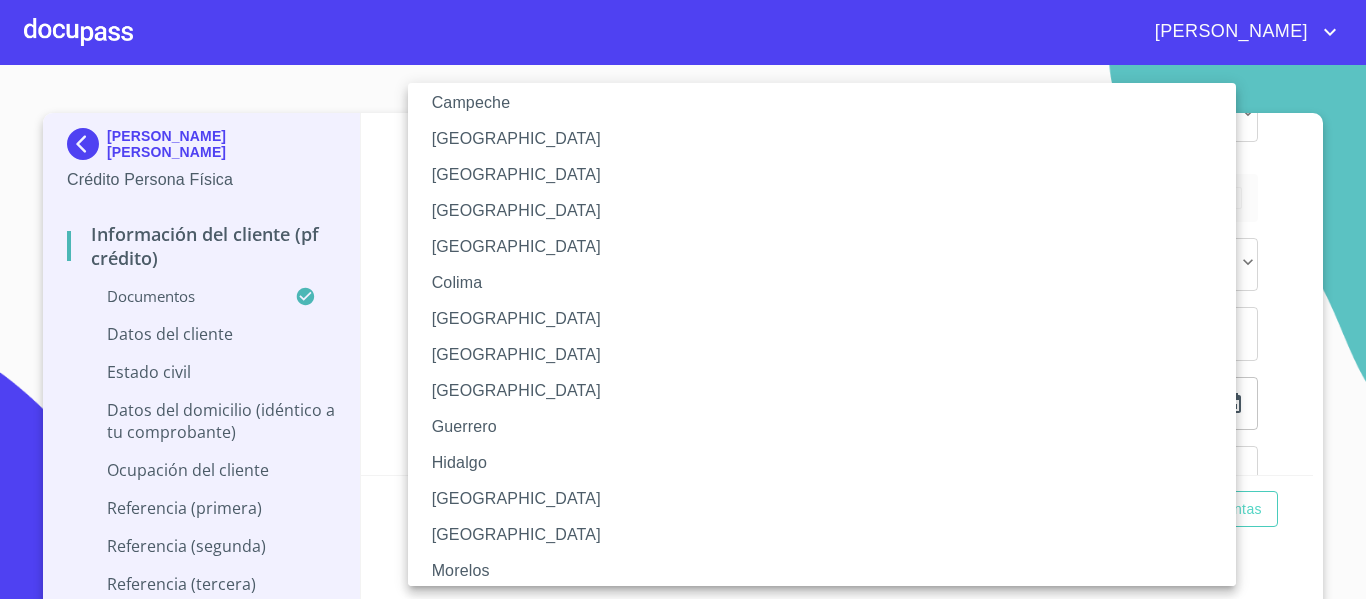 scroll, scrollTop: 147, scrollLeft: 0, axis: vertical 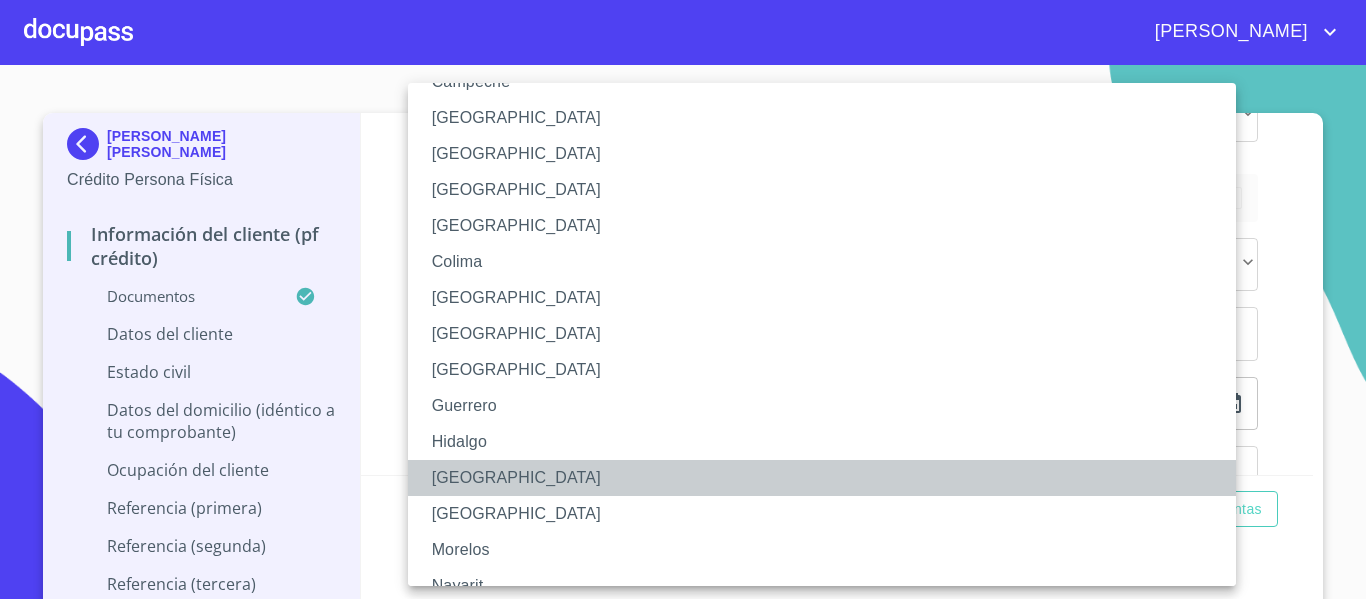 click on "[GEOGRAPHIC_DATA]" at bounding box center [829, 478] 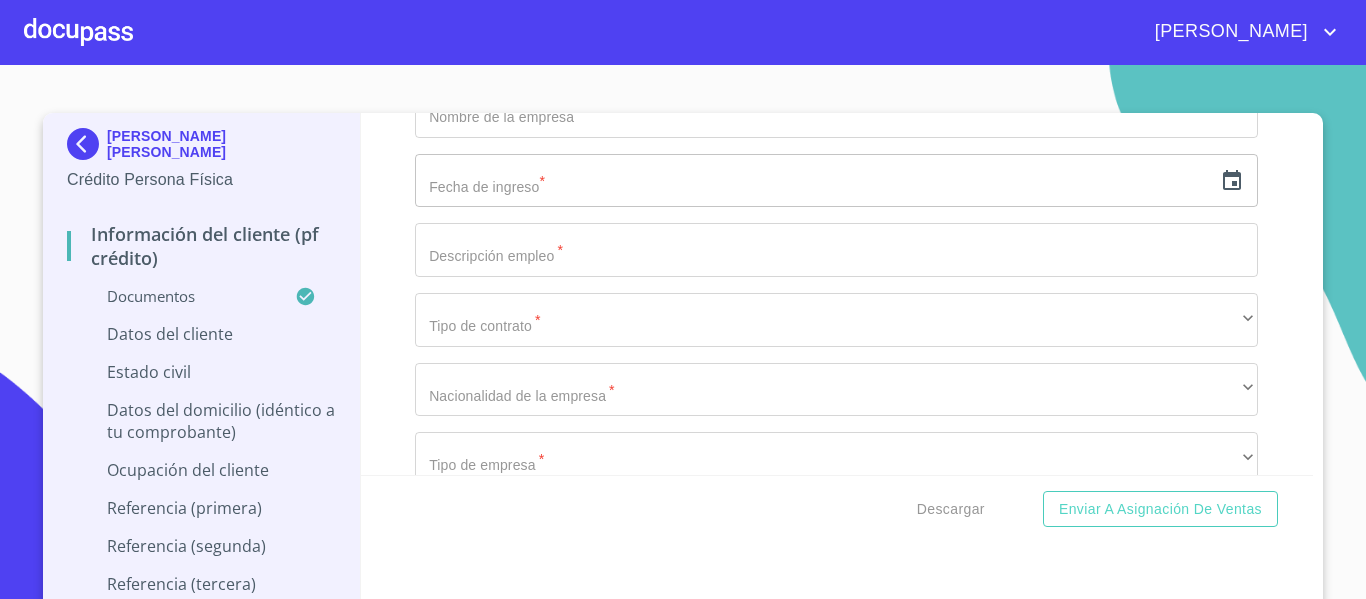 scroll, scrollTop: 6917, scrollLeft: 0, axis: vertical 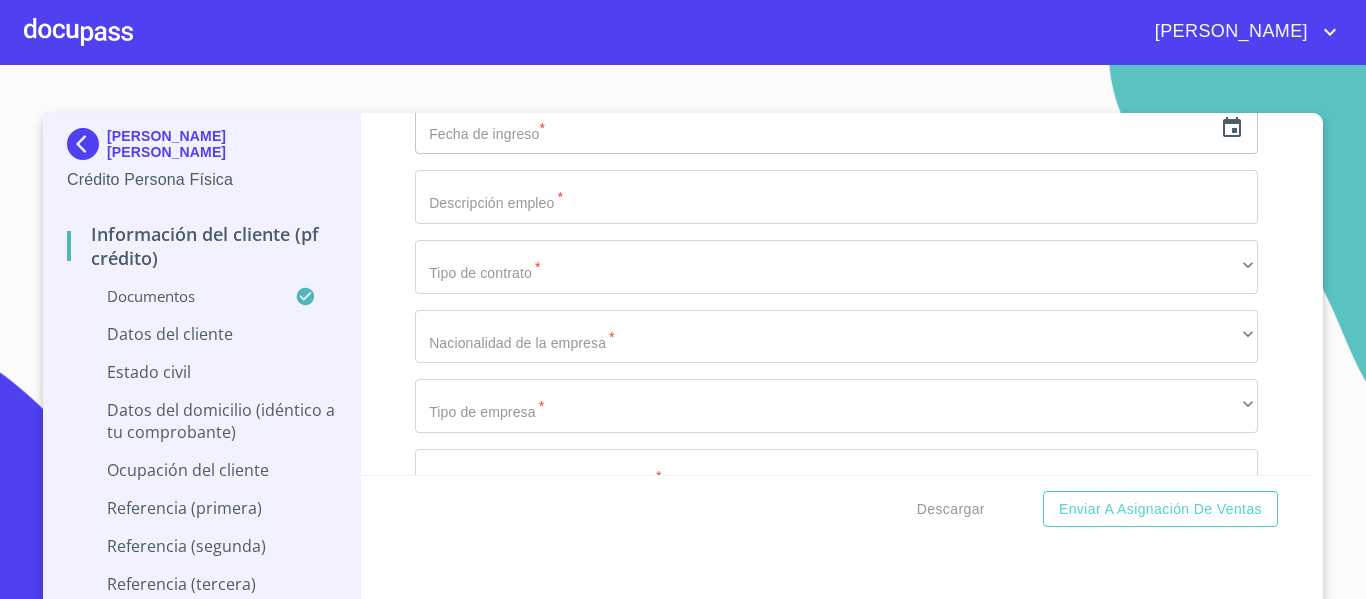 click on "​" at bounding box center (836, -1227) 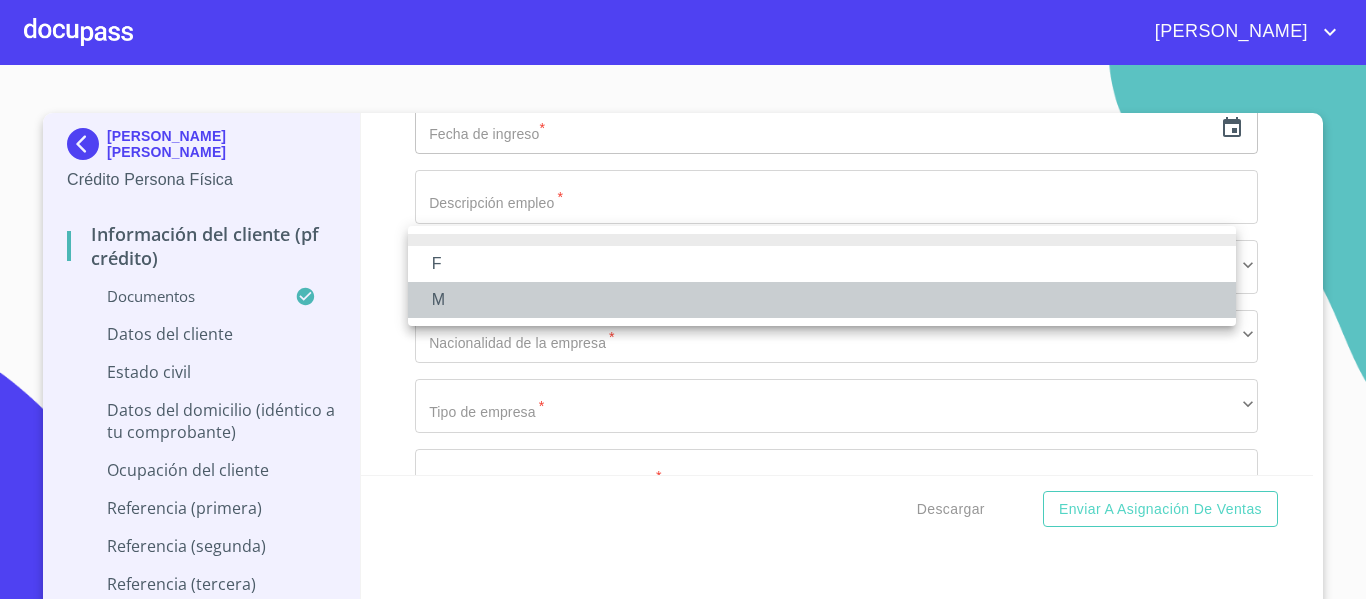 click on "M" at bounding box center (822, 300) 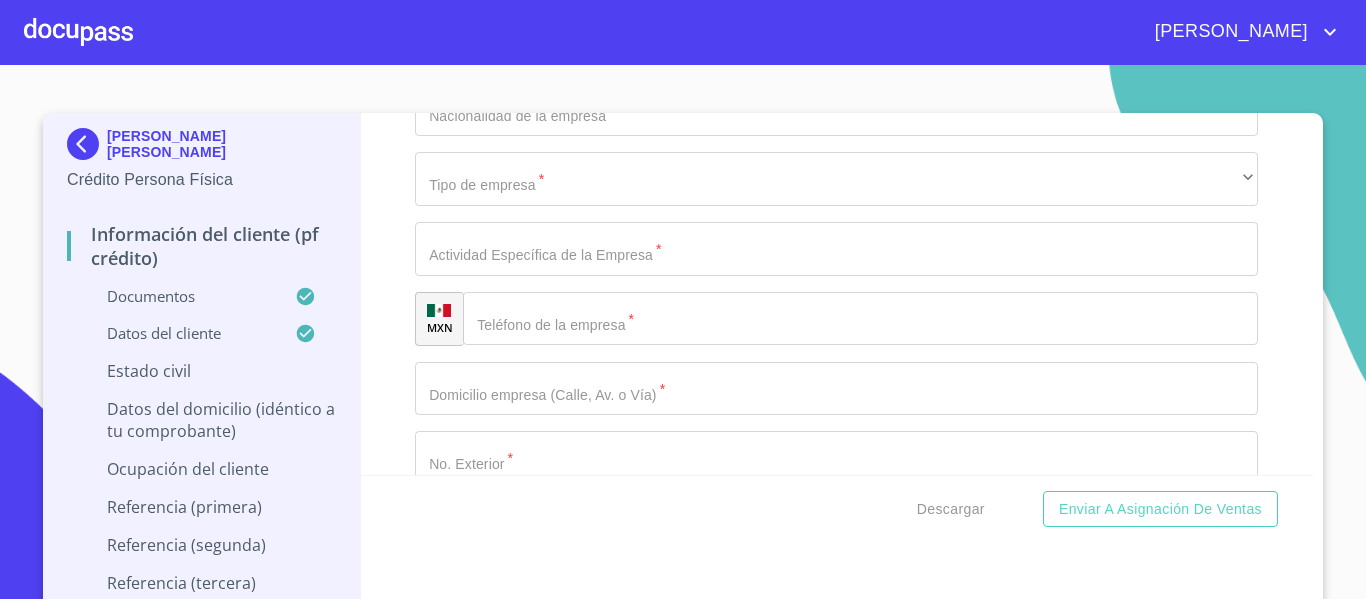 scroll, scrollTop: 7158, scrollLeft: 0, axis: vertical 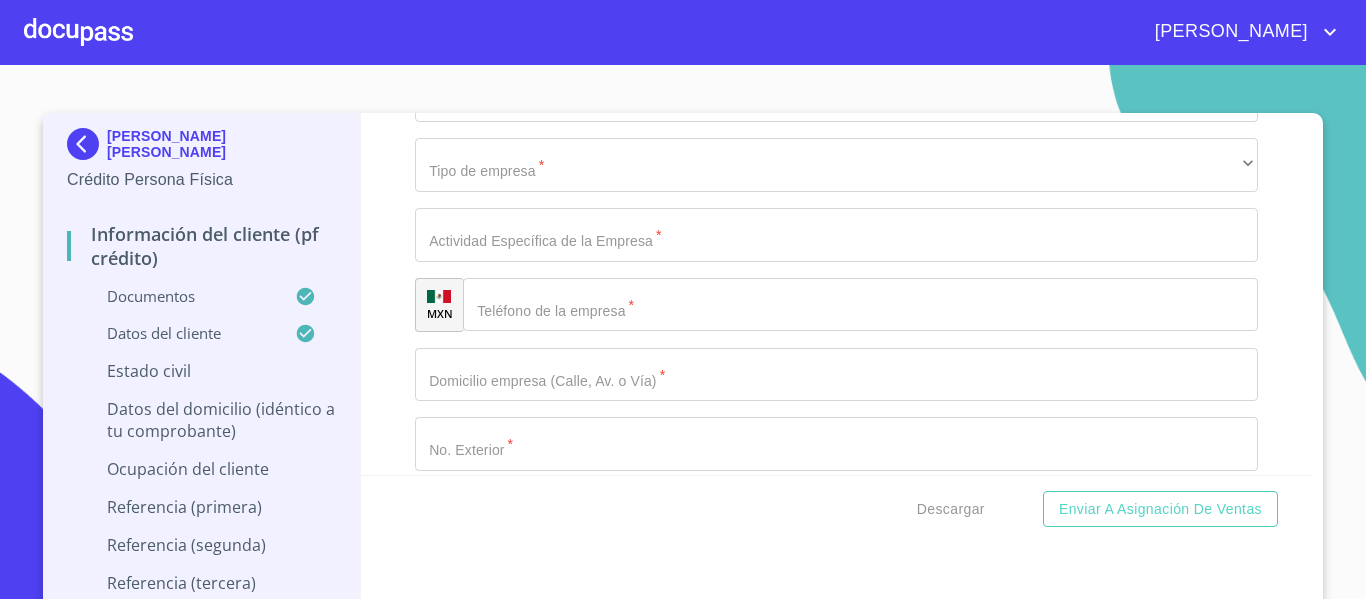 click on "​" at bounding box center (836, -1248) 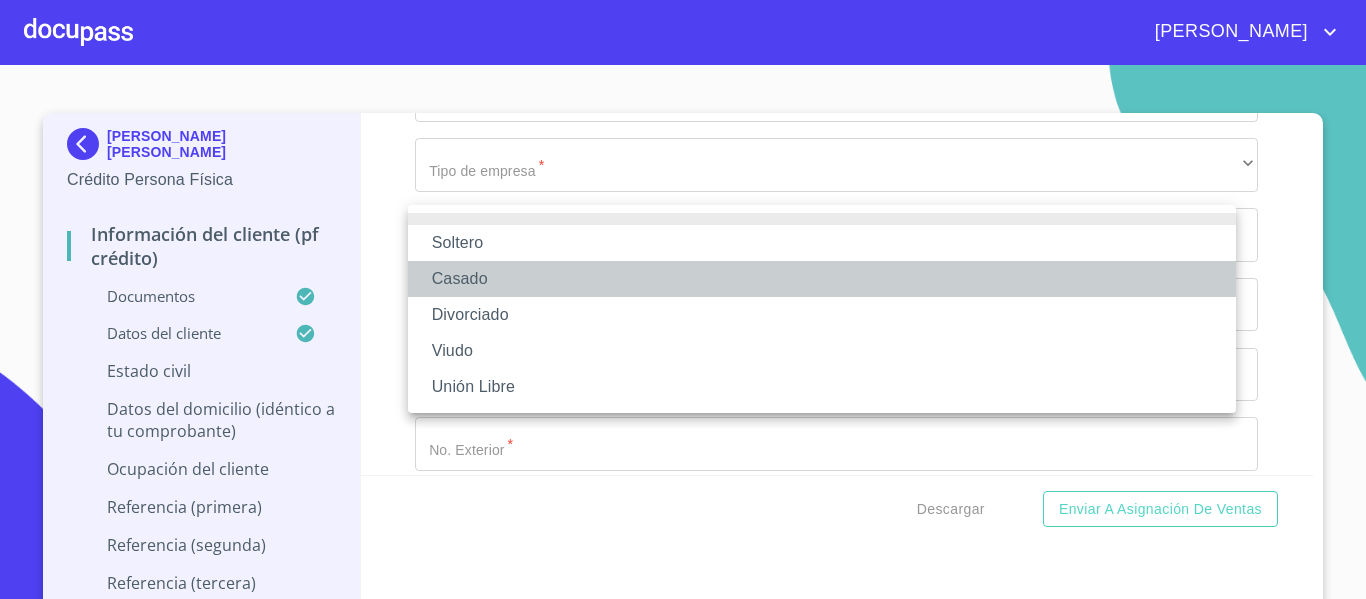 click on "Casado" at bounding box center (822, 279) 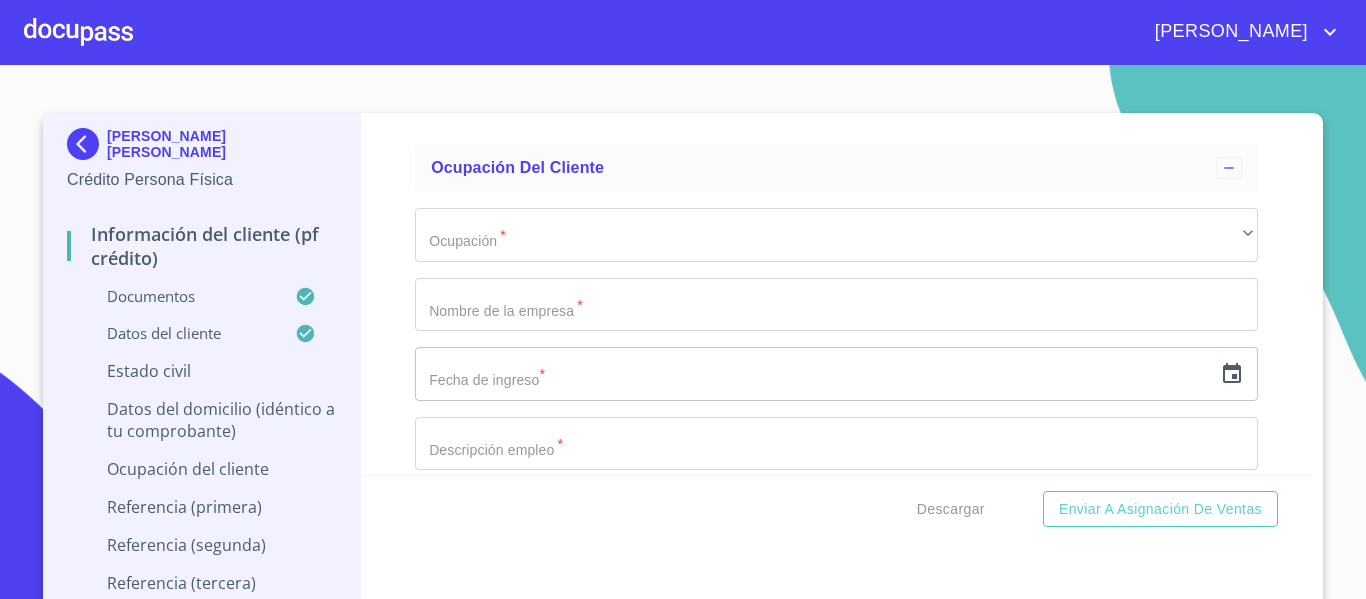 click on "​" at bounding box center (836, -1178) 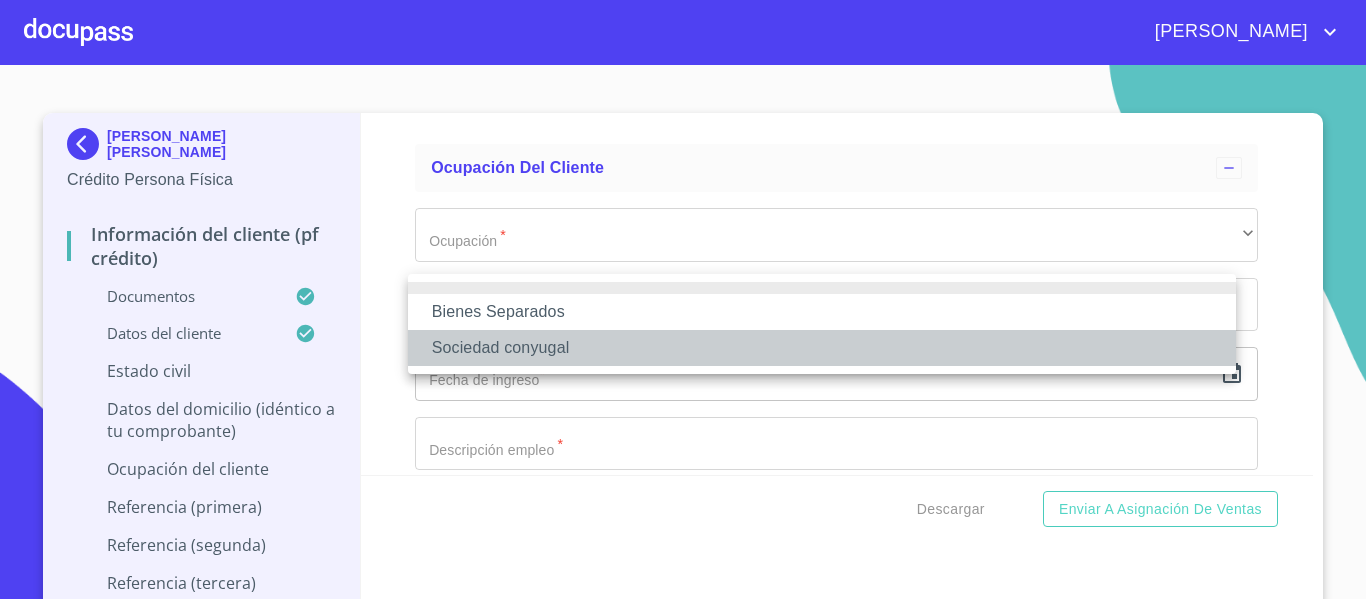 click on "Sociedad conyugal" at bounding box center (822, 348) 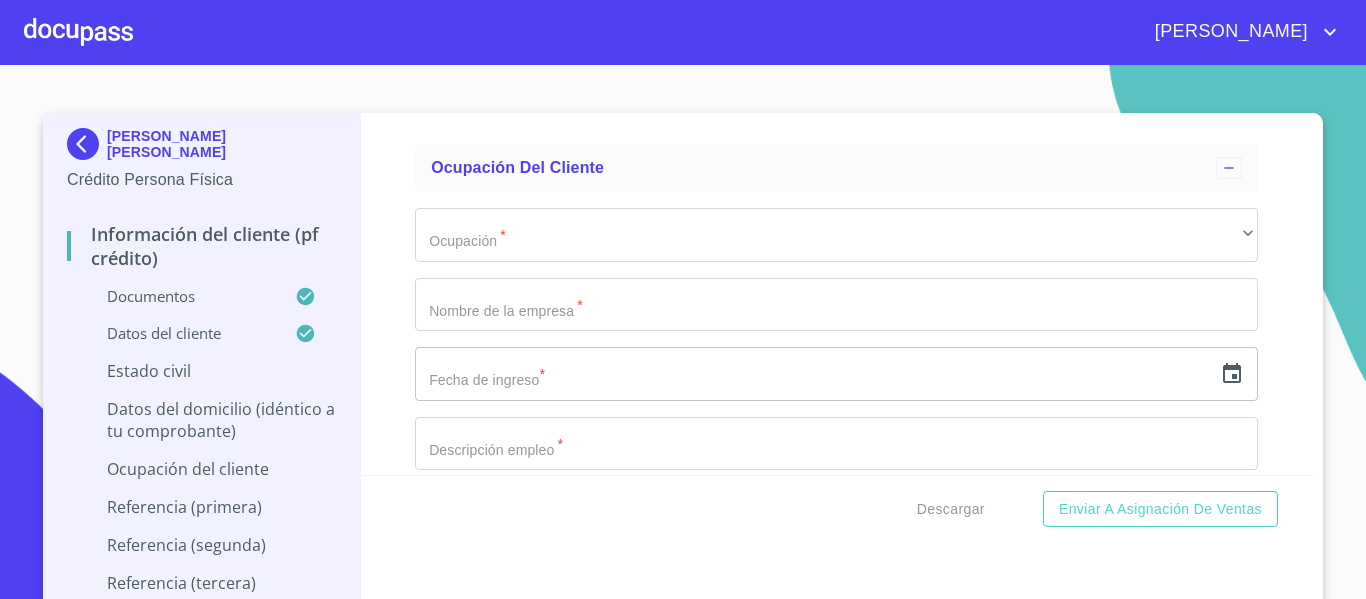 click on "Documento de identificación.   *" at bounding box center (836, -1109) 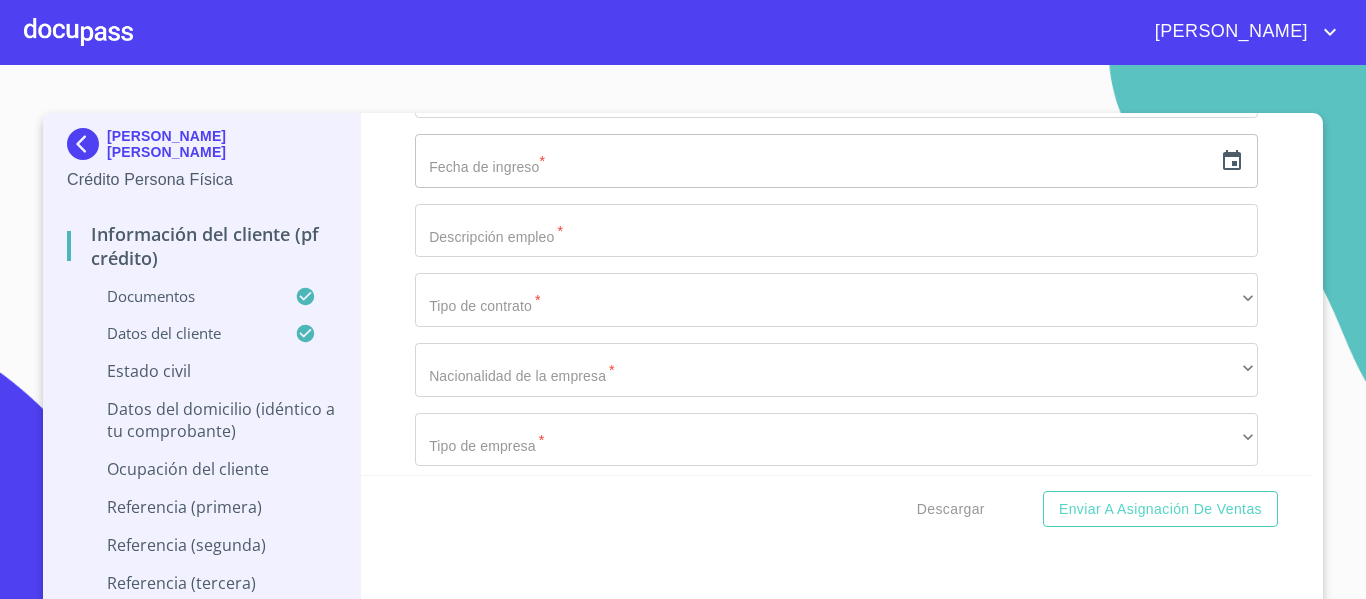 type on "[PERSON_NAME]" 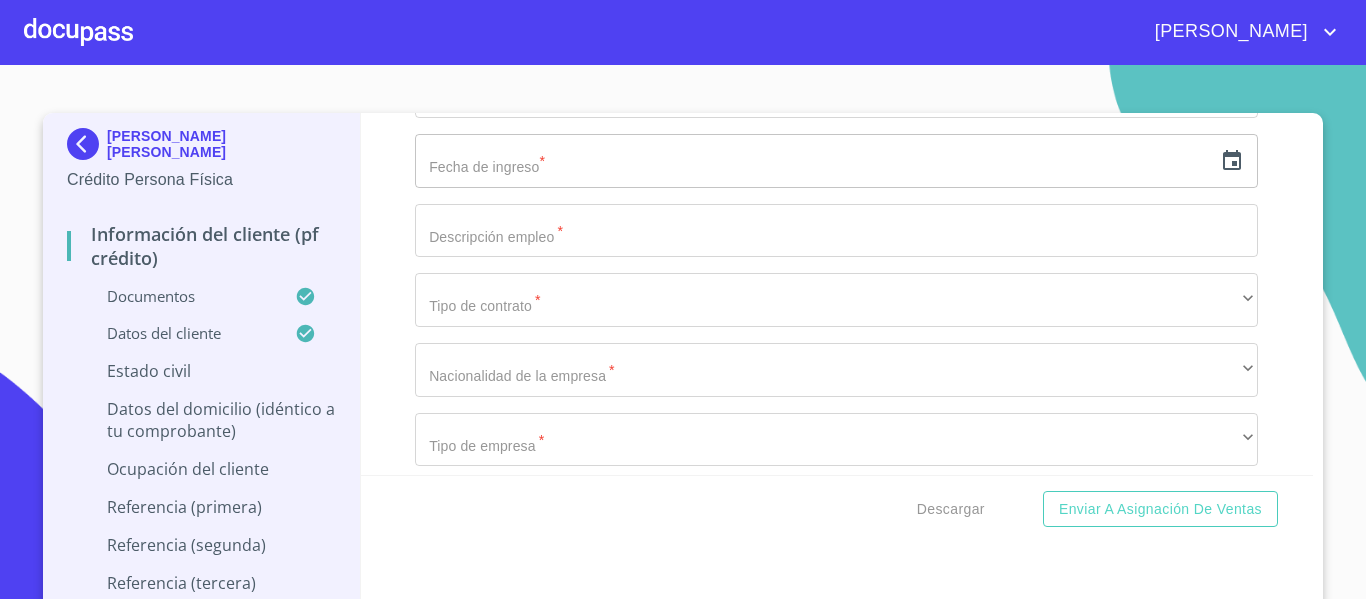 type on "BEAS" 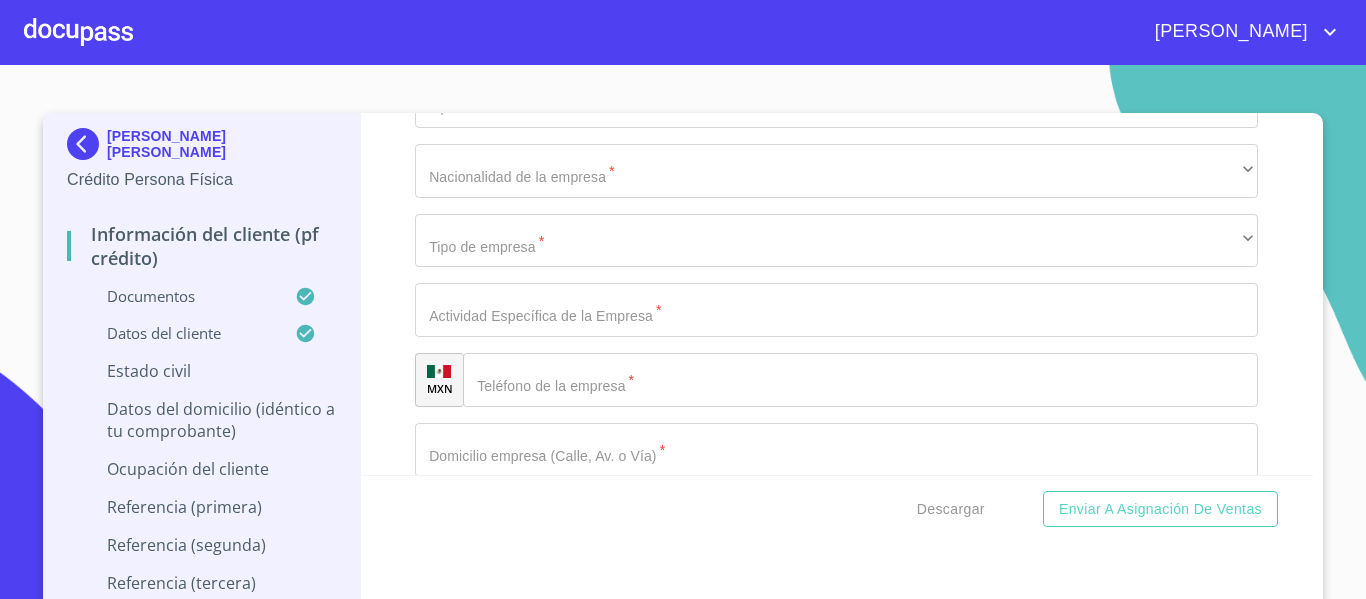 scroll, scrollTop: 7571, scrollLeft: 0, axis: vertical 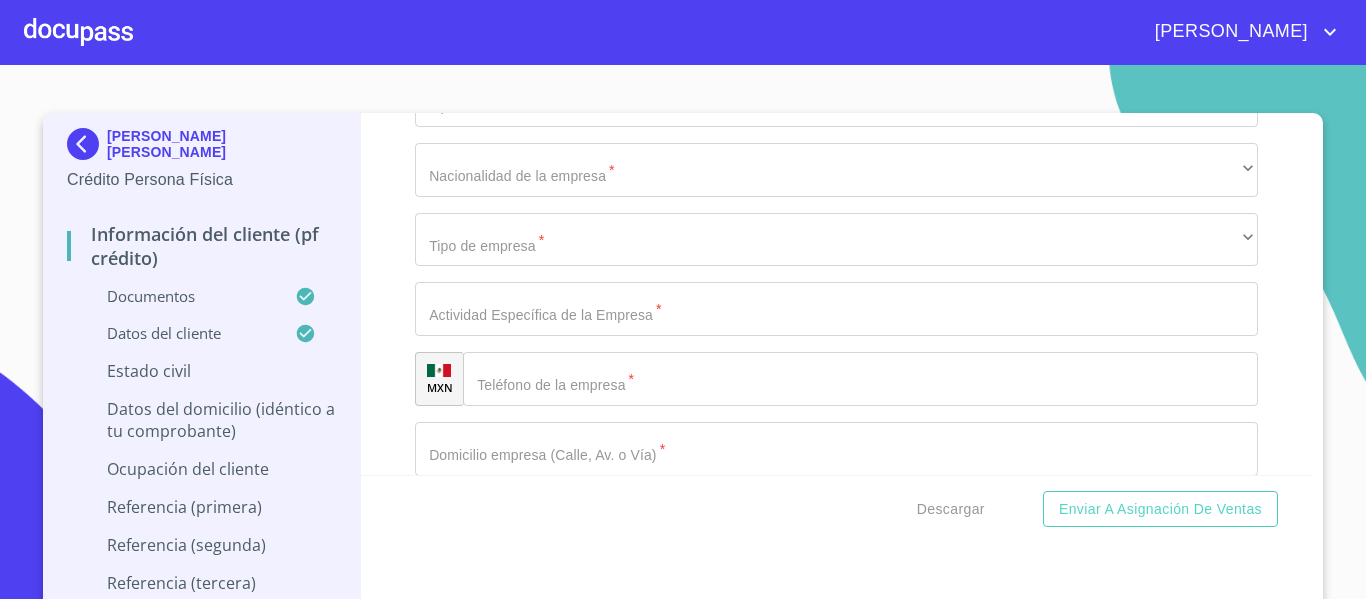type on "0" 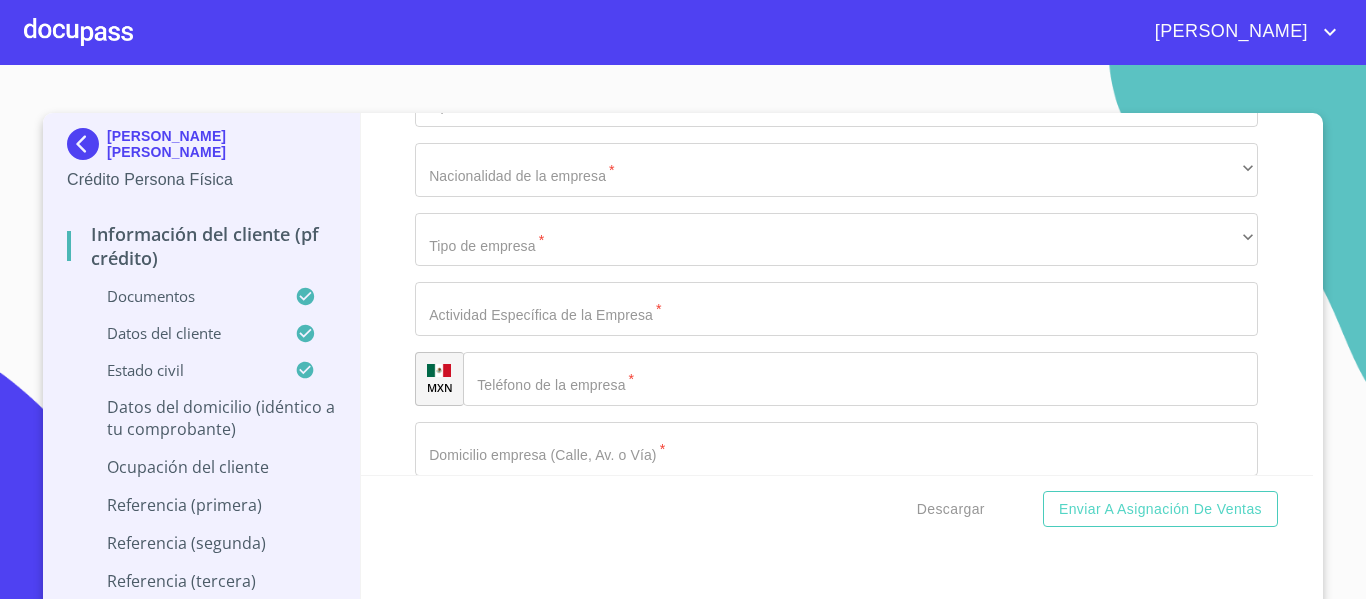 click on "Documento de identificación.   *" at bounding box center (836, -1174) 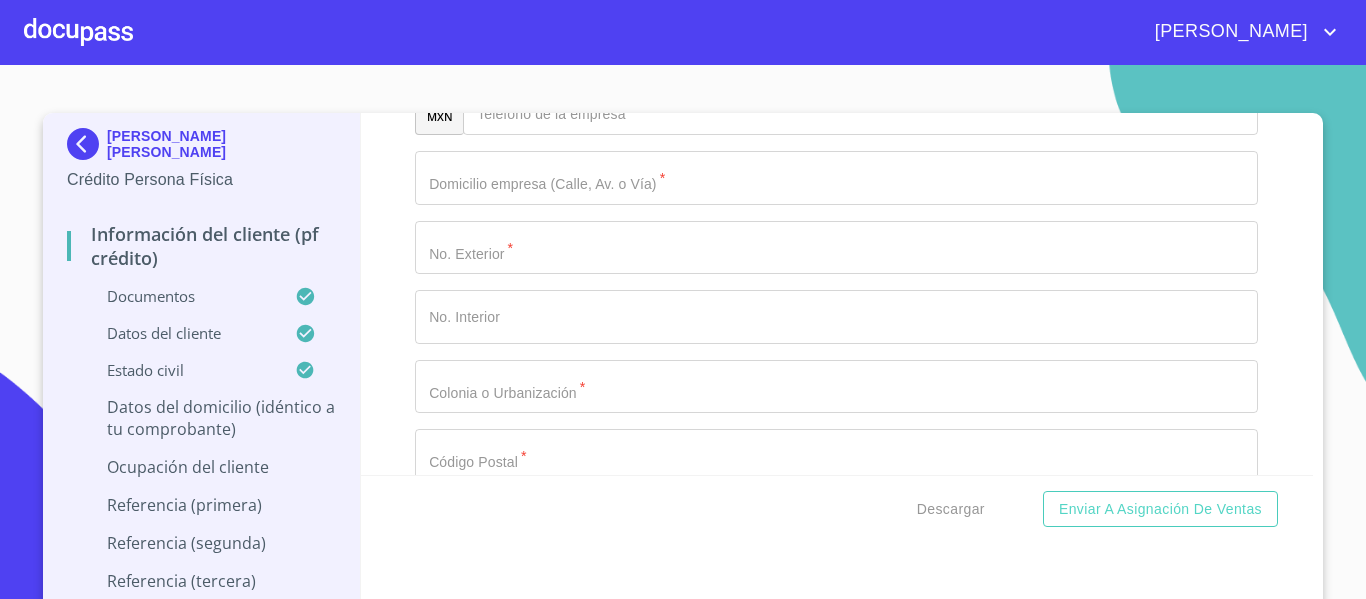 scroll, scrollTop: 7851, scrollLeft: 0, axis: vertical 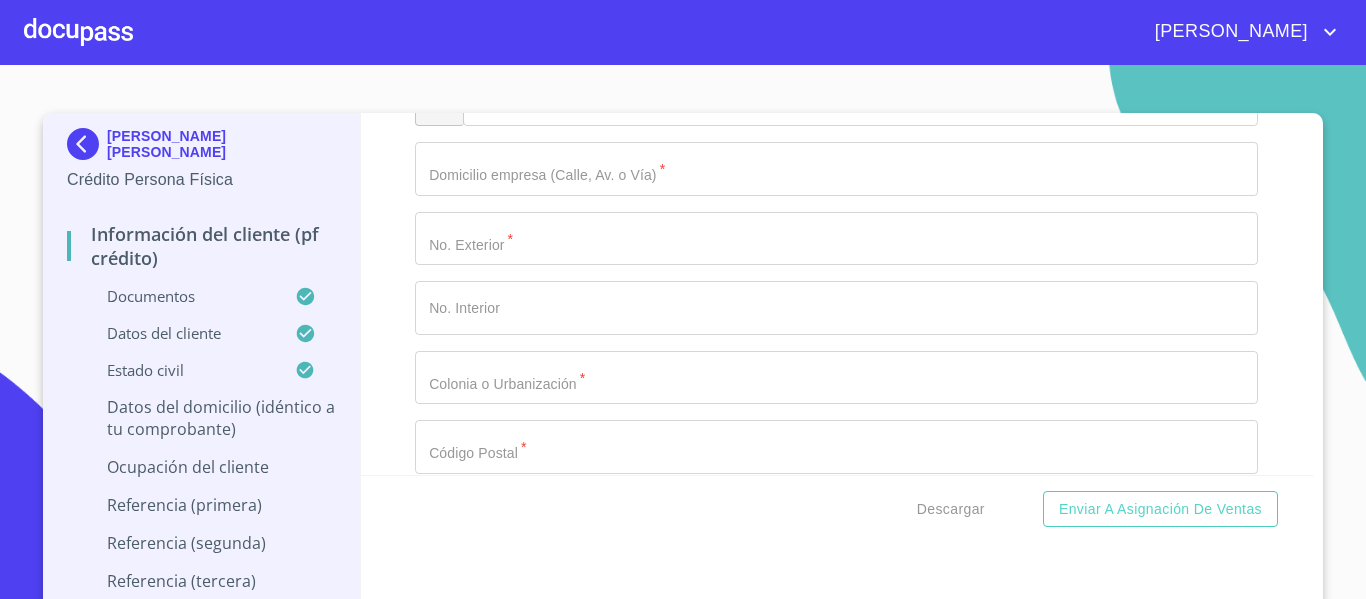 type on "0" 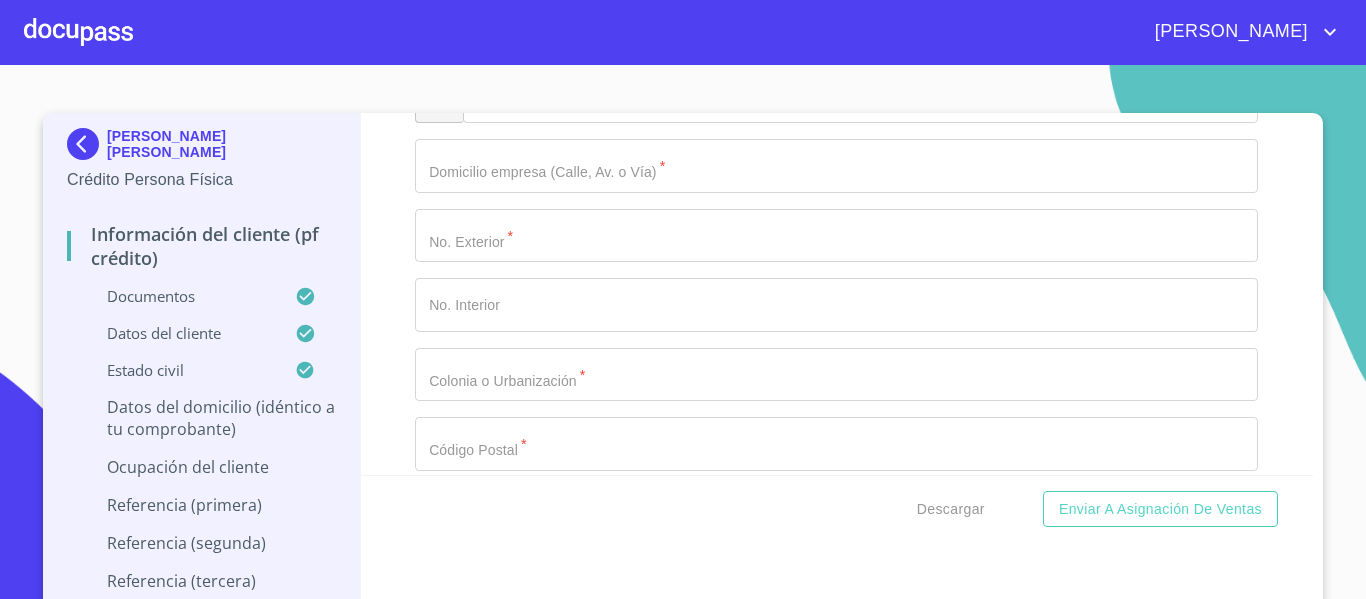 click on "​" at bounding box center (836, -1028) 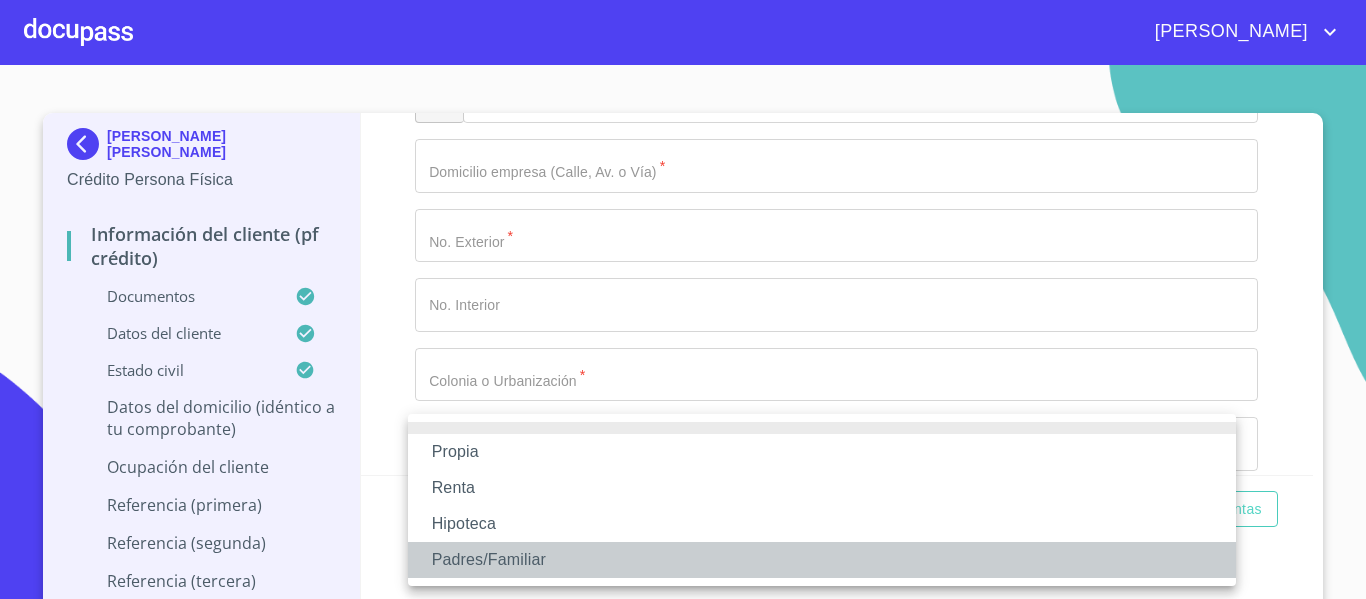 click on "Padres/Familiar" at bounding box center (822, 560) 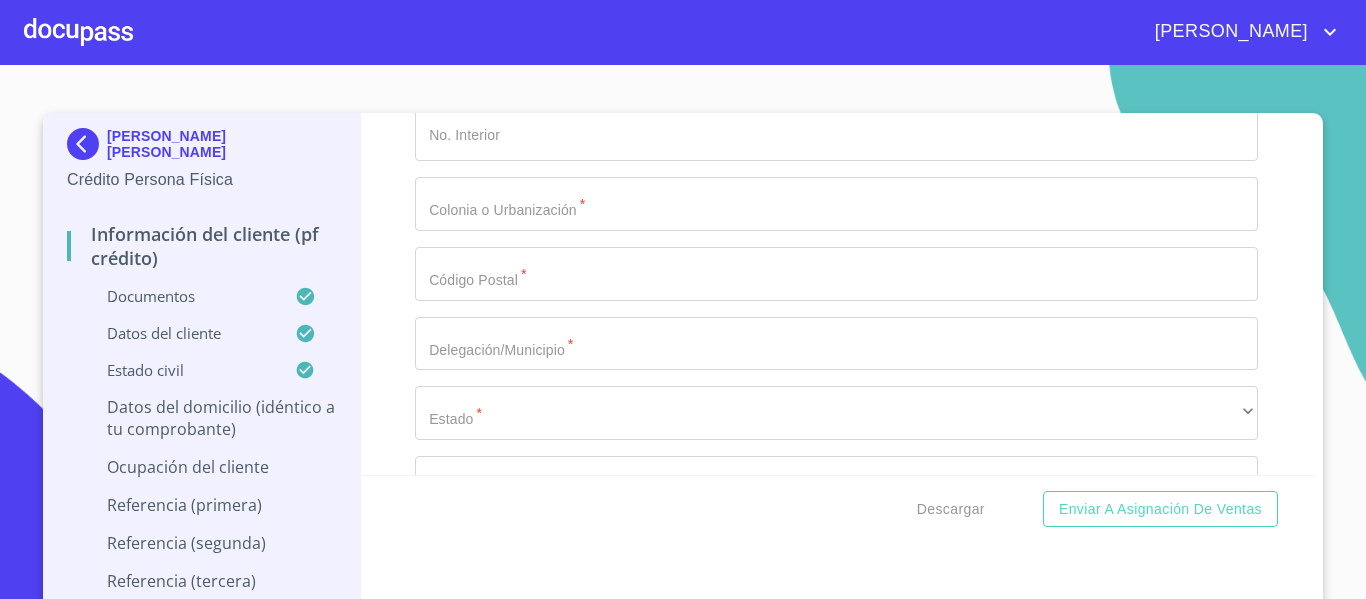 scroll, scrollTop: 8120, scrollLeft: 0, axis: vertical 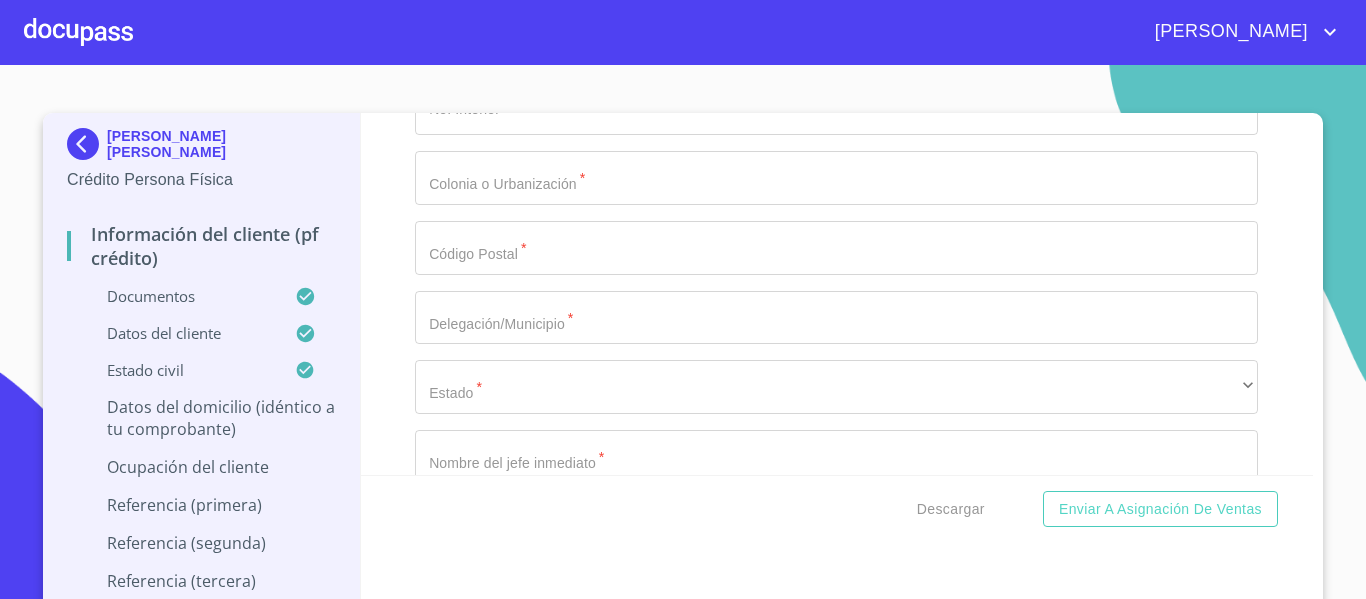 click on "Documento de identificación.   *" at bounding box center [813, -3195] 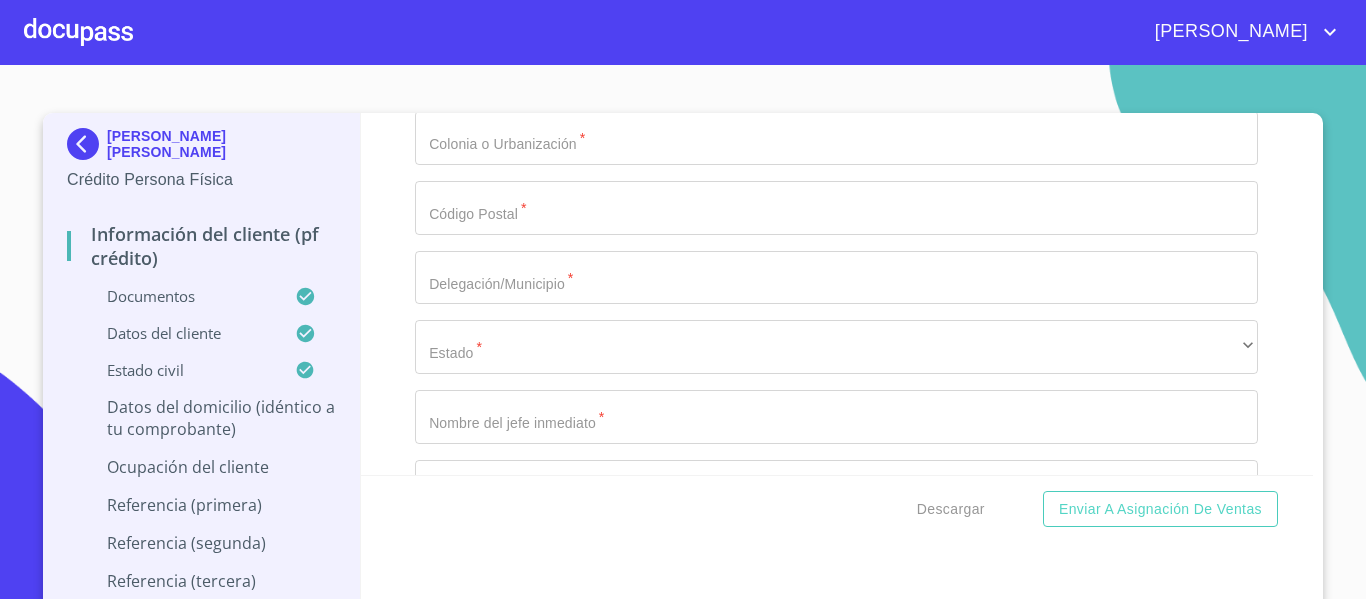 scroll, scrollTop: 8334, scrollLeft: 0, axis: vertical 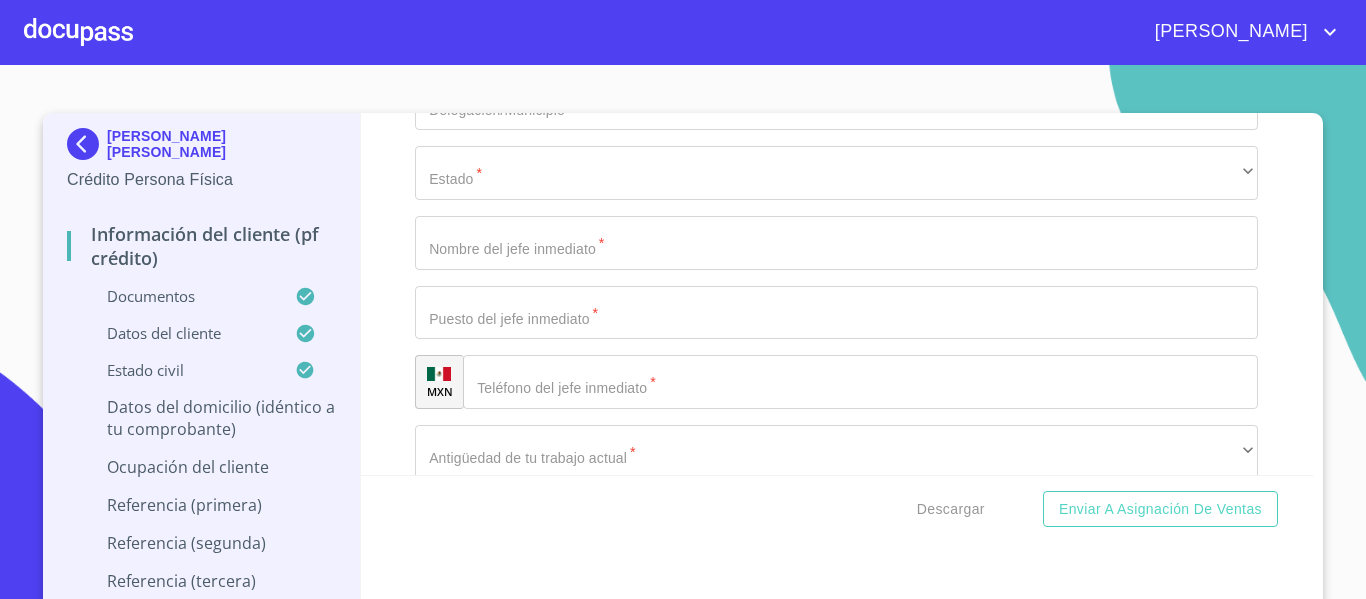 type on "TEPEC" 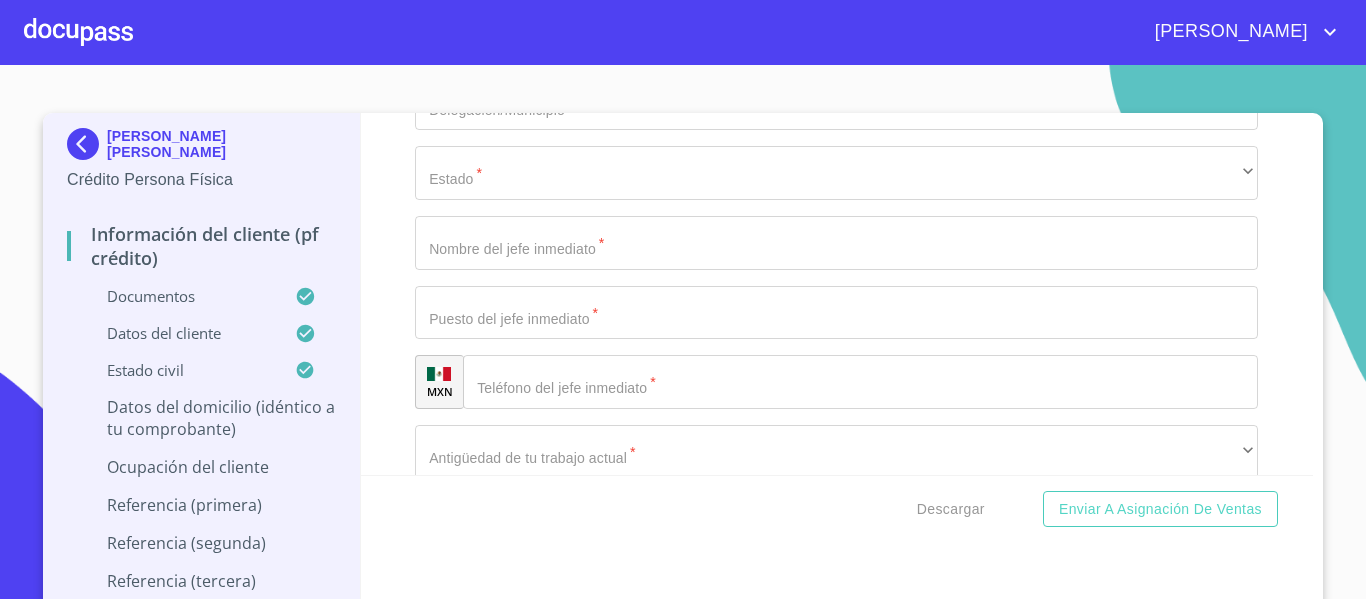 click on "​" at bounding box center [836, -1160] 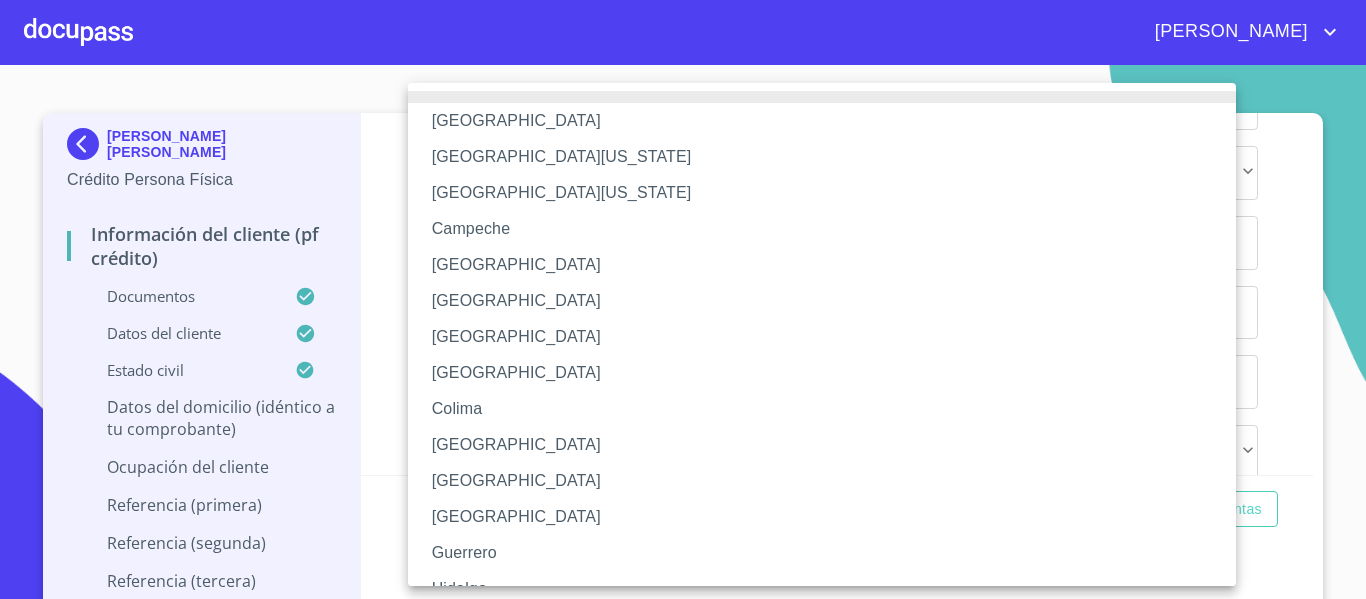 type 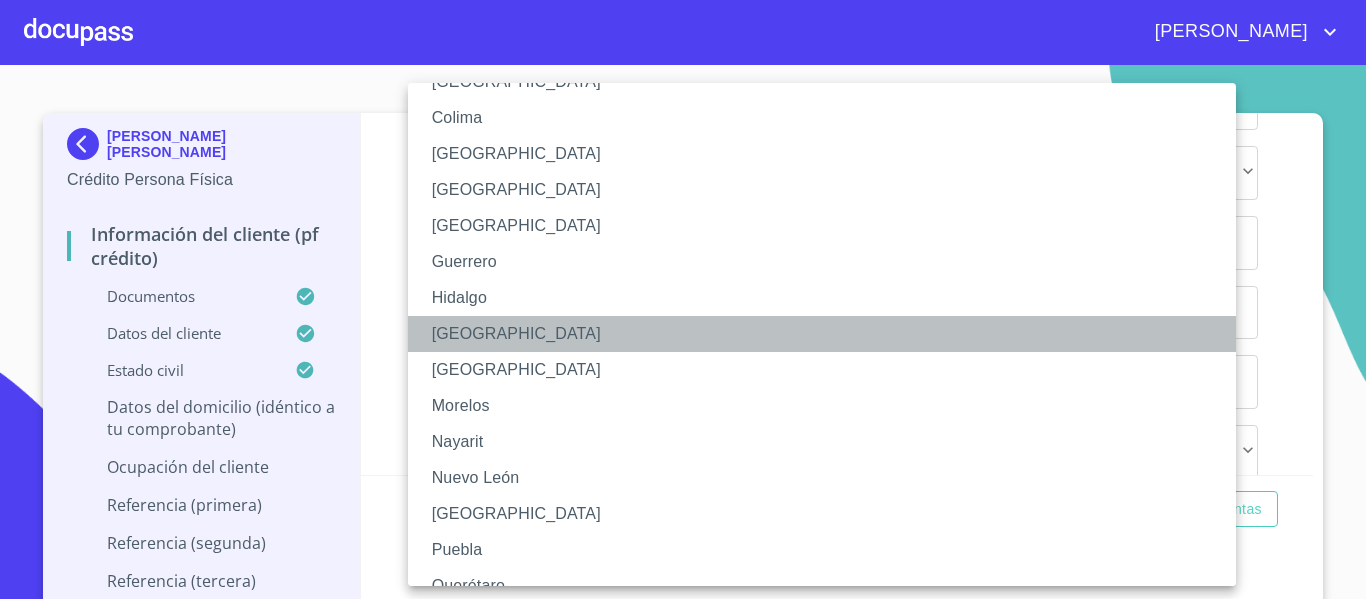 click on "[GEOGRAPHIC_DATA]" at bounding box center [829, 334] 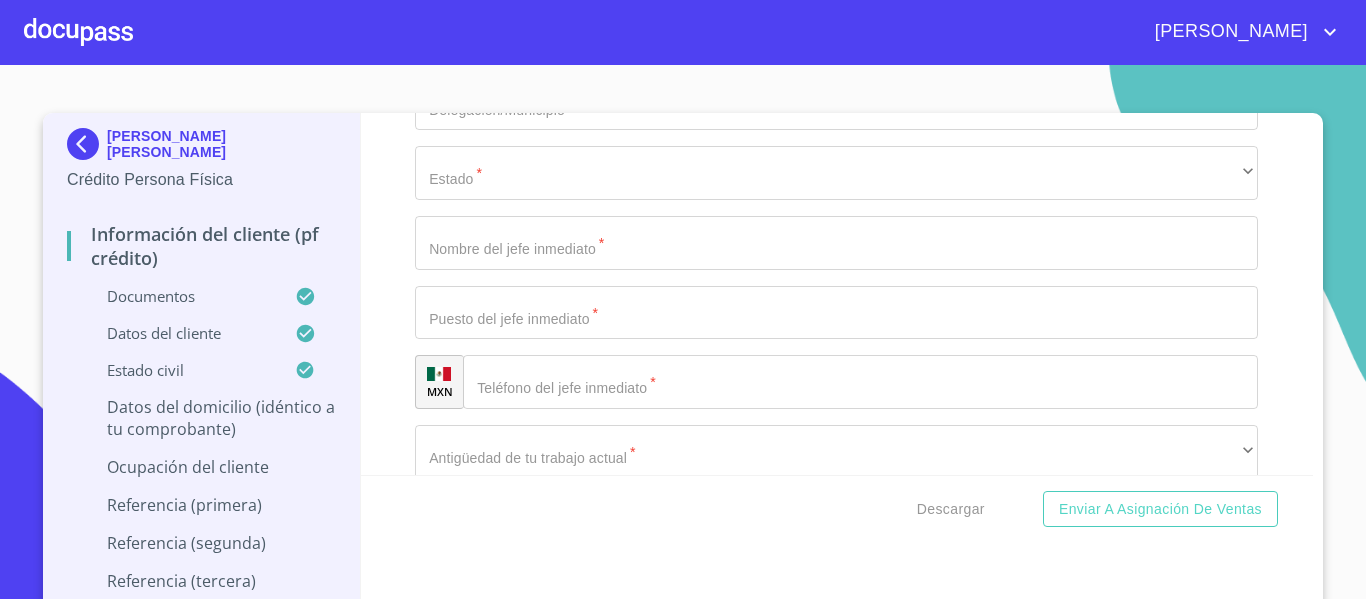 click on "Documento de identificación.   *" at bounding box center (836, -1091) 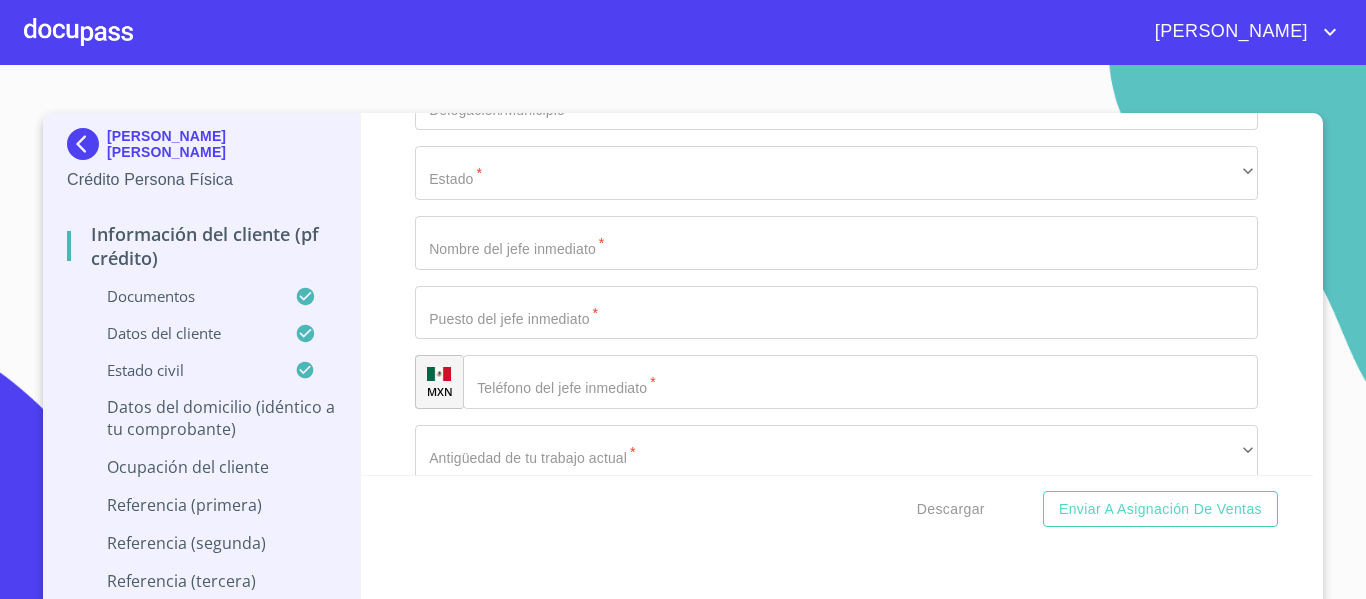 type on "46130" 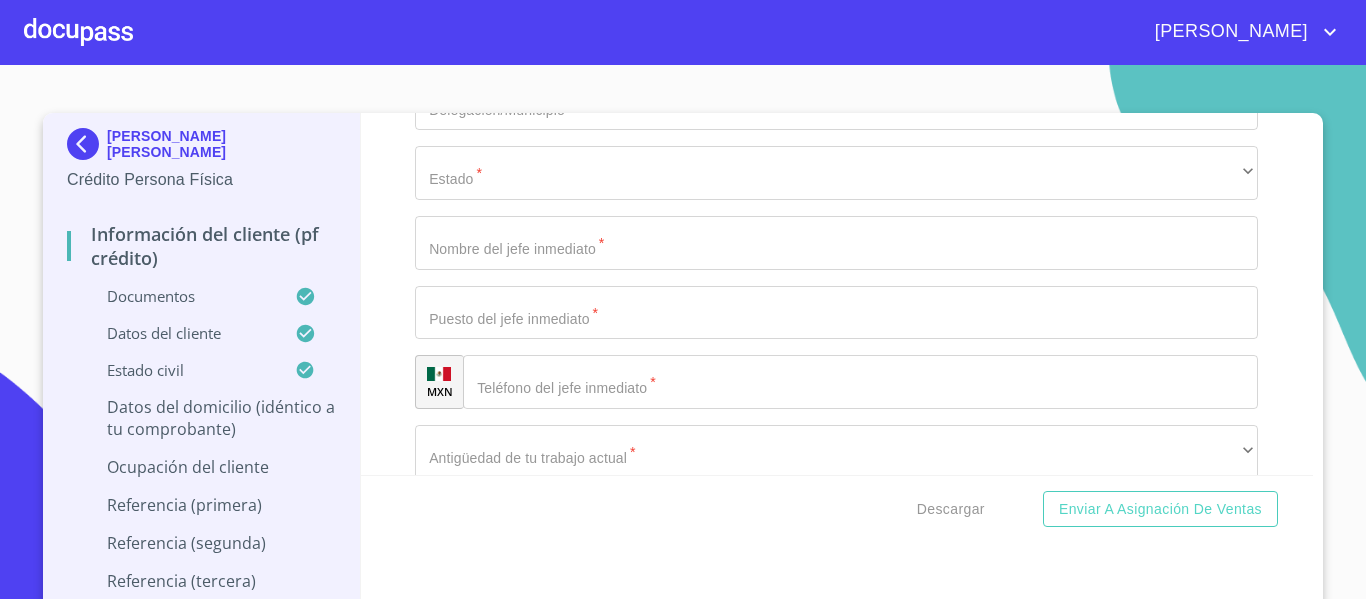 click on "​" at bounding box center [836, -1021] 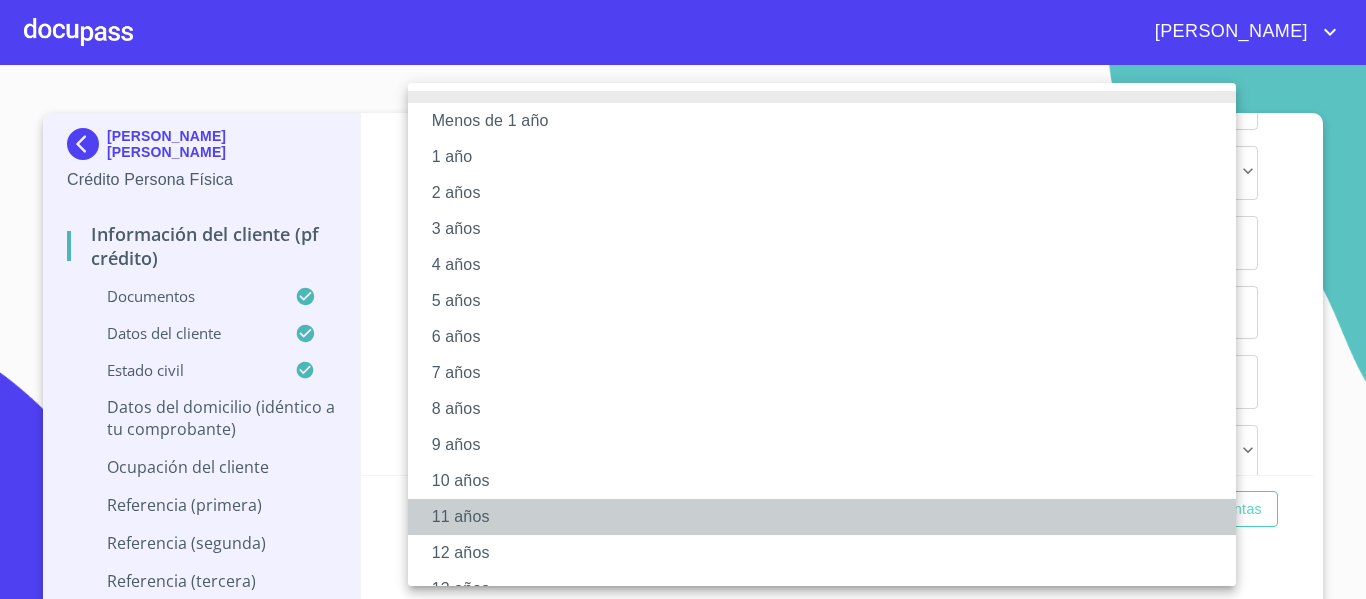 click on "11 años" at bounding box center (829, 517) 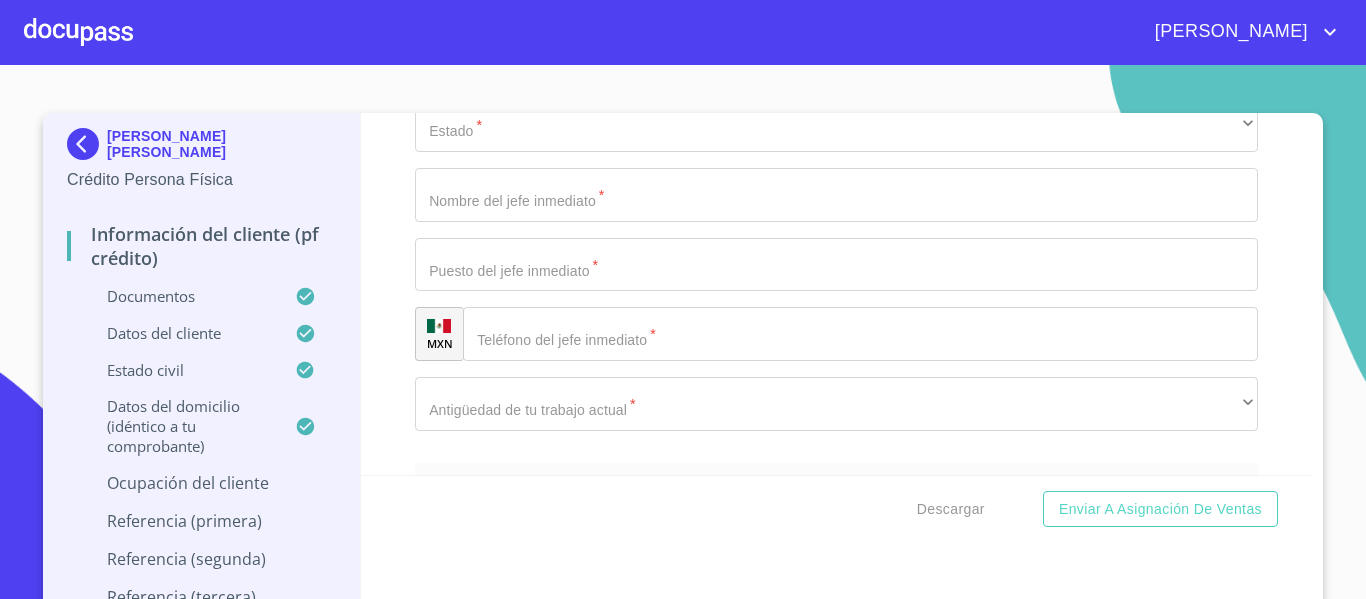 scroll, scrollTop: 8583, scrollLeft: 0, axis: vertical 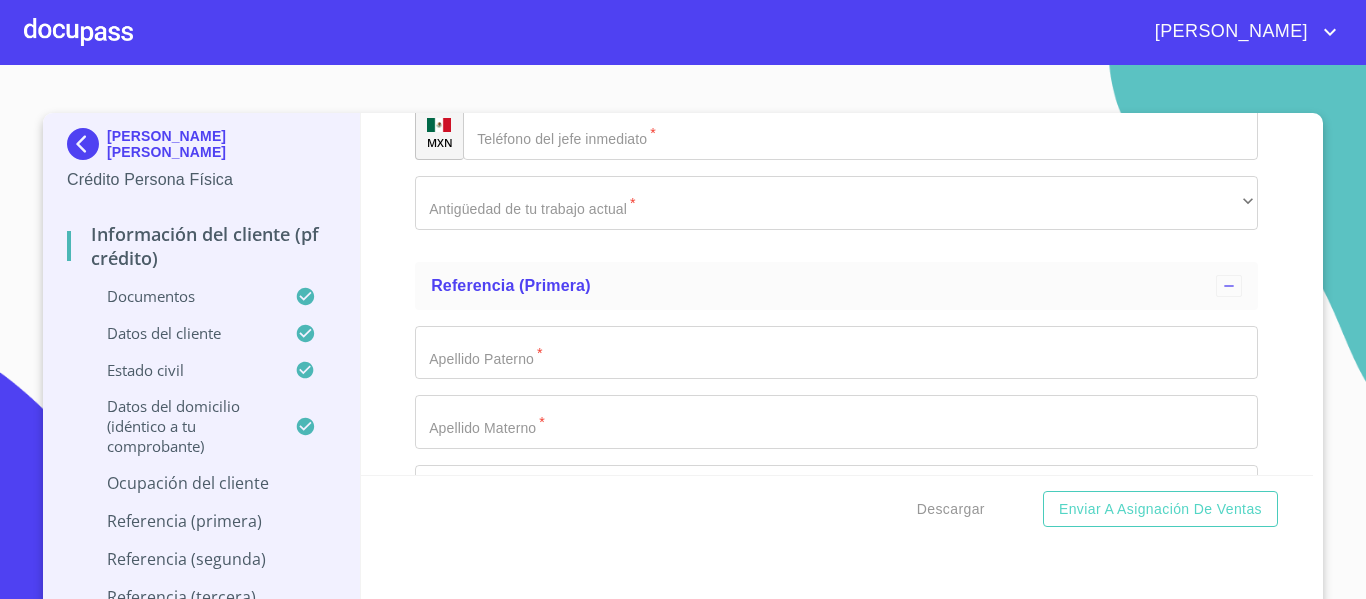 click on "​" at bounding box center (836, -1120) 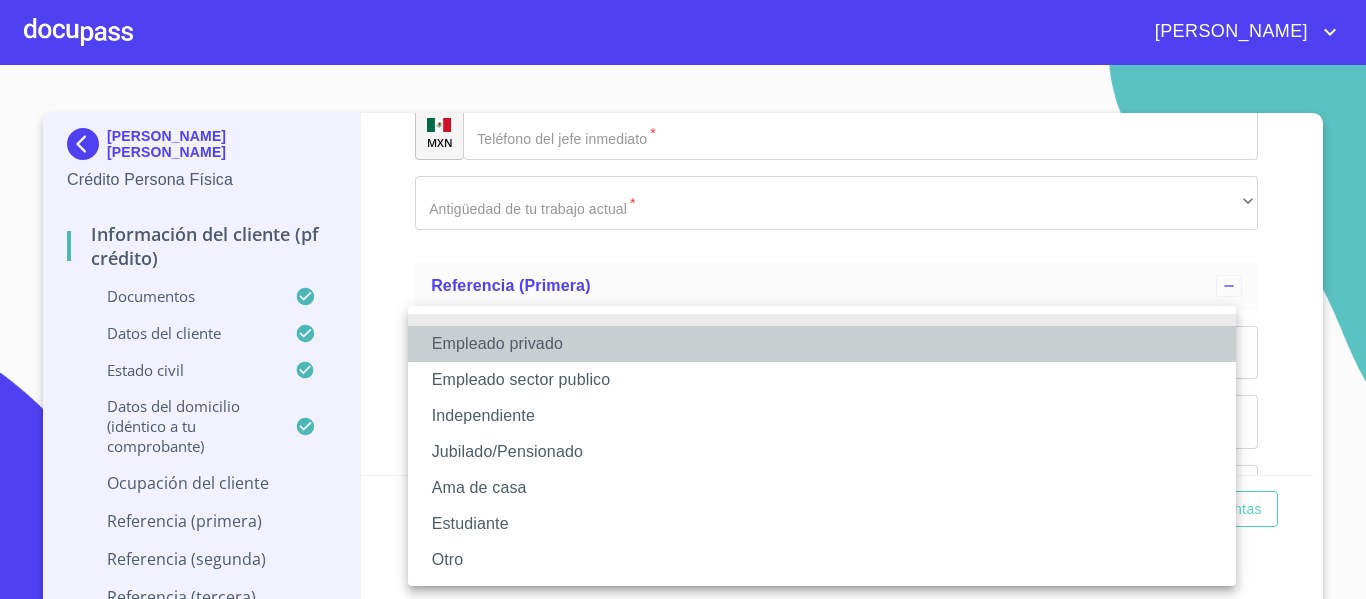click on "Empleado privado" at bounding box center [822, 344] 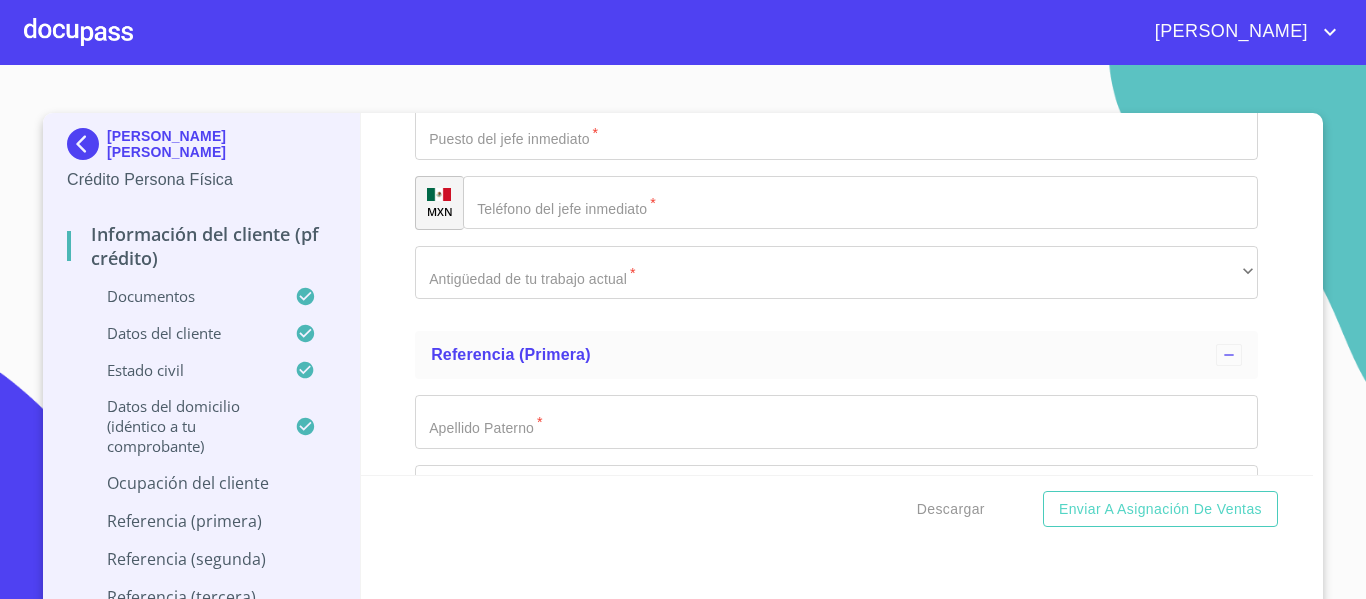 click on "Documento de identificación.   *" at bounding box center [836, -1051] 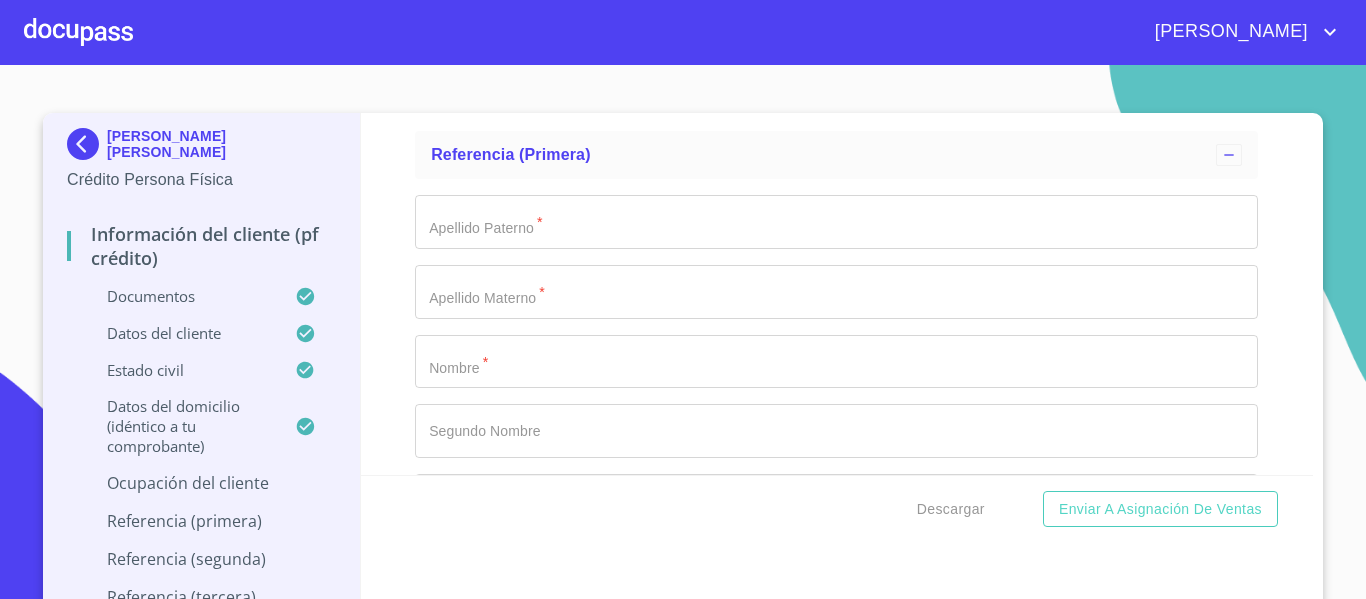scroll, scrollTop: 8796, scrollLeft: 0, axis: vertical 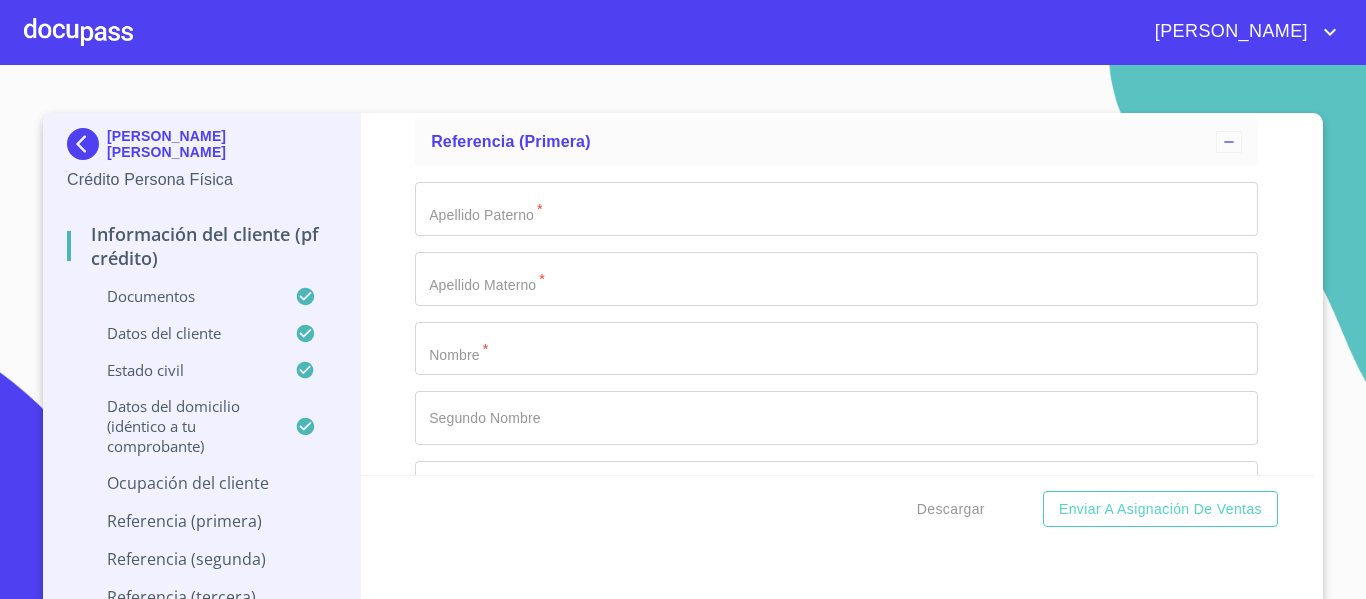 type on "BETTERWARE DE MEXICO SAPI DE CV" 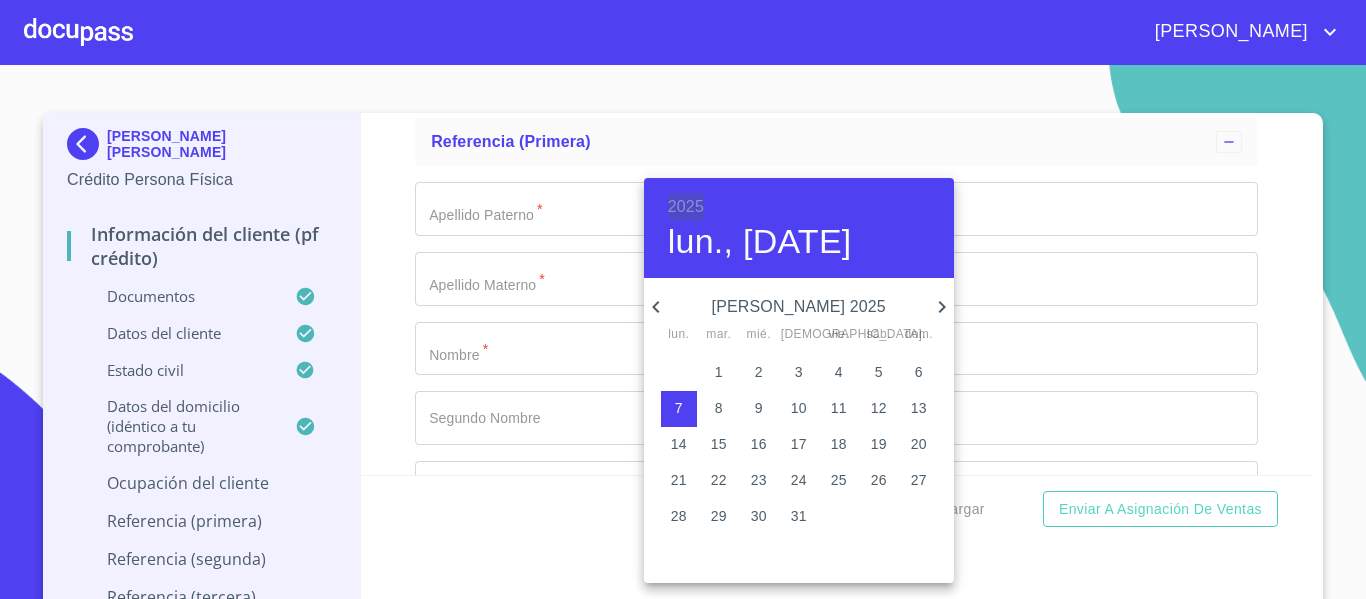 click on "2025" at bounding box center [686, 207] 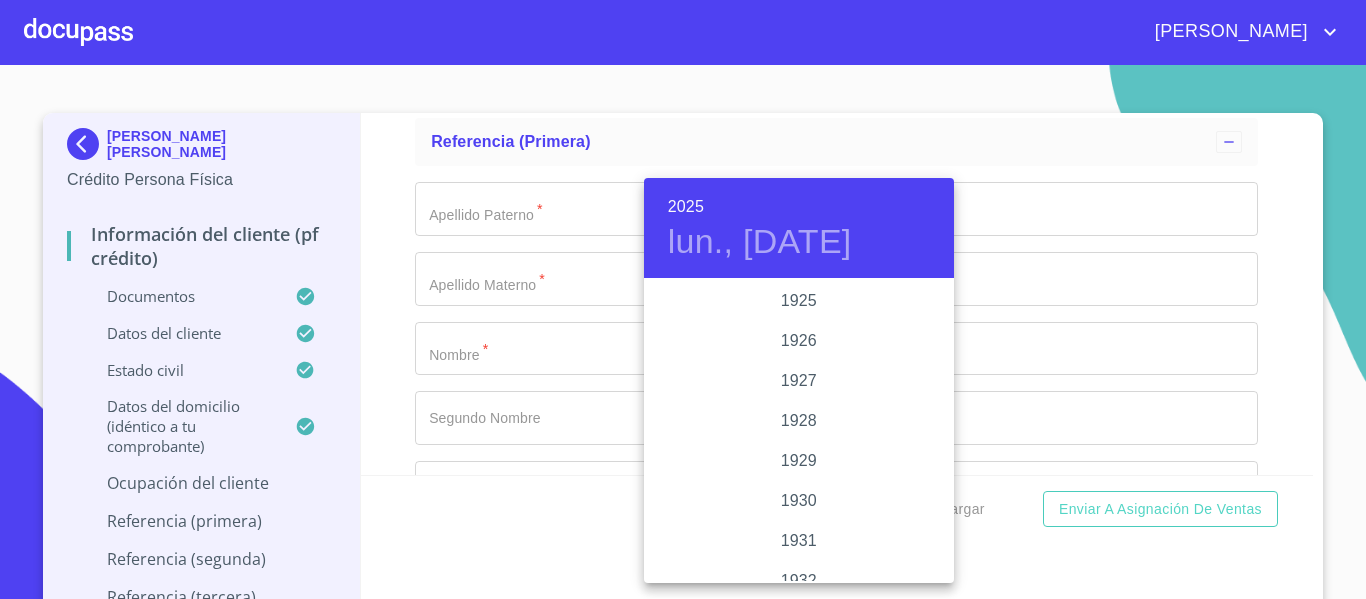 scroll, scrollTop: 3880, scrollLeft: 0, axis: vertical 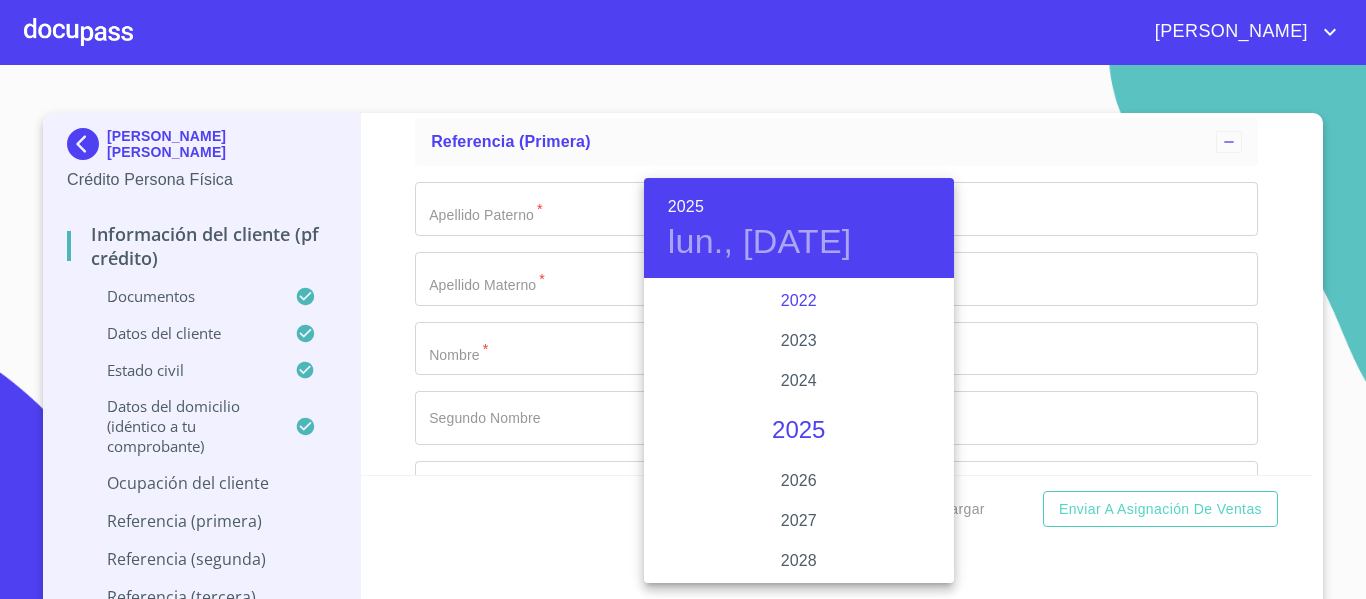 click on "2022" at bounding box center [799, 301] 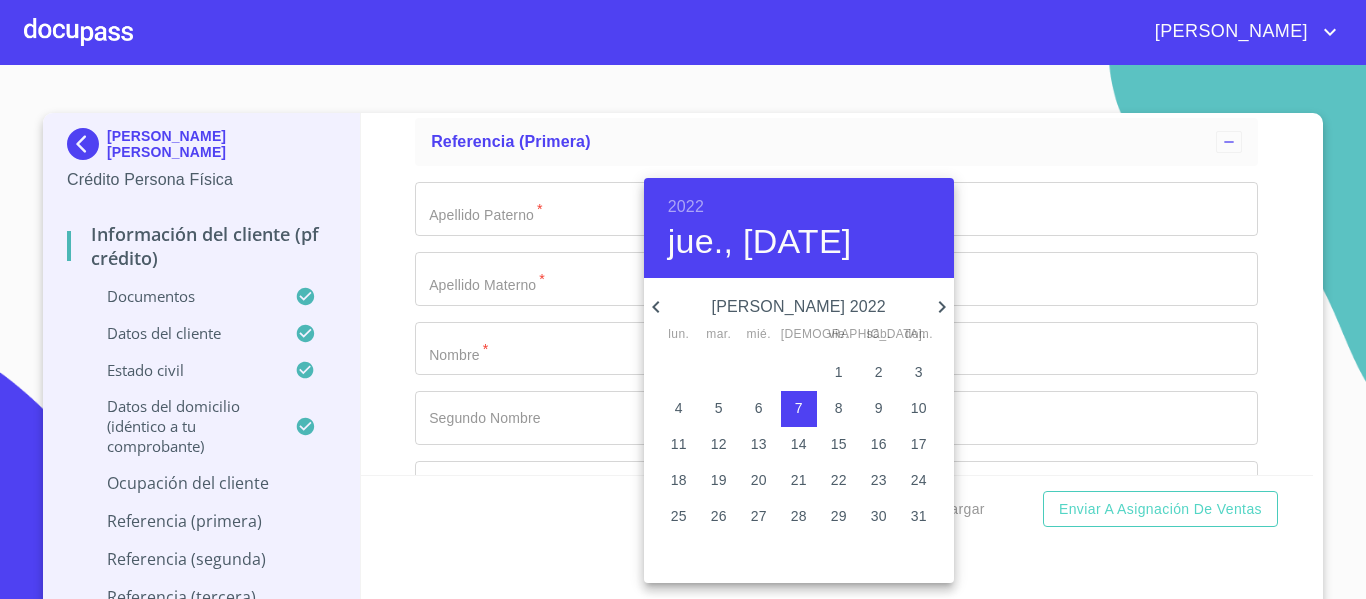 click 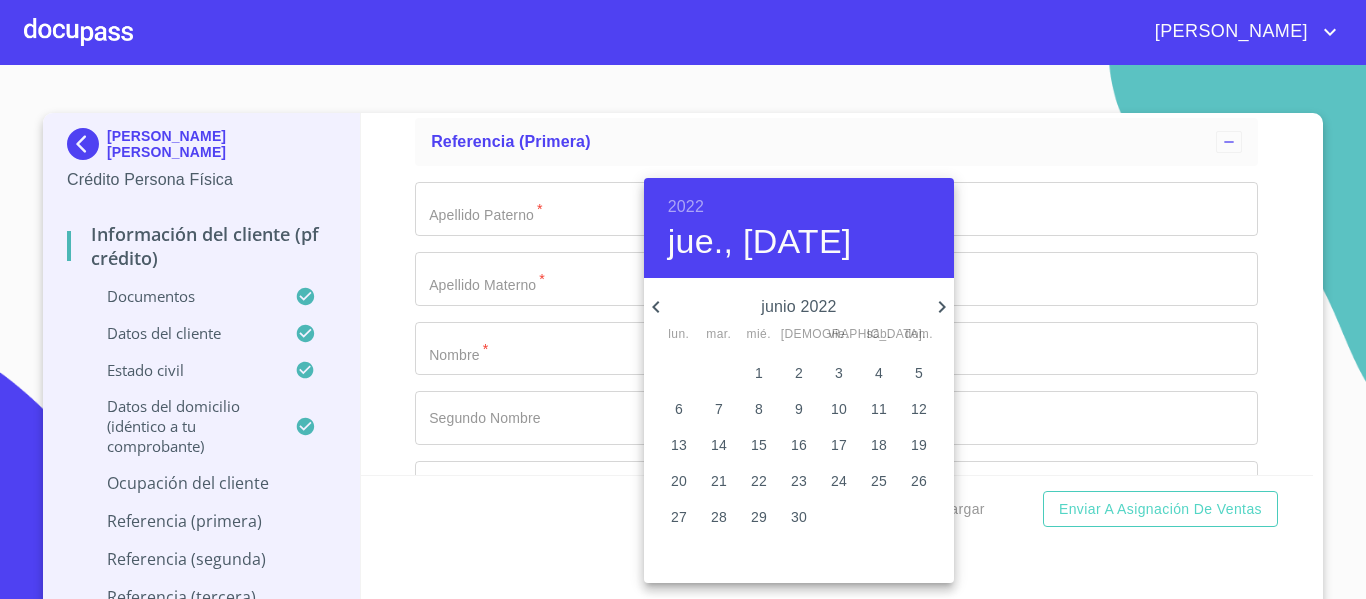click 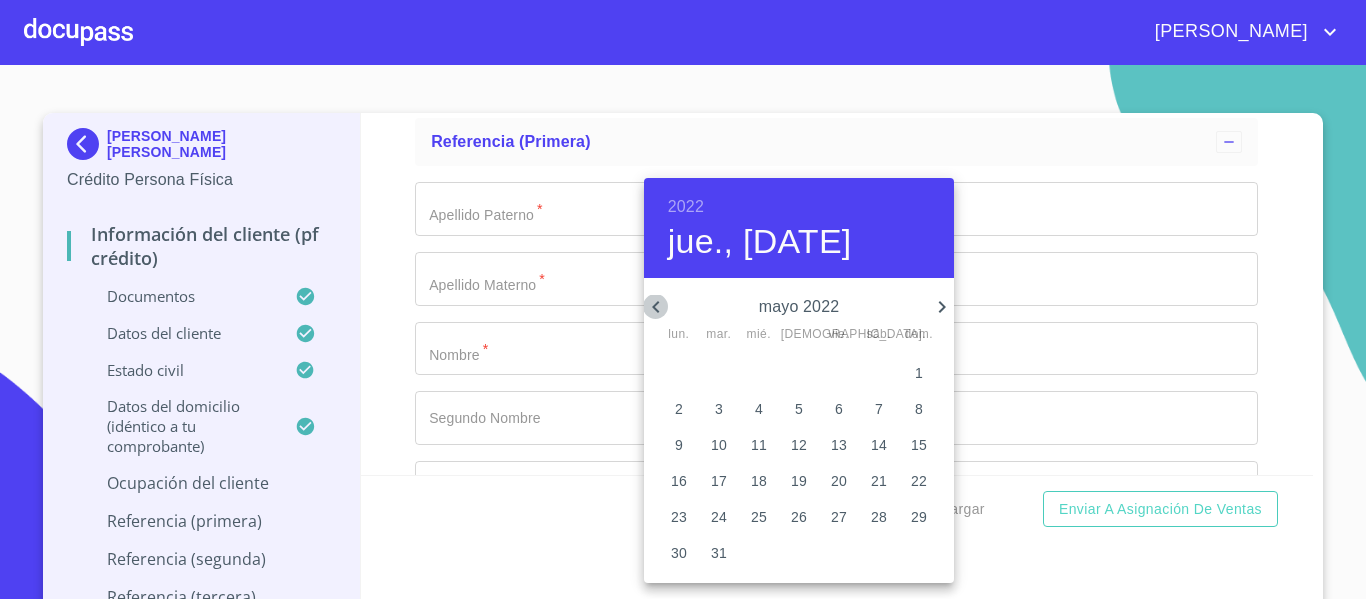 click 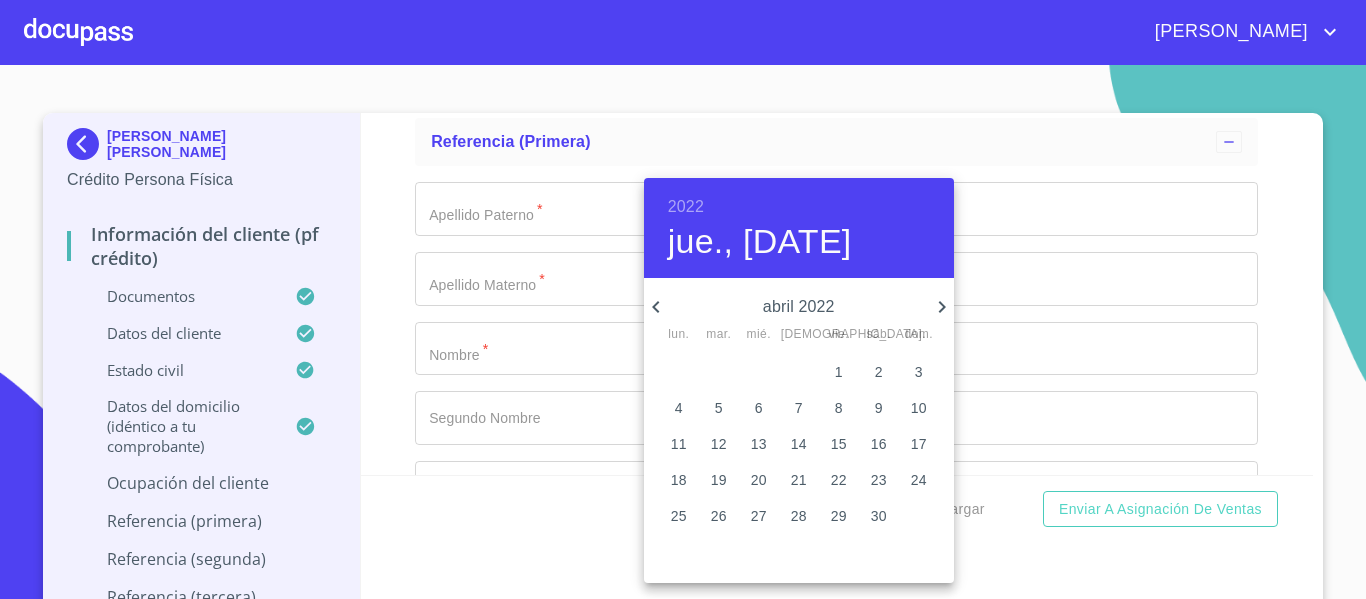 click 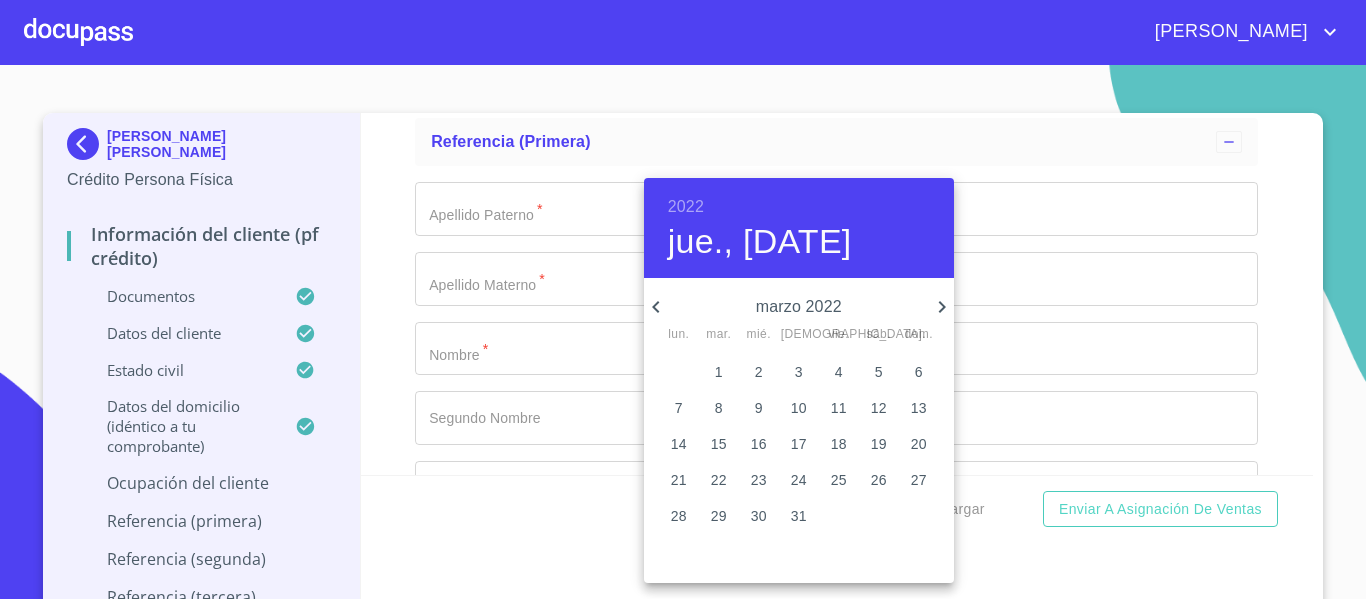 click 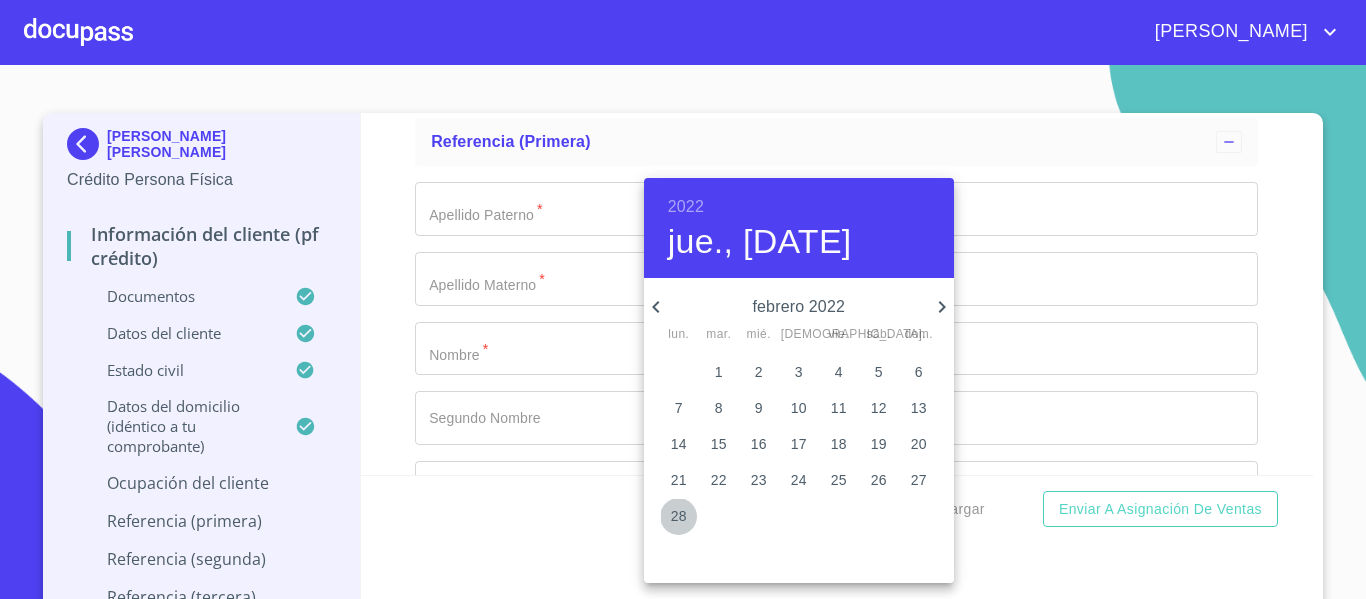 click on "28" at bounding box center (679, 516) 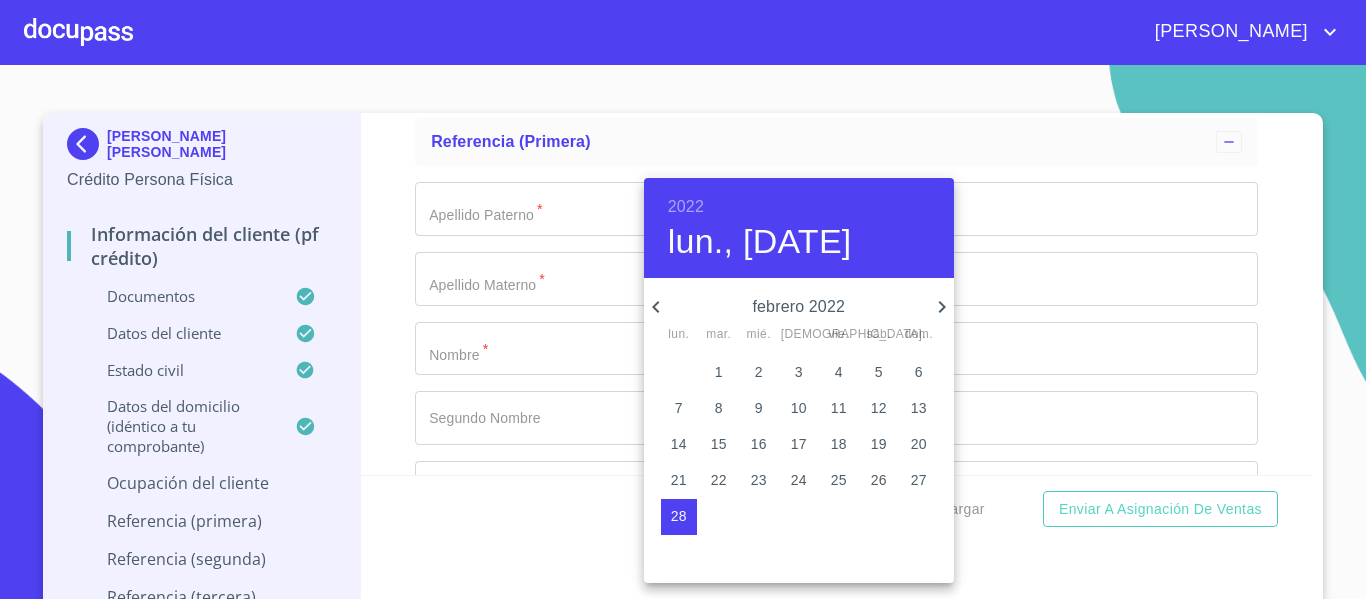 click at bounding box center (683, 299) 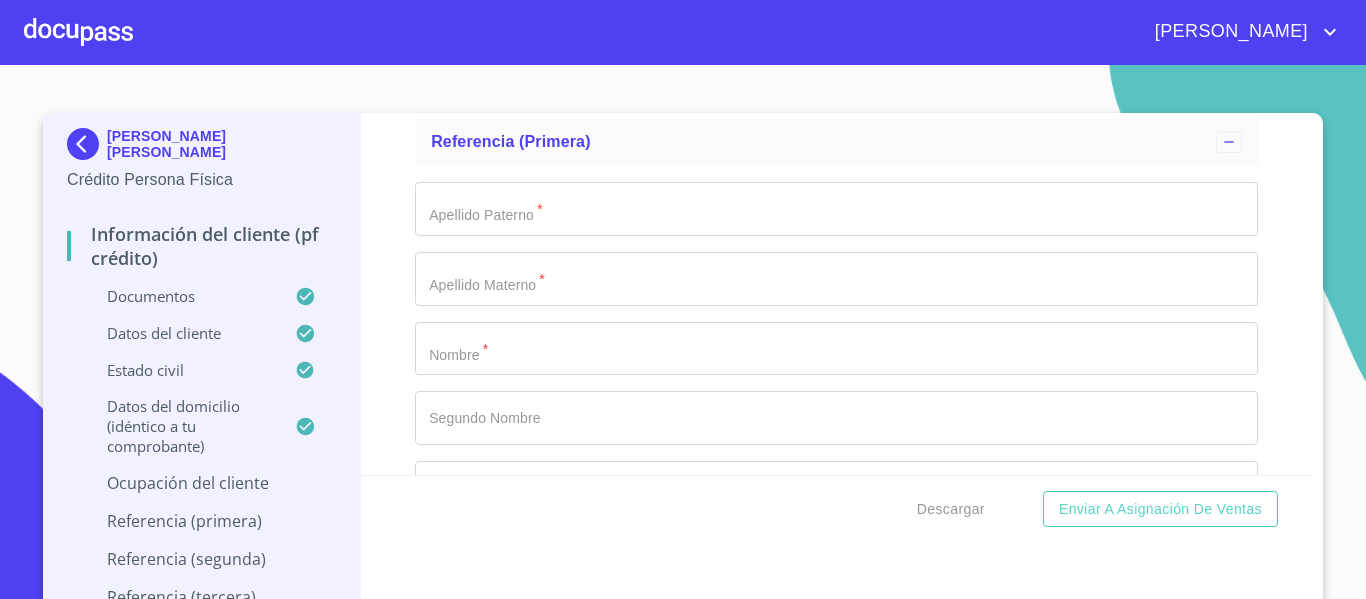 click on "Documento de identificación.   *" at bounding box center (836, -1125) 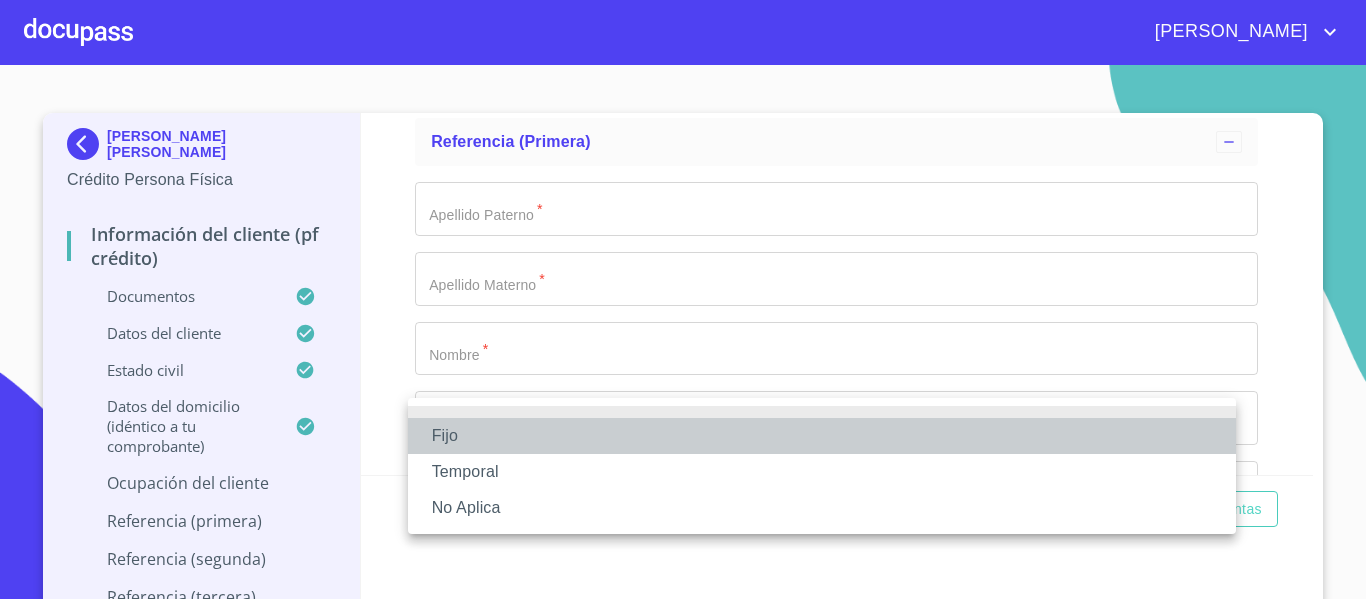 click on "Fijo" at bounding box center [822, 436] 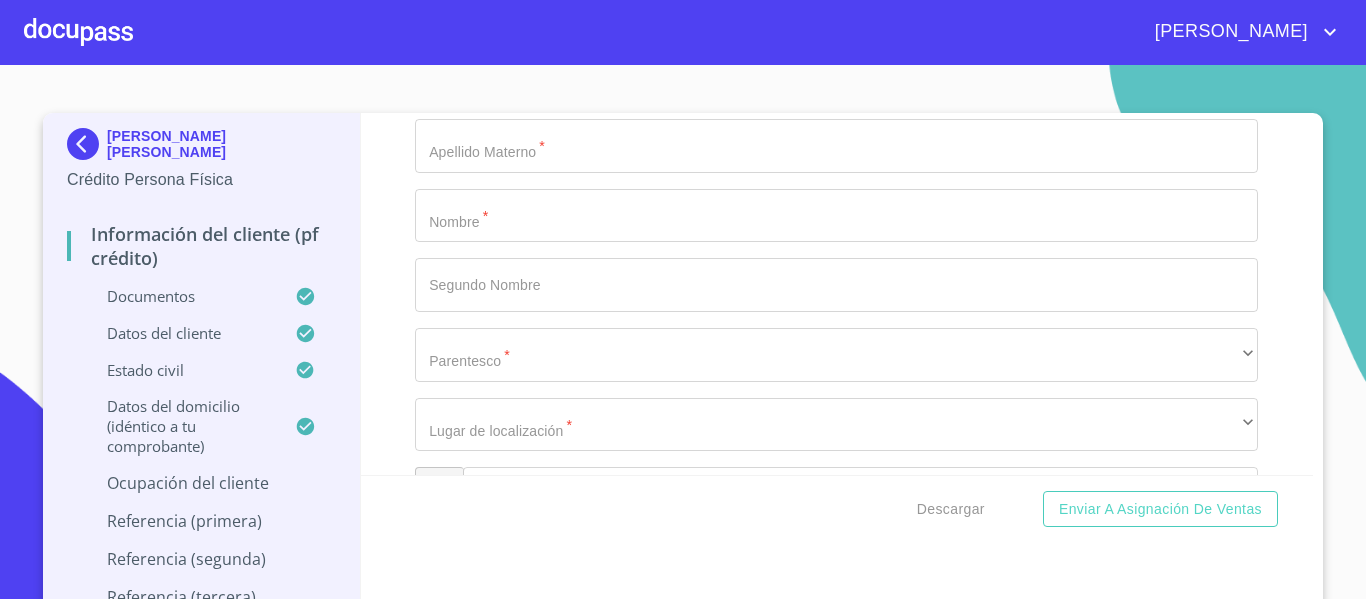 scroll, scrollTop: 8996, scrollLeft: 0, axis: vertical 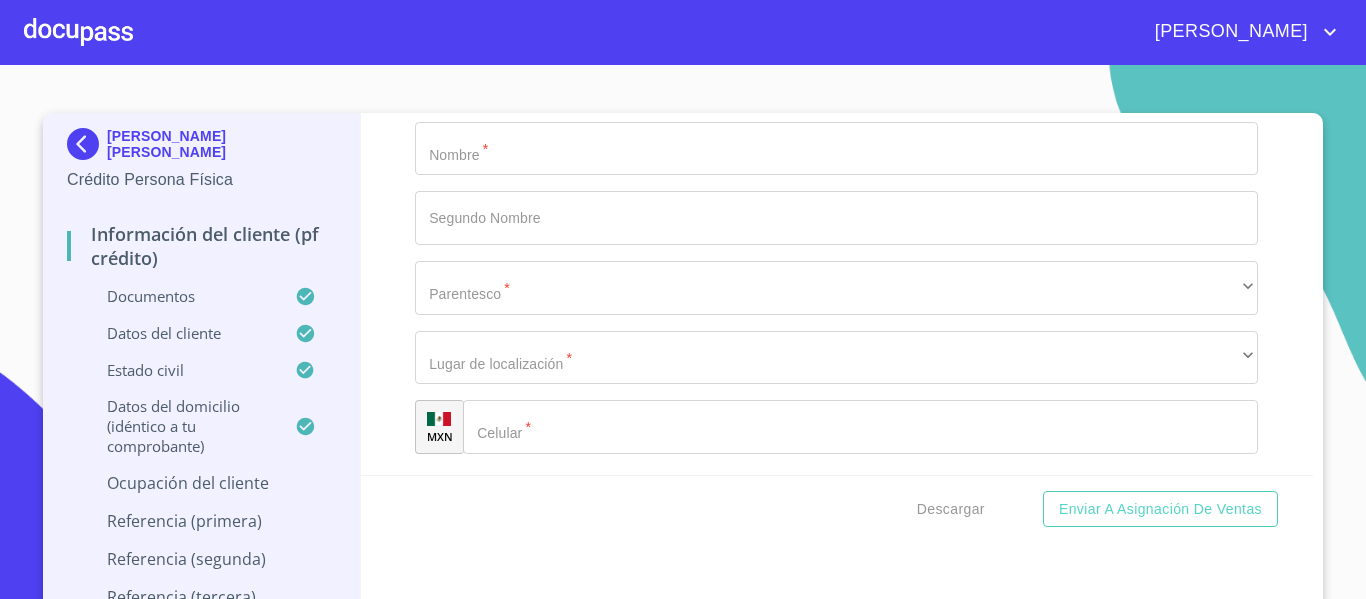 click on "Documento de identificación.   *" at bounding box center (836, -1185) 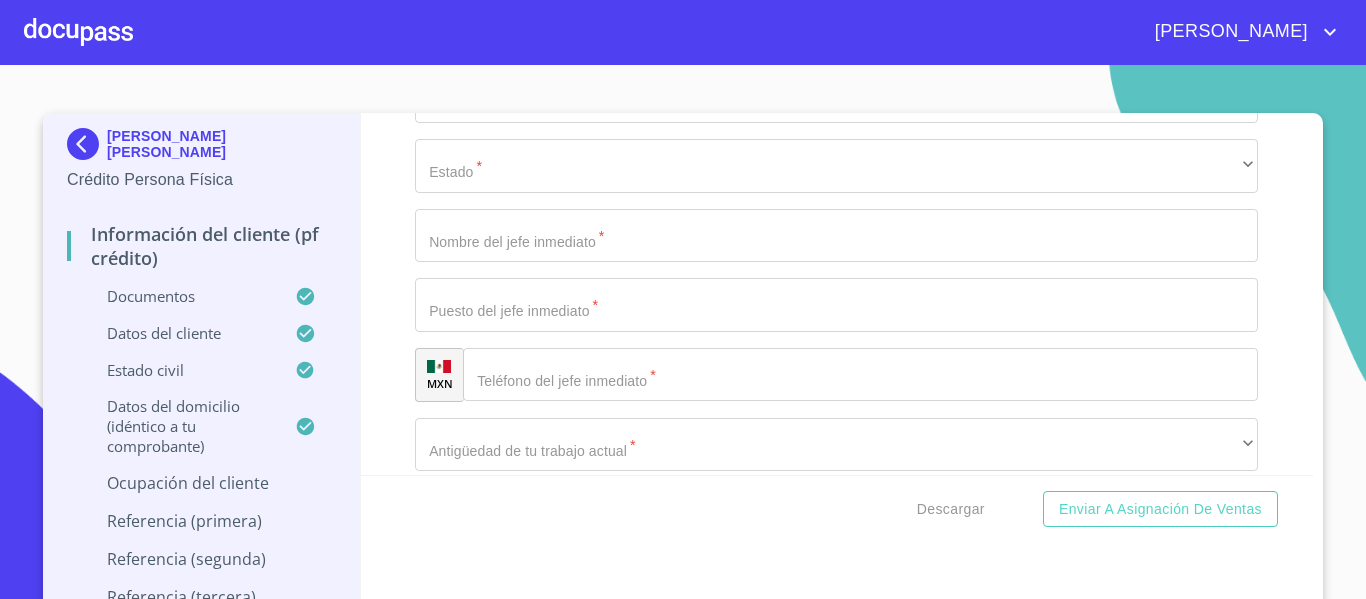 scroll, scrollTop: 8450, scrollLeft: 0, axis: vertical 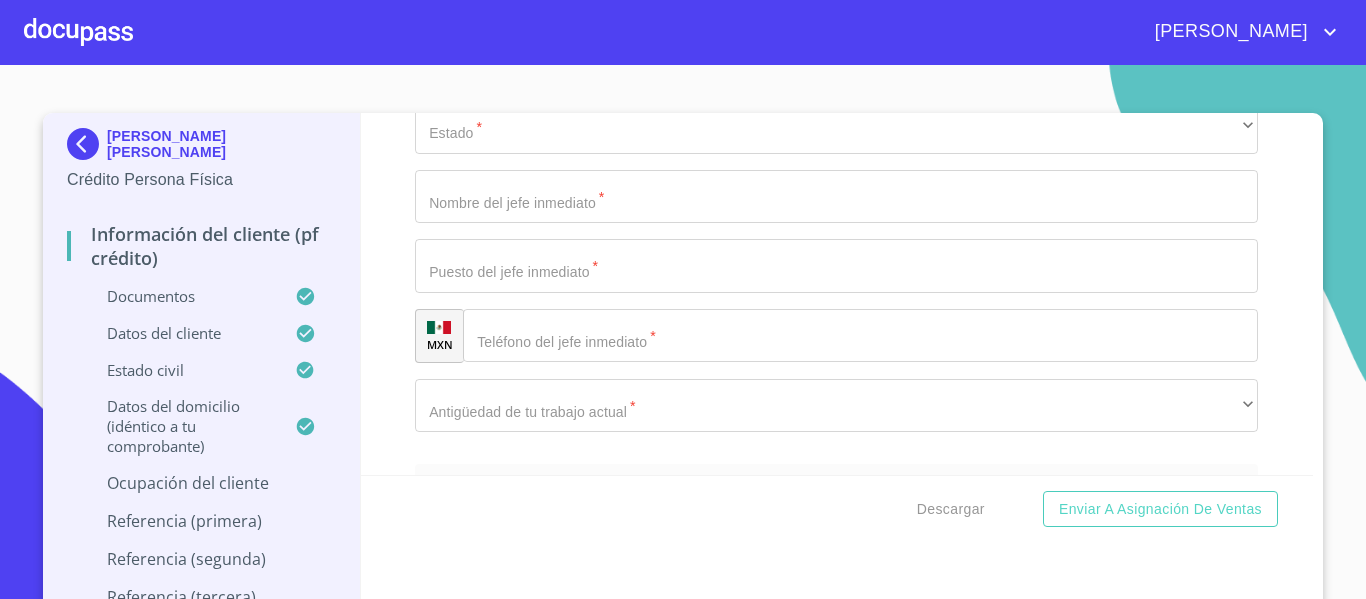 click on "11 años" at bounding box center (836, -1137) 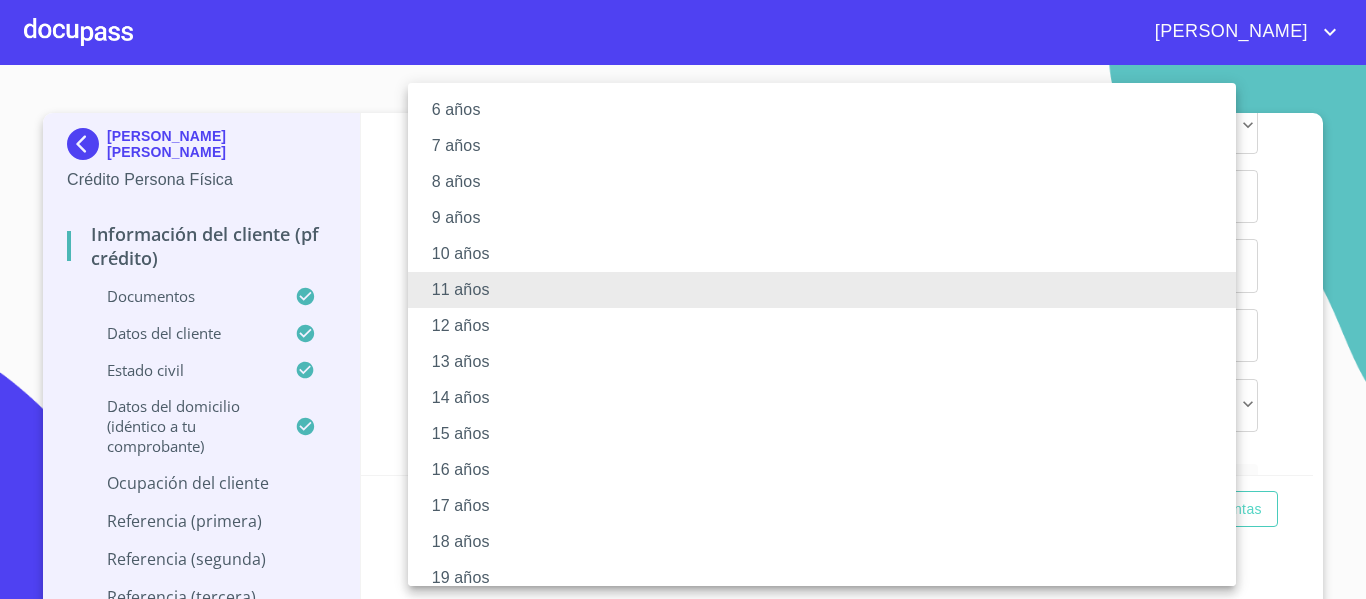 scroll, scrollTop: 281, scrollLeft: 0, axis: vertical 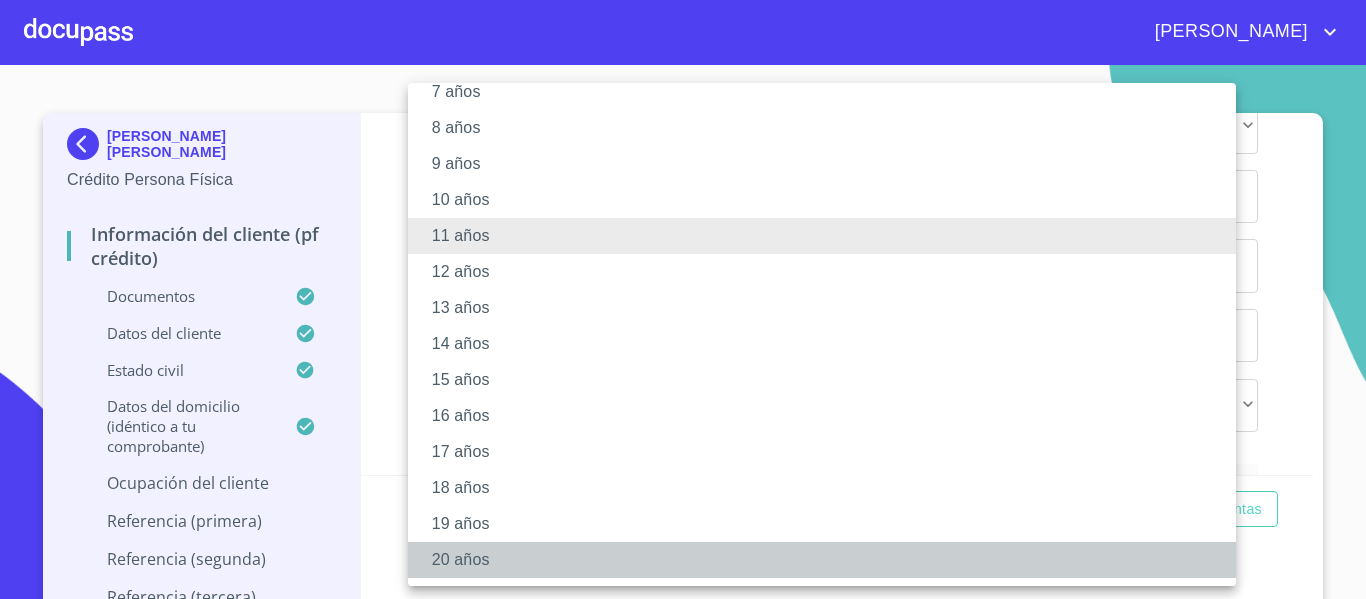 click on "20 años" at bounding box center [829, 560] 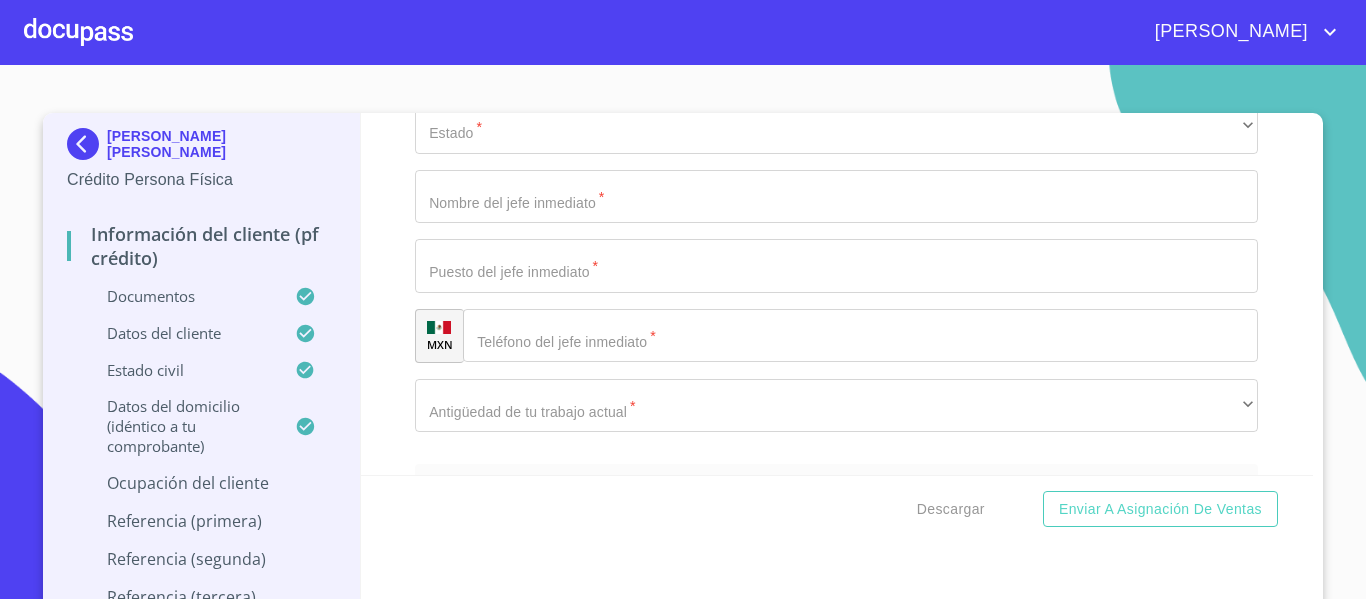 scroll, scrollTop: 280, scrollLeft: 0, axis: vertical 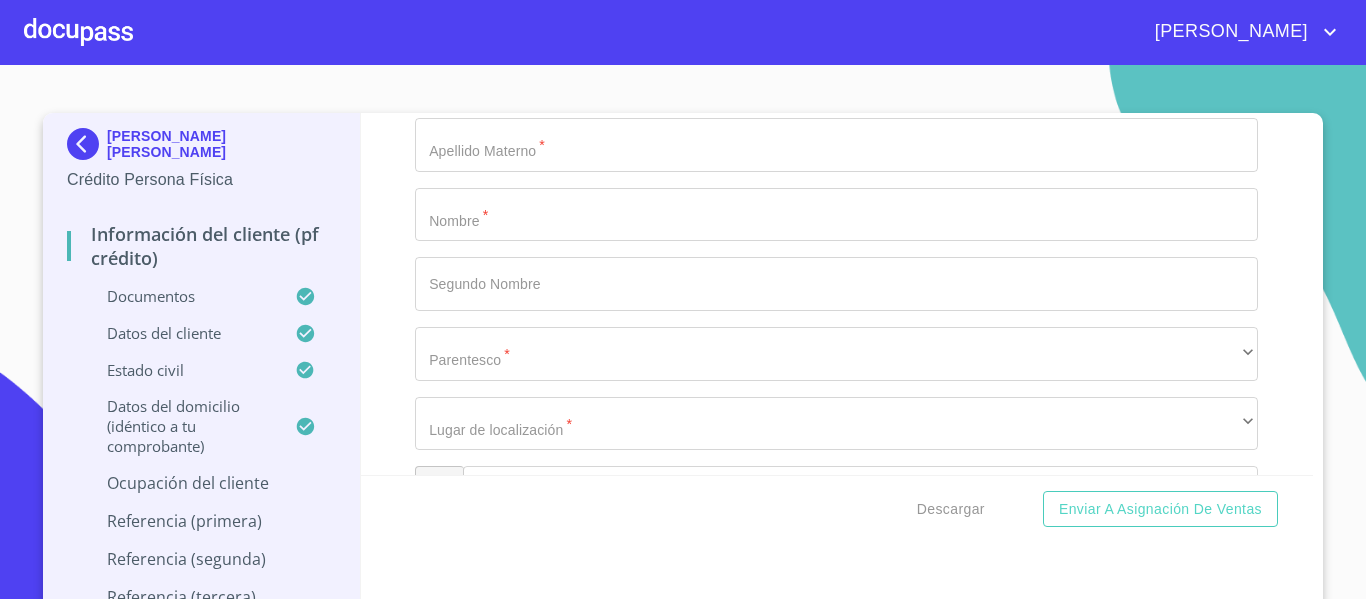 click on "Documento de identificación.   *" at bounding box center [836, -1119] 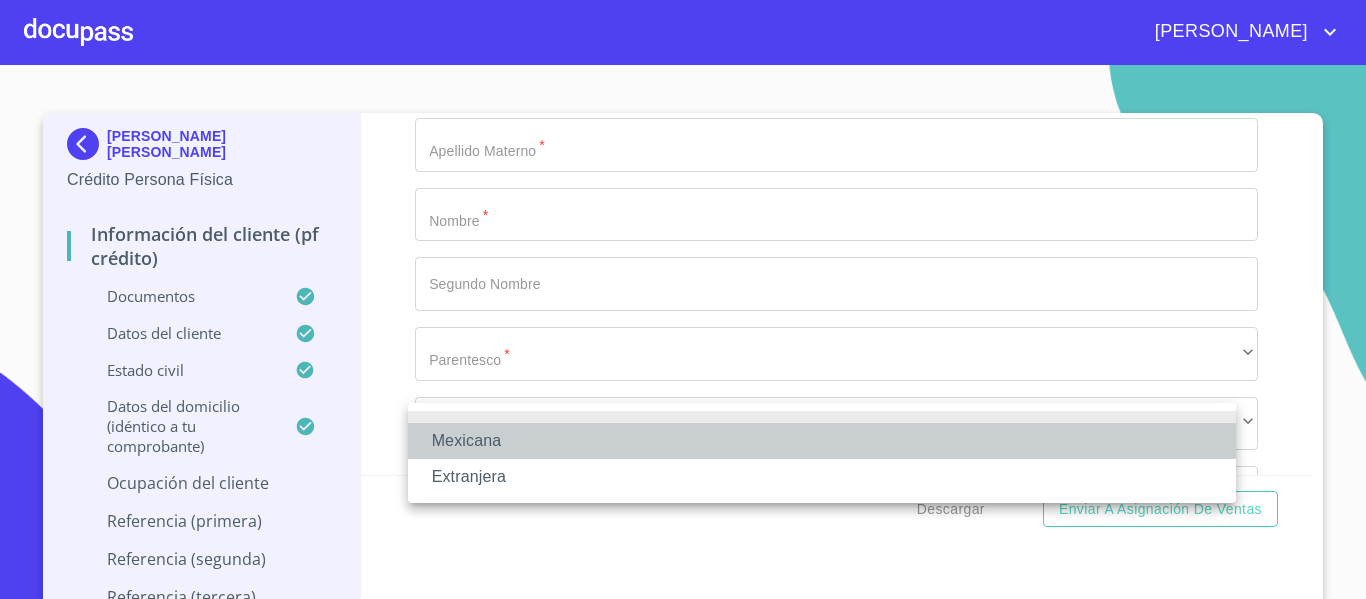 click on "Mexicana" at bounding box center (822, 441) 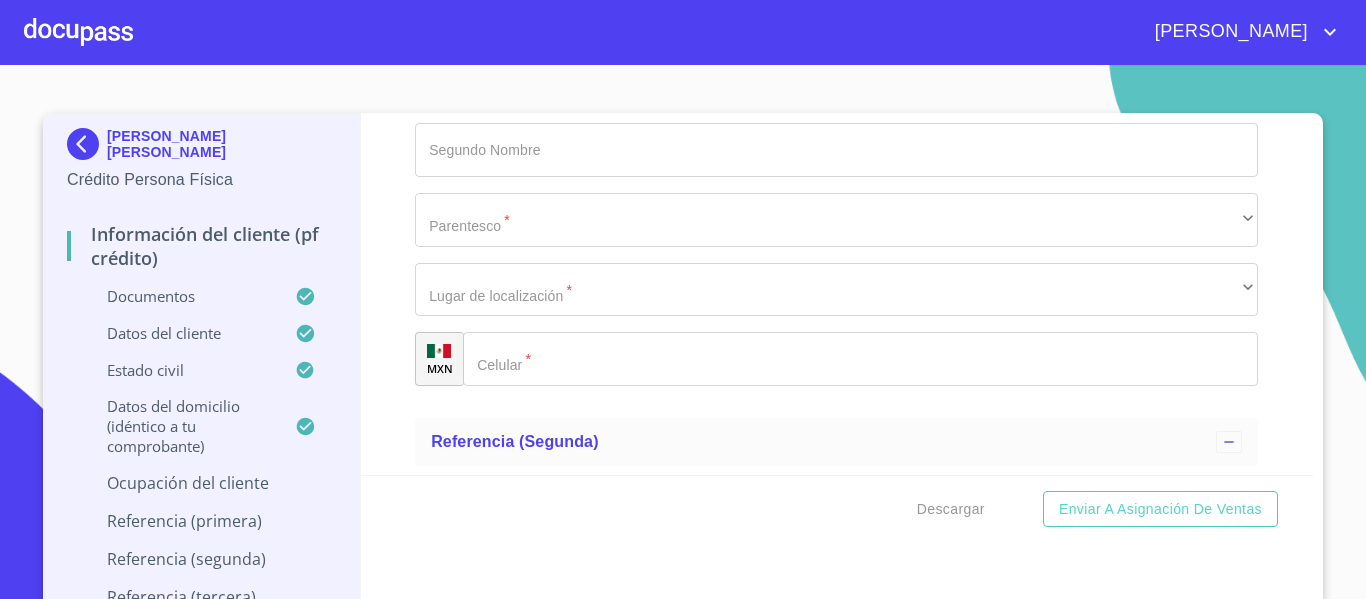 scroll, scrollTop: 9131, scrollLeft: 0, axis: vertical 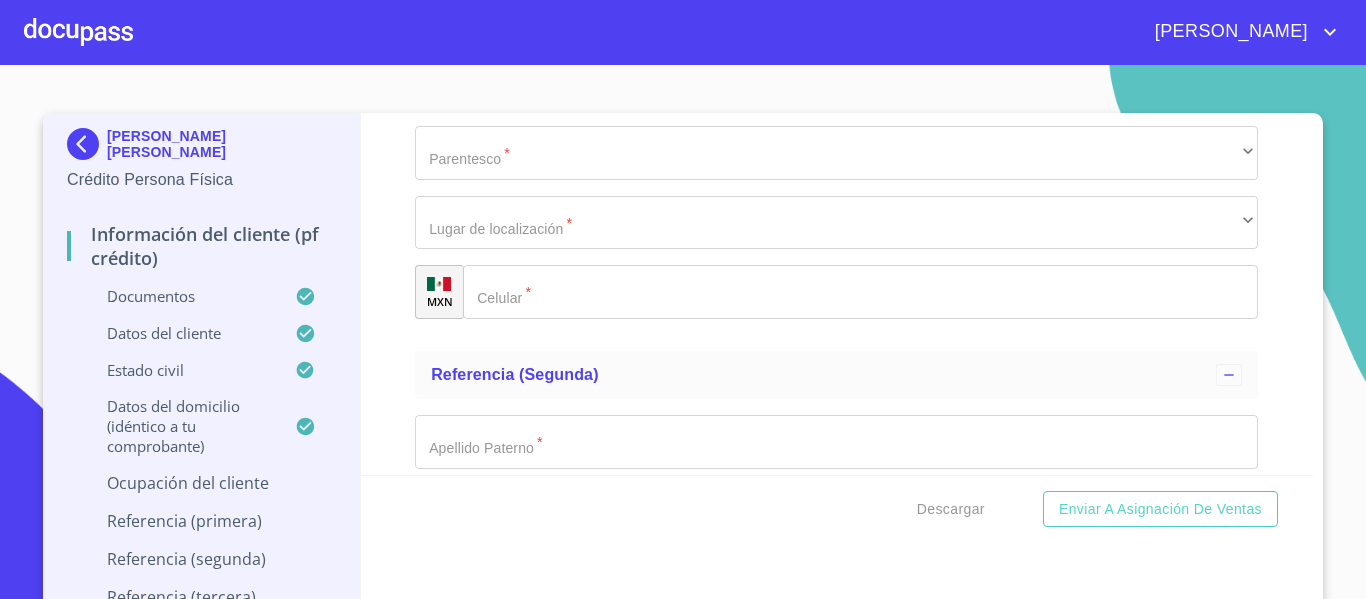 click on "​" at bounding box center [836, -1181] 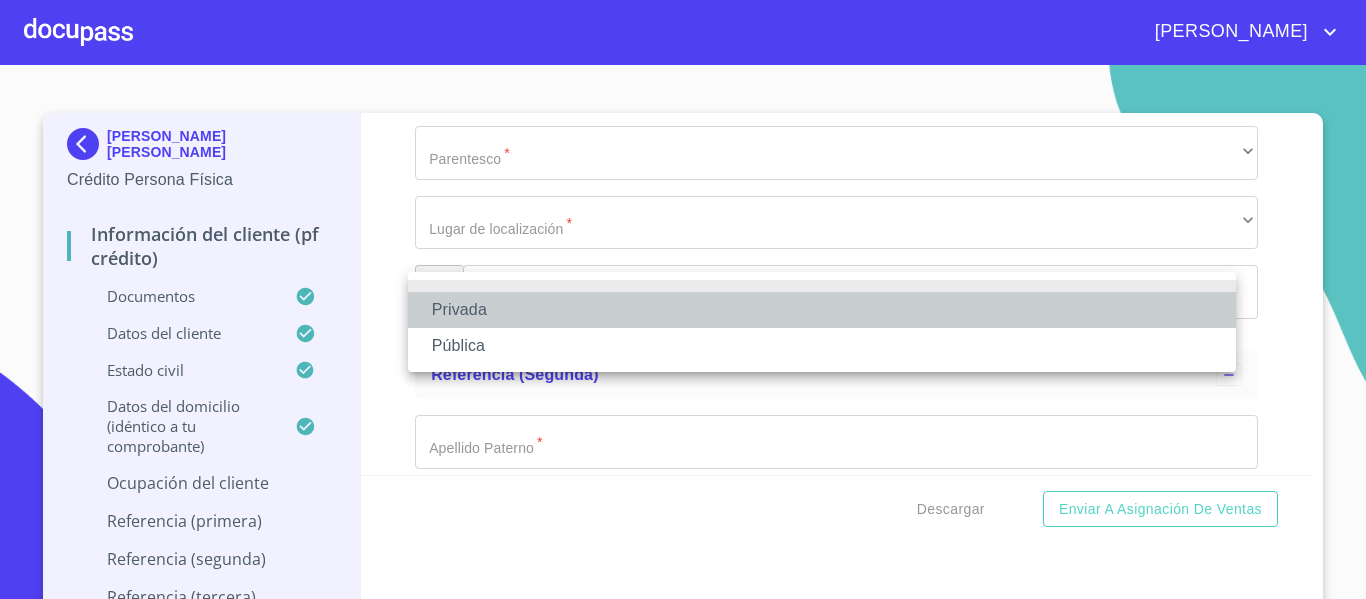 click on "Privada" at bounding box center (822, 310) 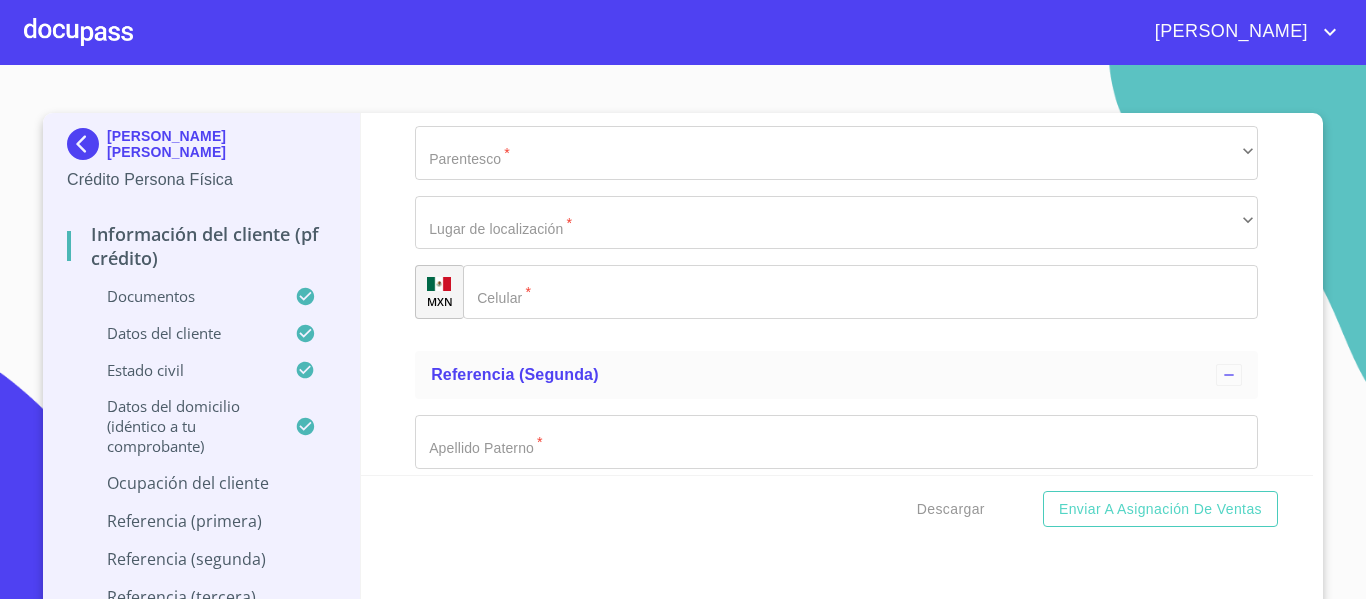 click on "Documento de identificación.   *" at bounding box center [836, -1111] 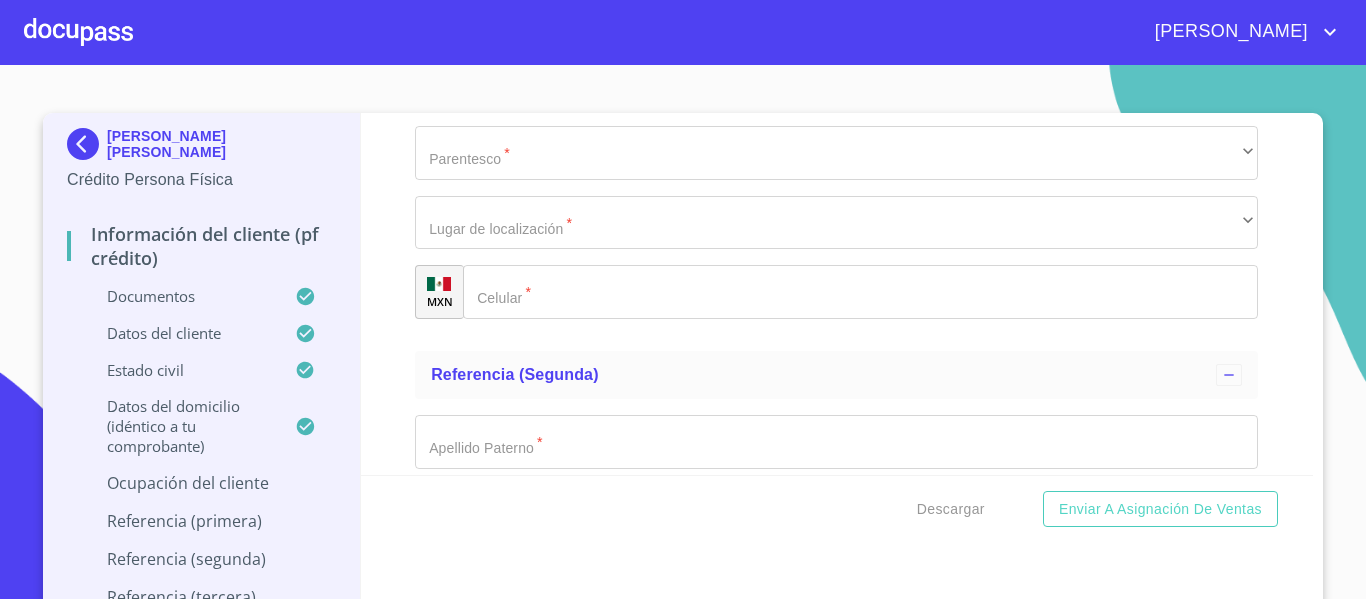 scroll, scrollTop: 9171, scrollLeft: 0, axis: vertical 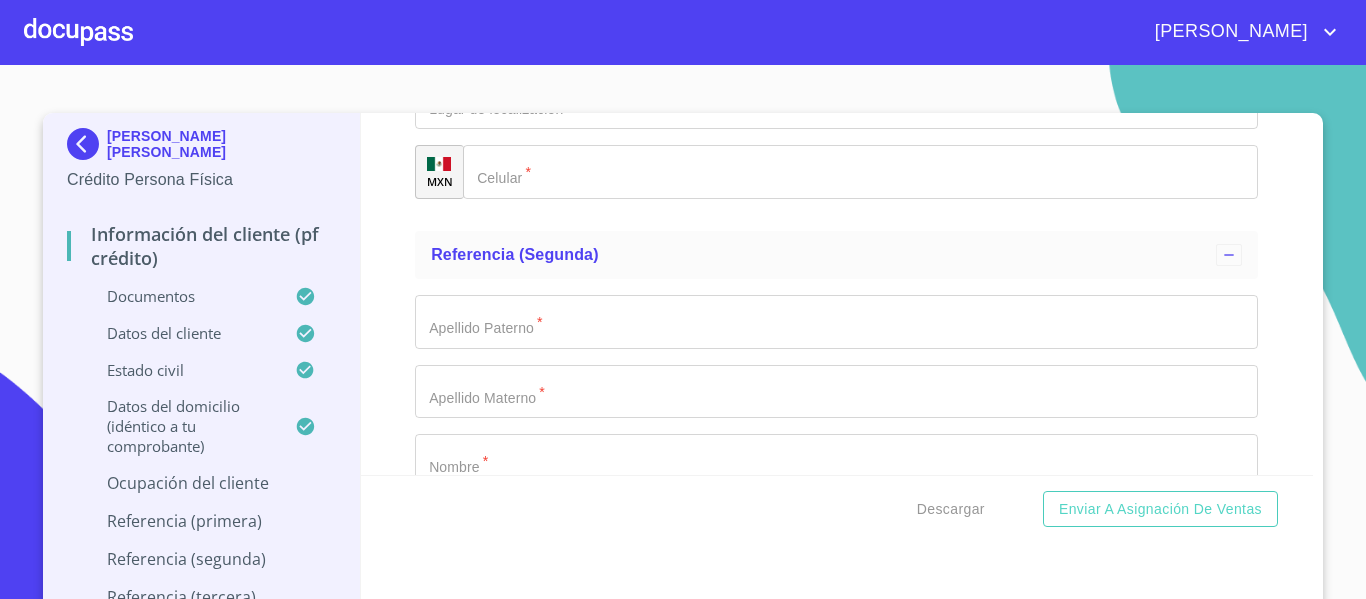 type on "VENTA DE UTENSILIOS" 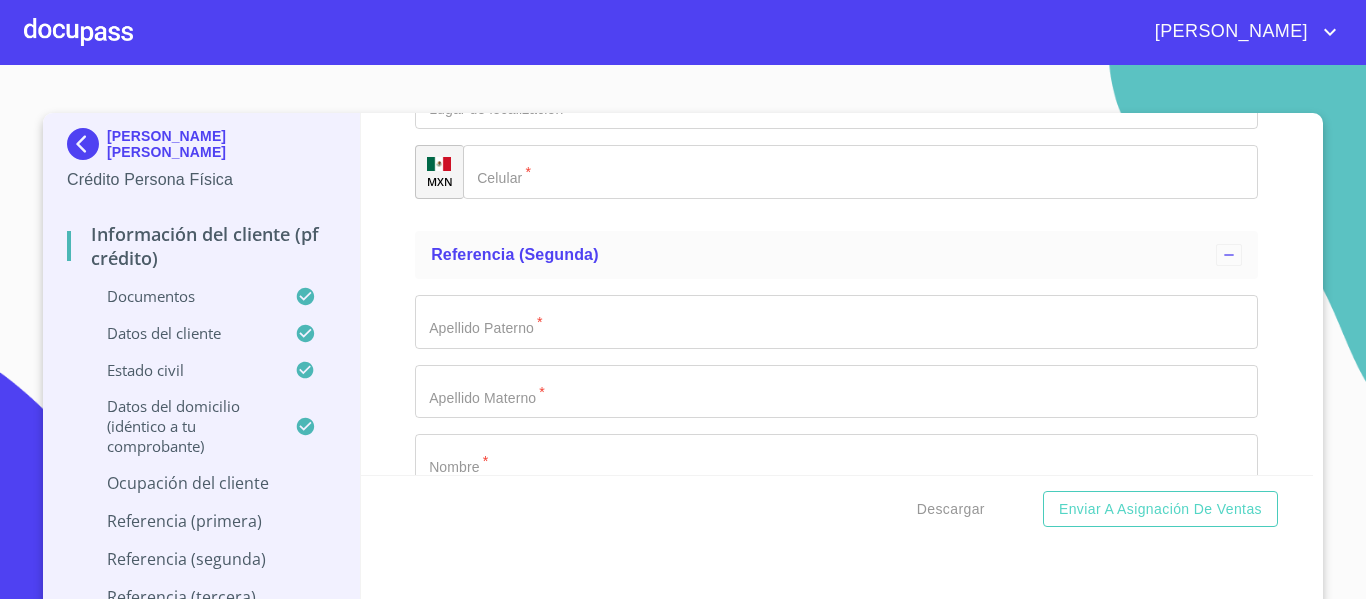 click on "Documento de identificación.   *" at bounding box center [836, -1092] 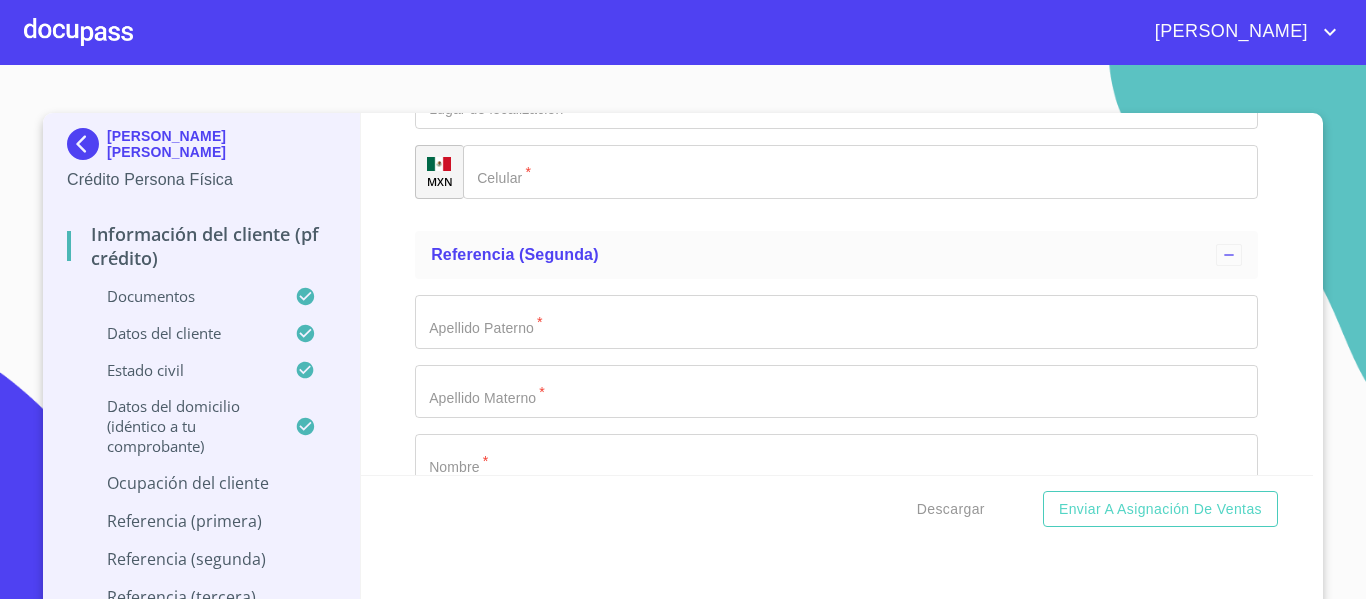 type on "CARRETERA [GEOGRAPHIC_DATA] AMECA KM 3.5" 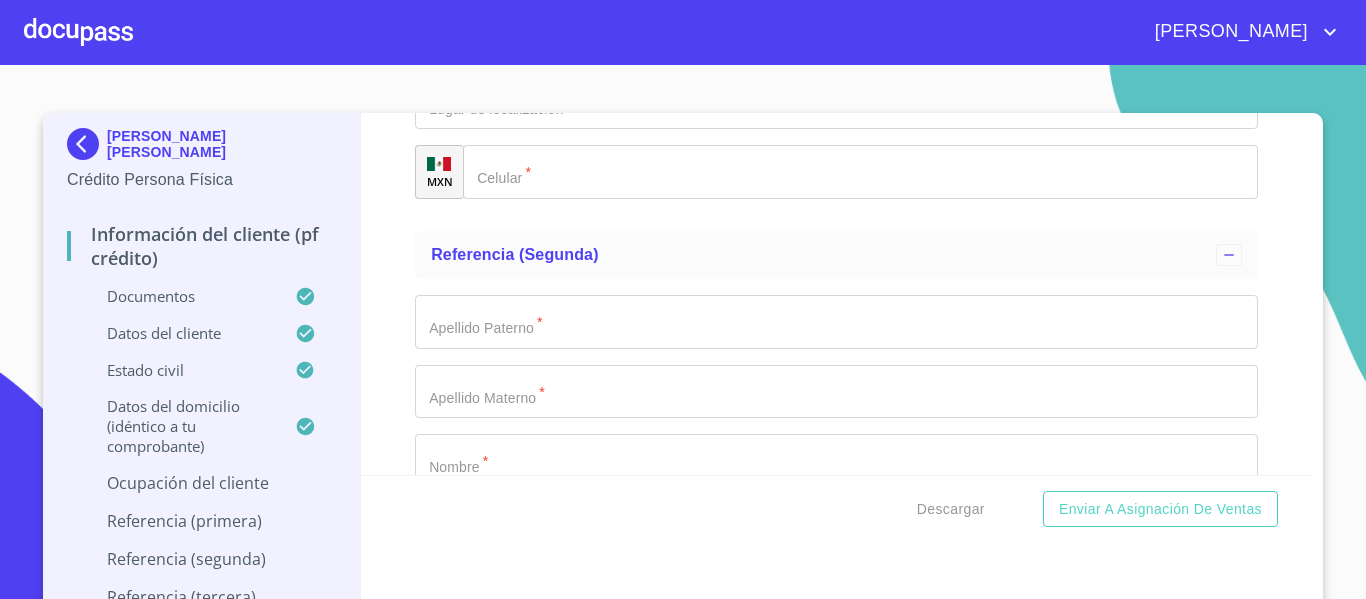 click on "Documento de identificación.   *" at bounding box center (836, -1022) 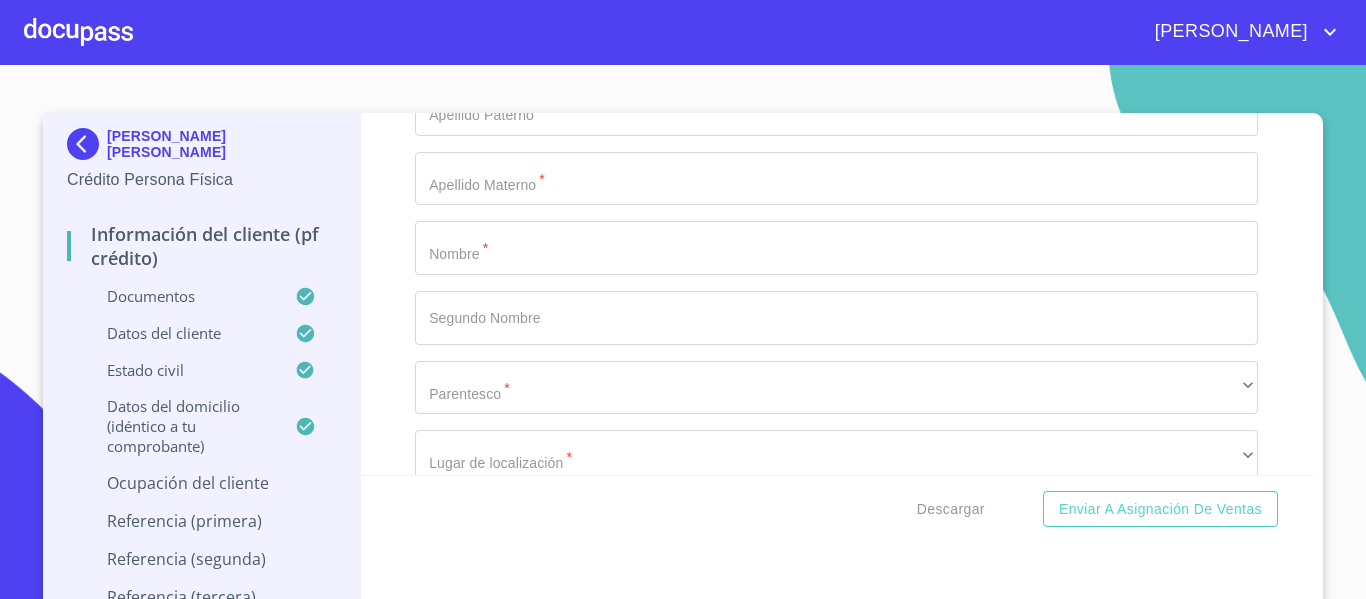 scroll, scrollTop: 9531, scrollLeft: 0, axis: vertical 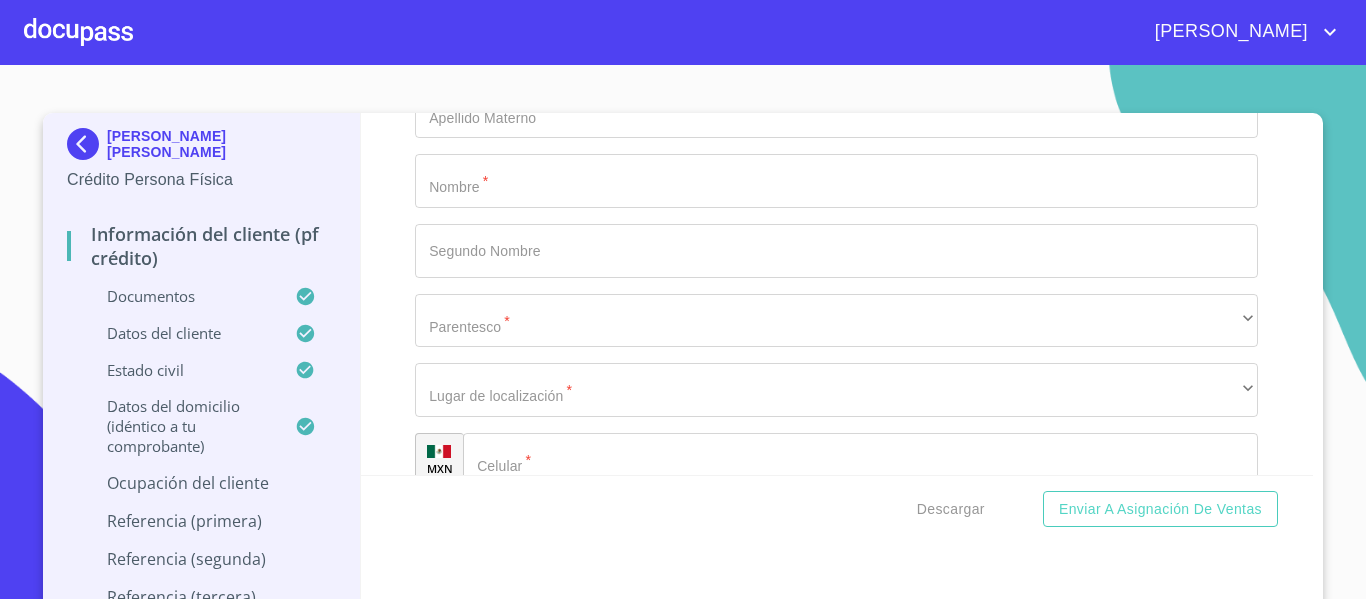 type on "SN" 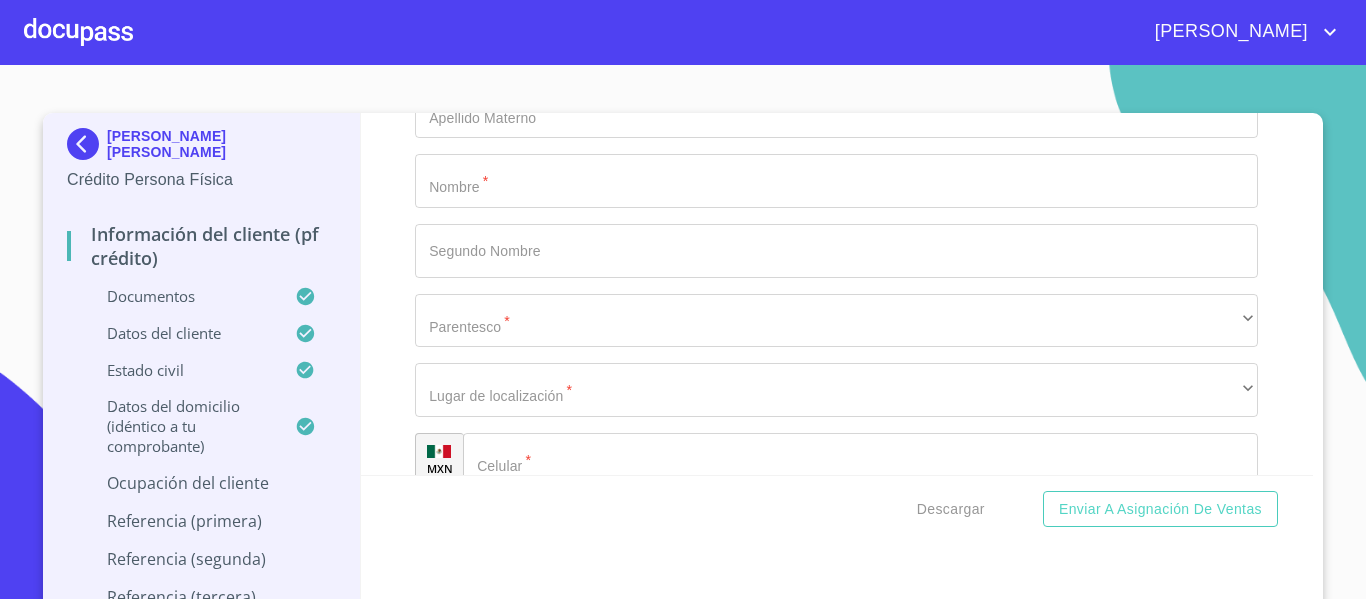 click on "Documento de identificación.   *" at bounding box center [836, -1233] 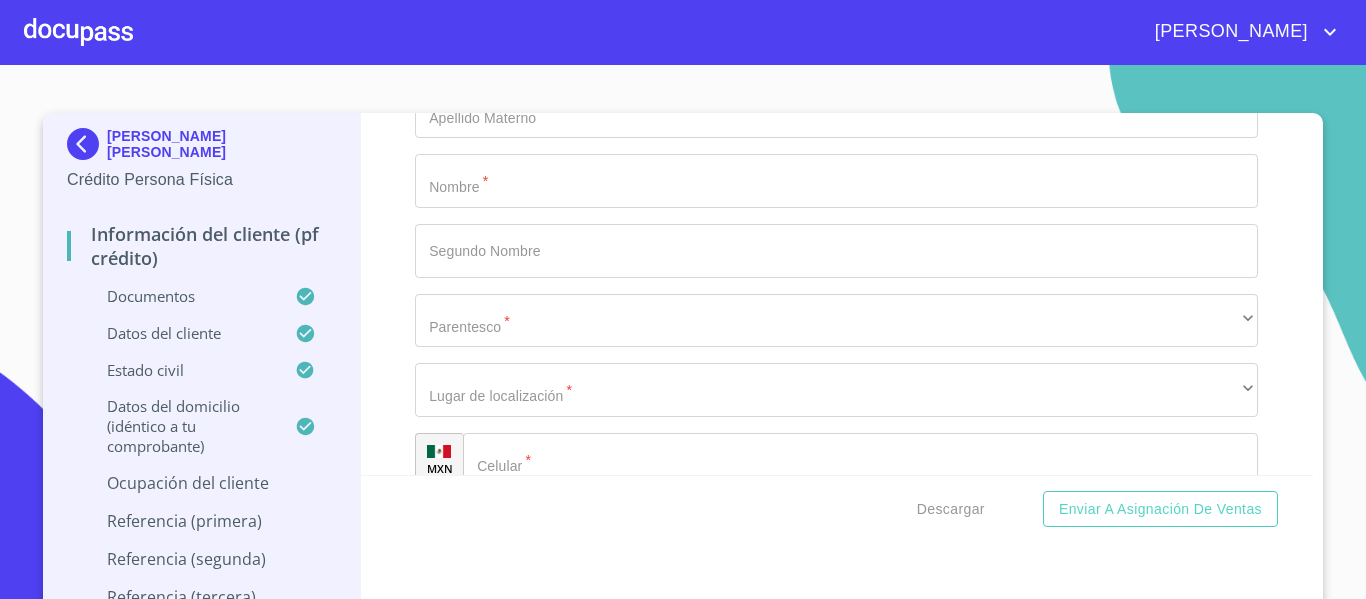 type on "HUAXTLA" 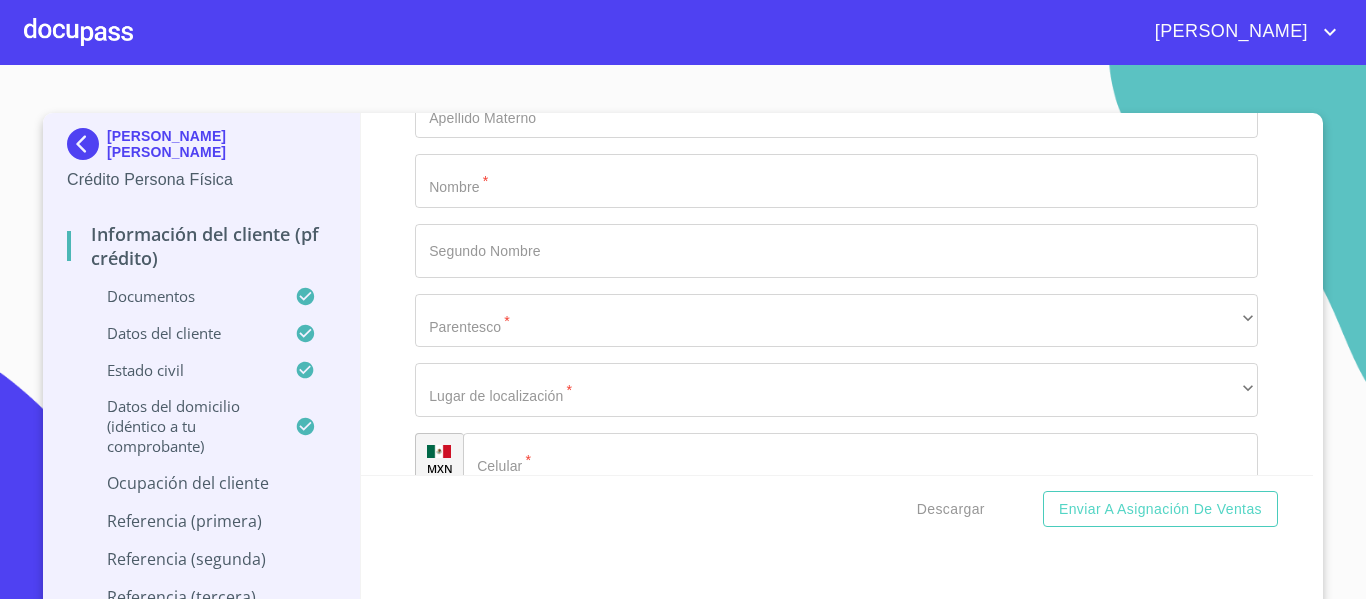 click on "Documento de identificación.   *" at bounding box center (836, -1093) 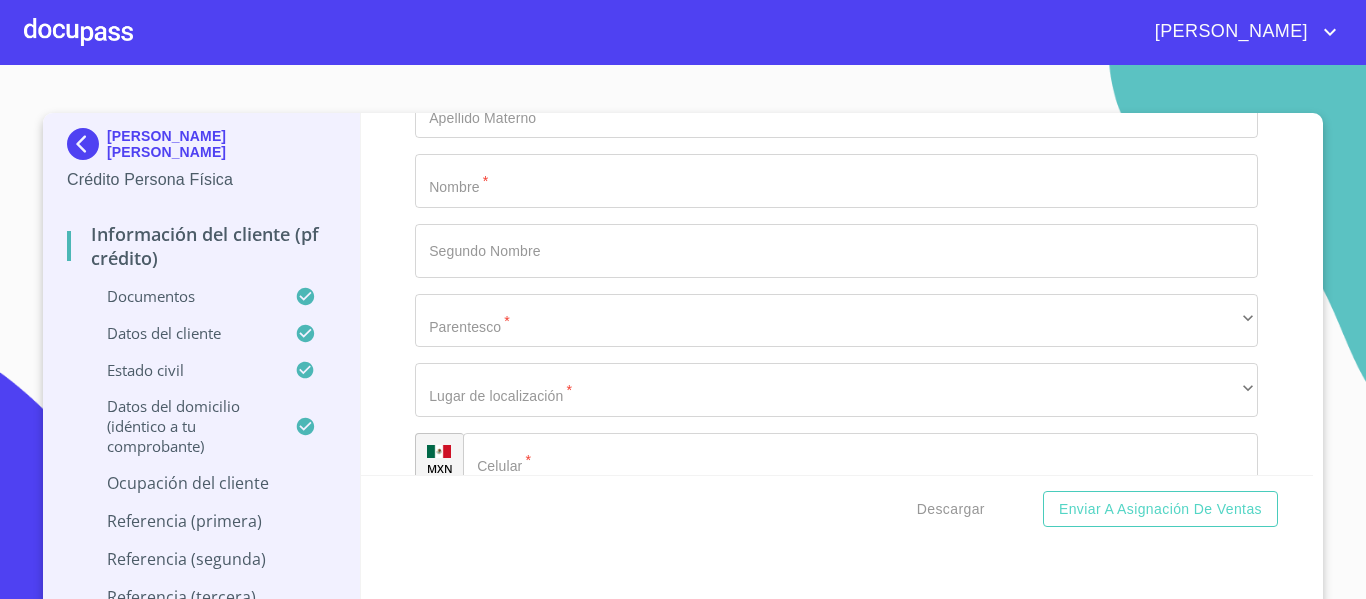 type on "45350" 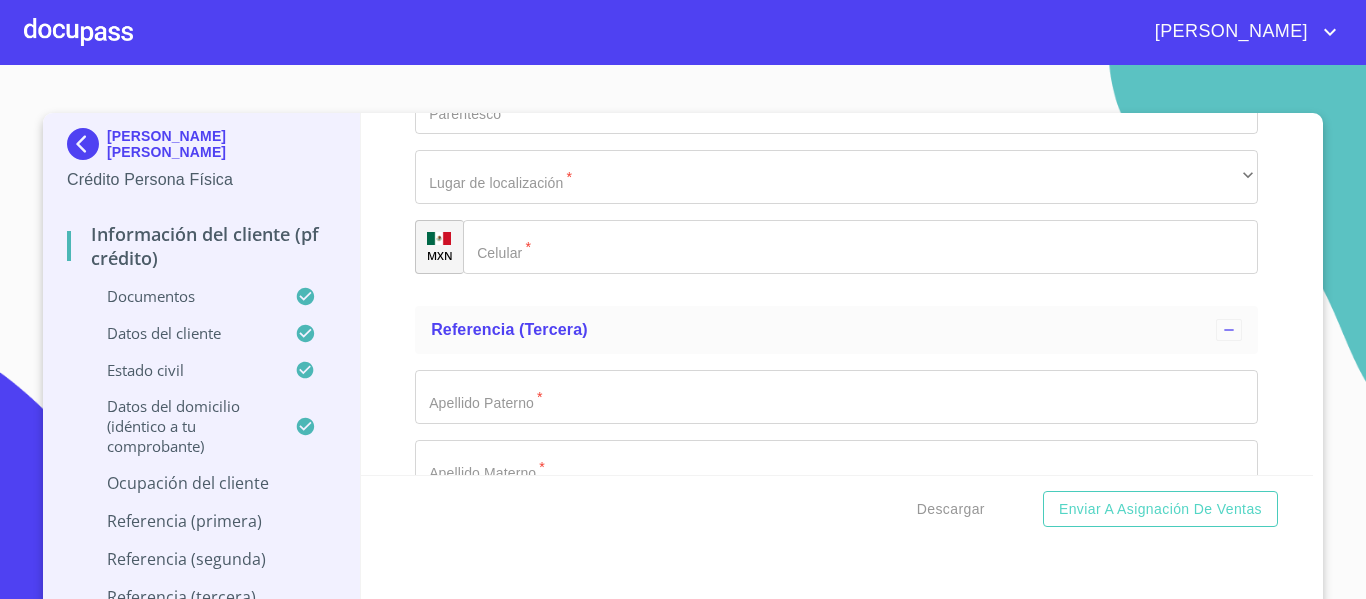 scroll, scrollTop: 9824, scrollLeft: 0, axis: vertical 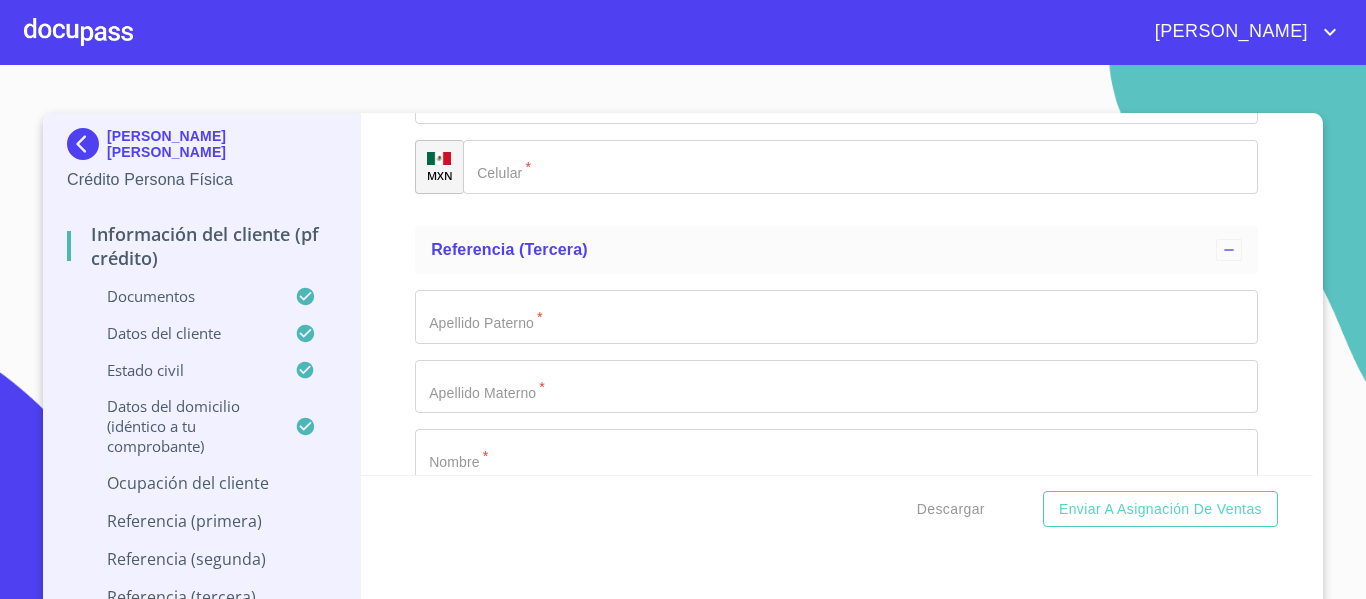 type on "ARENAL" 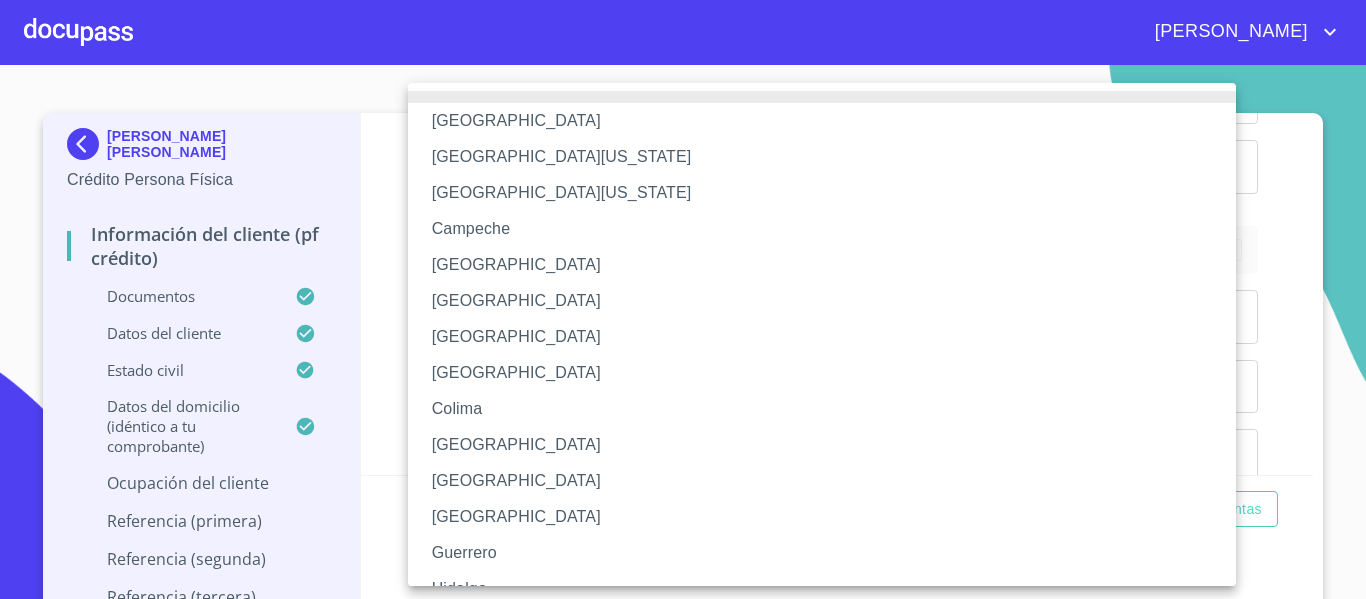 type 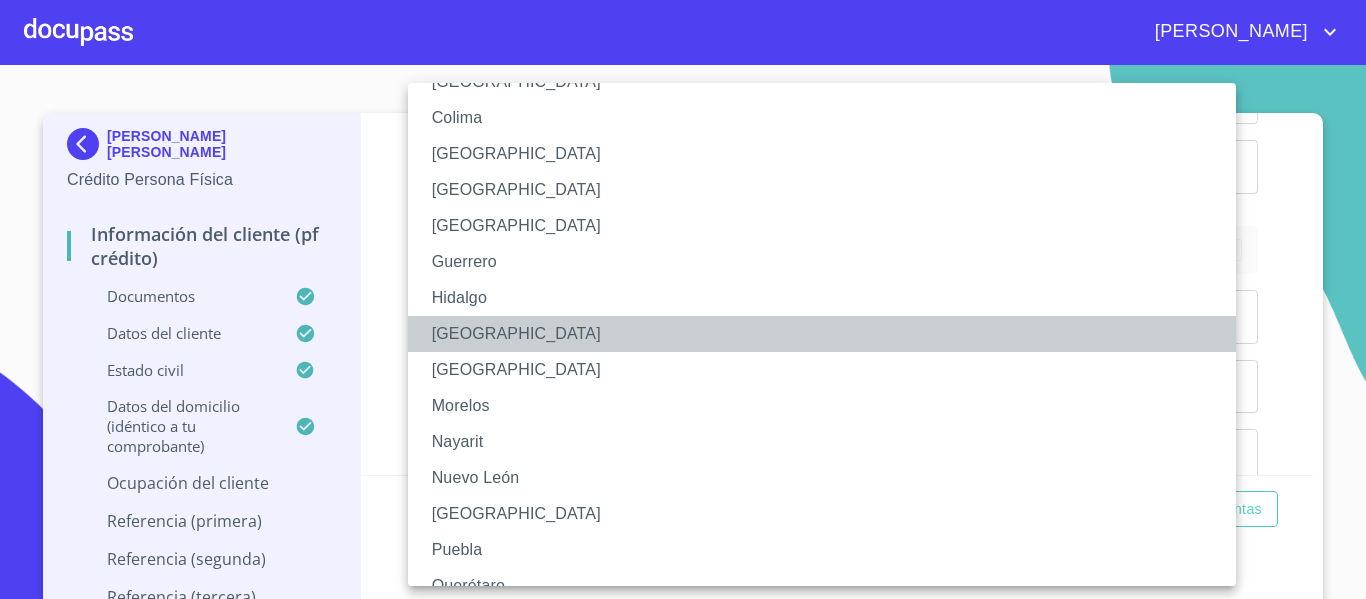click on "[GEOGRAPHIC_DATA]" at bounding box center [829, 334] 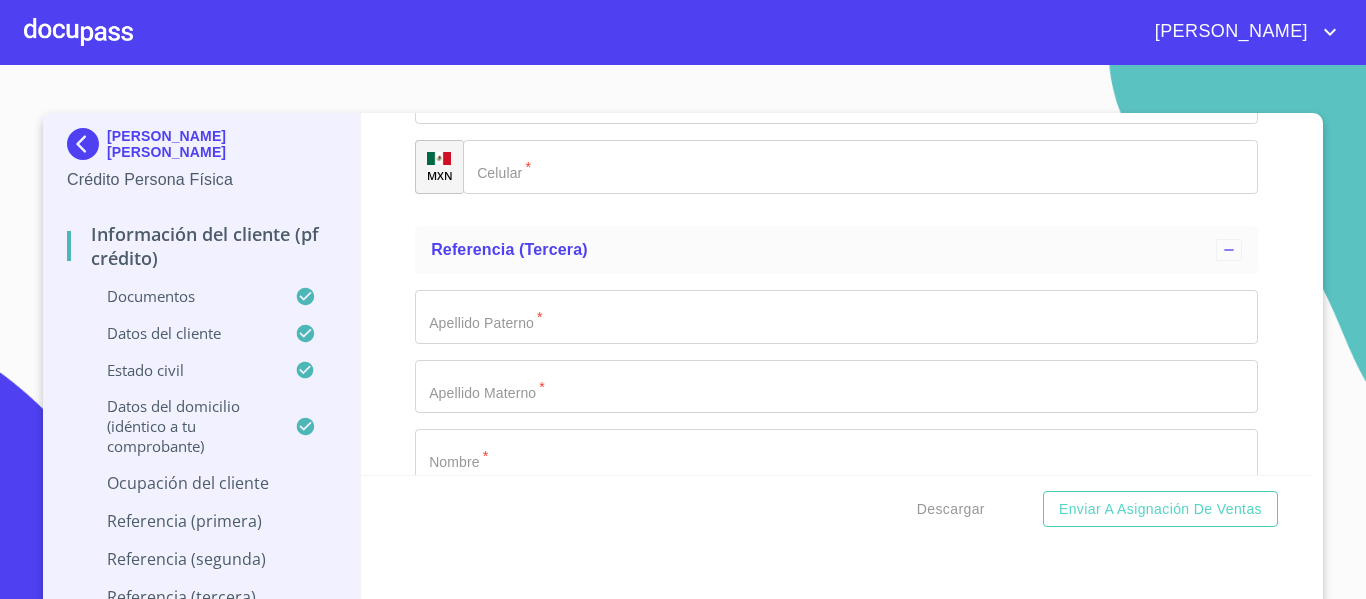 click on "Documento de identificación.   *" at bounding box center (836, -1177) 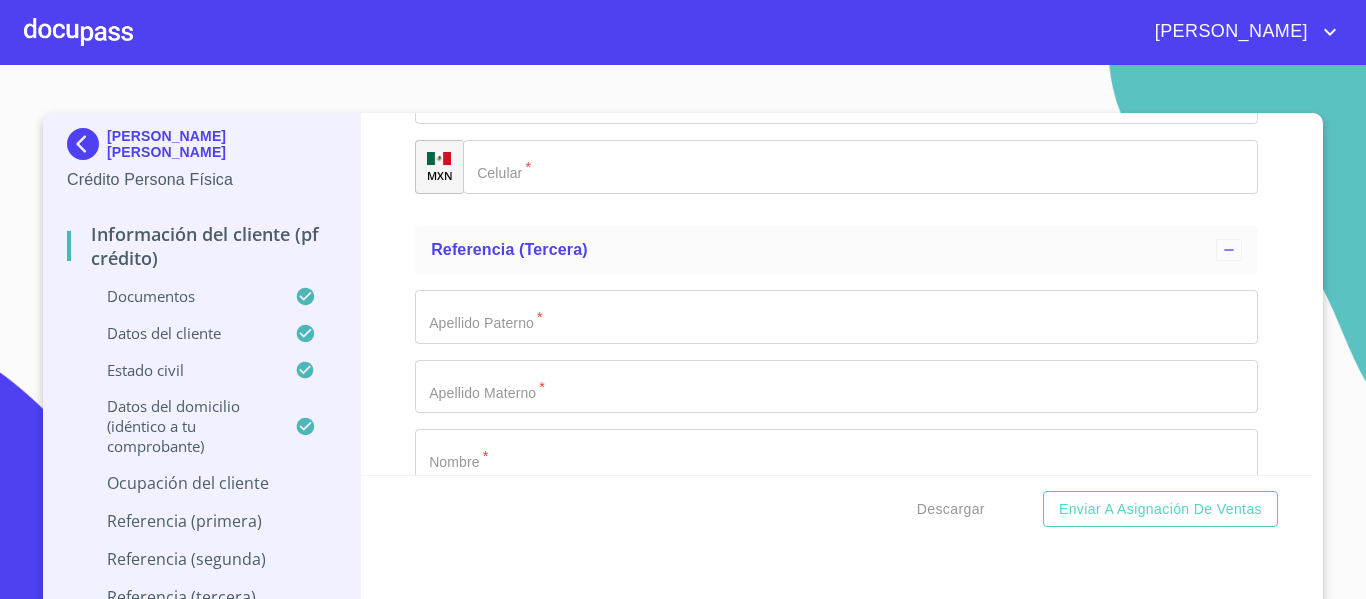 type on "[PERSON_NAME]" 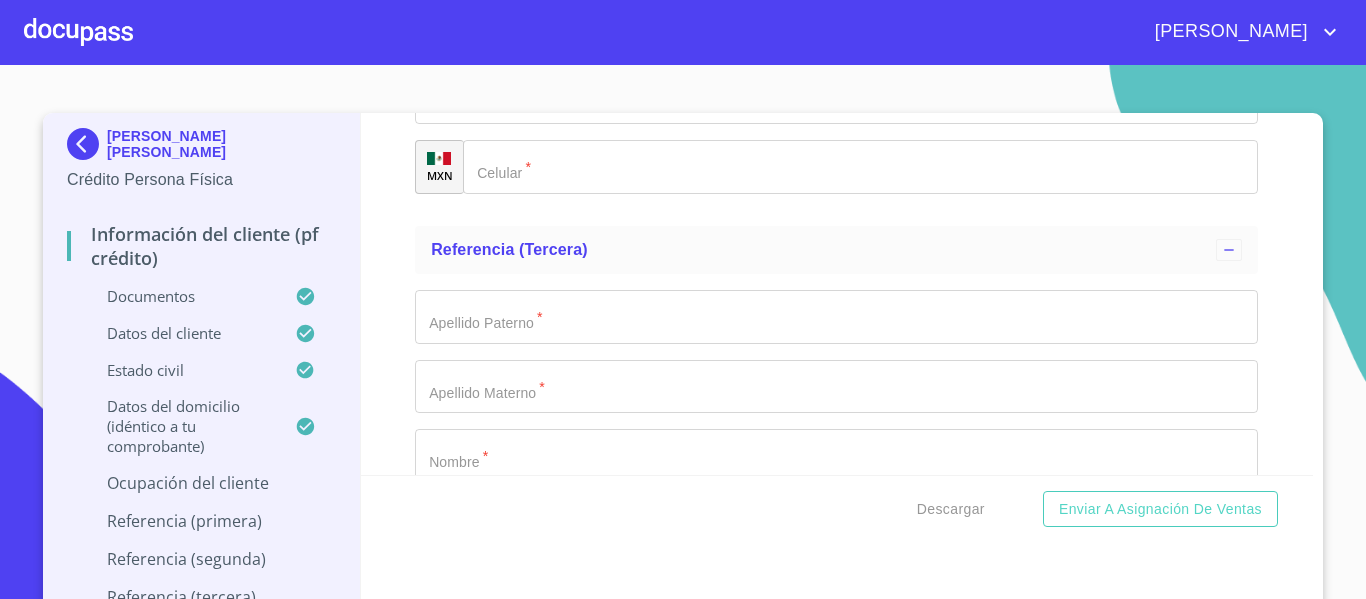 click on "Documento de identificación.   *" at bounding box center [836, -1108] 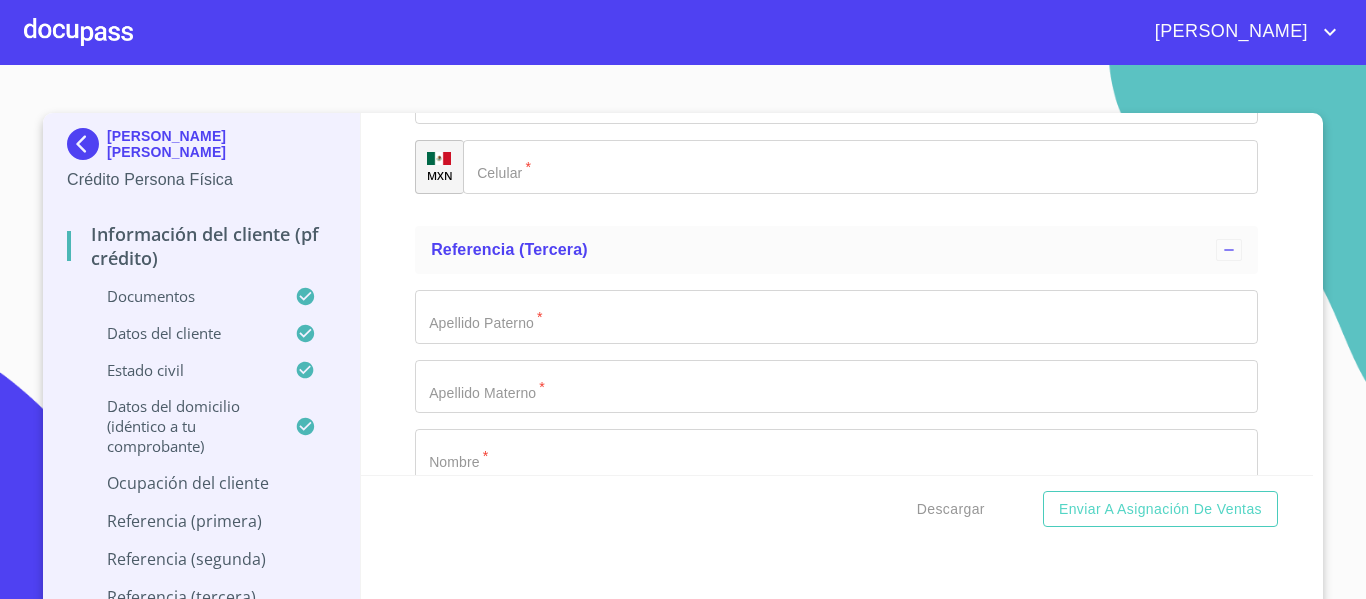 type on "GERENTE DE OPERACION COMERCIAL" 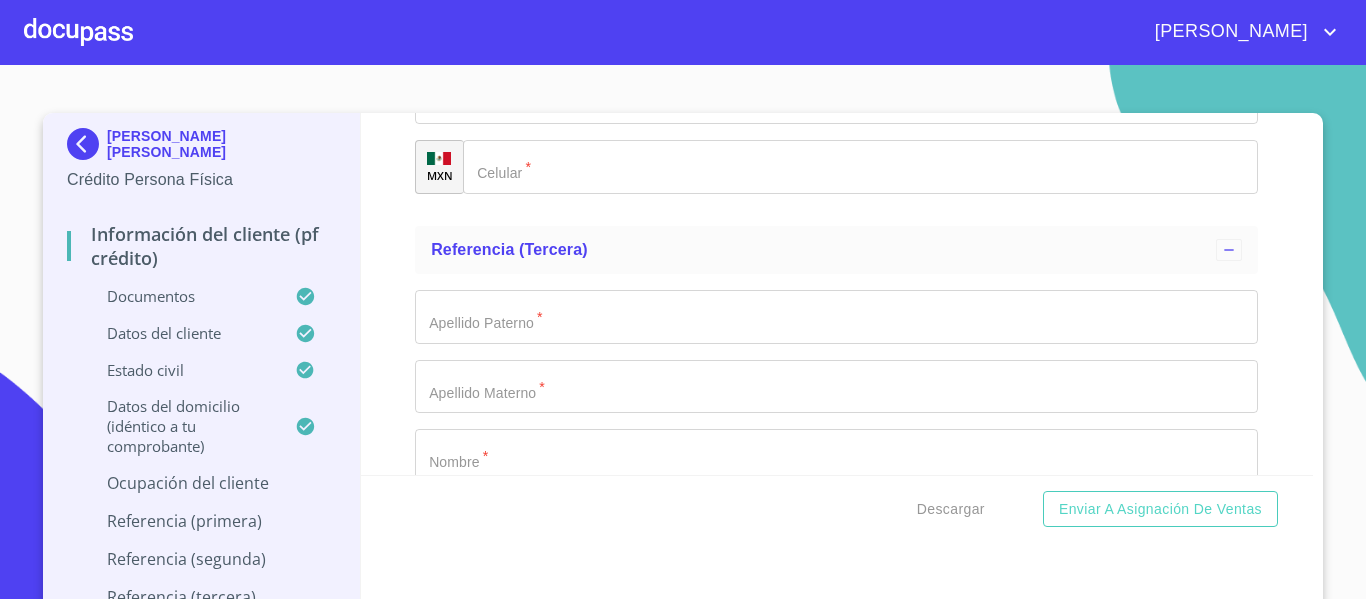 click on "Documento de identificación.   *" at bounding box center [886, -1038] 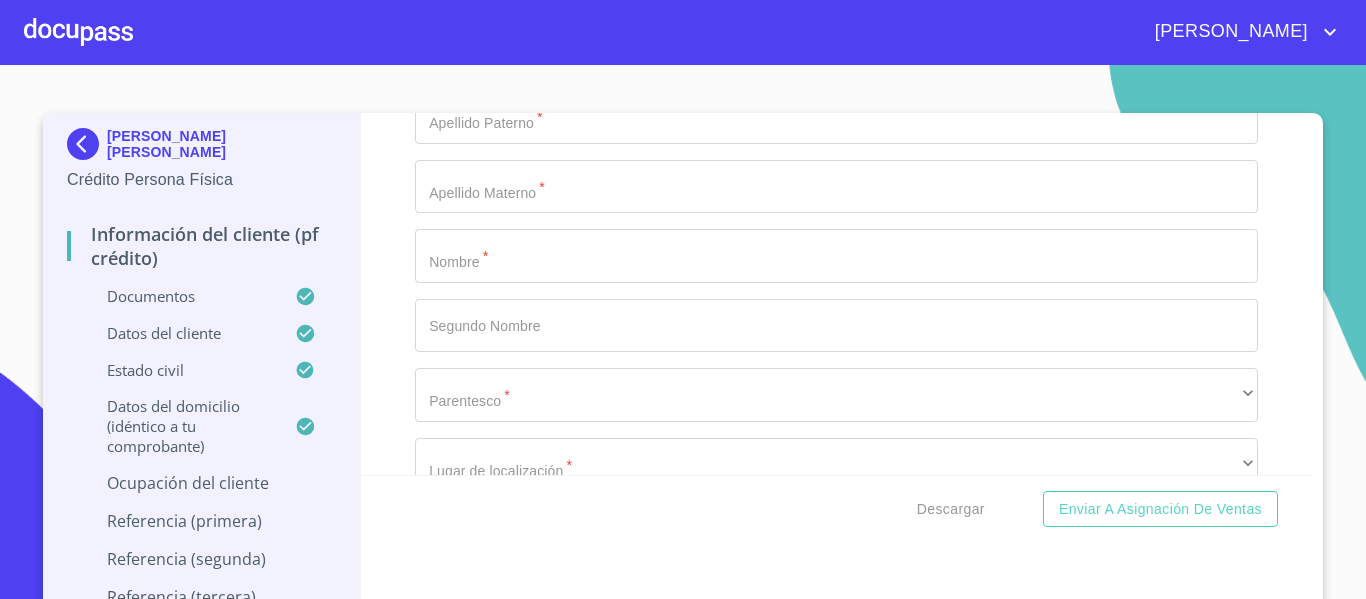 scroll, scrollTop: 10051, scrollLeft: 0, axis: vertical 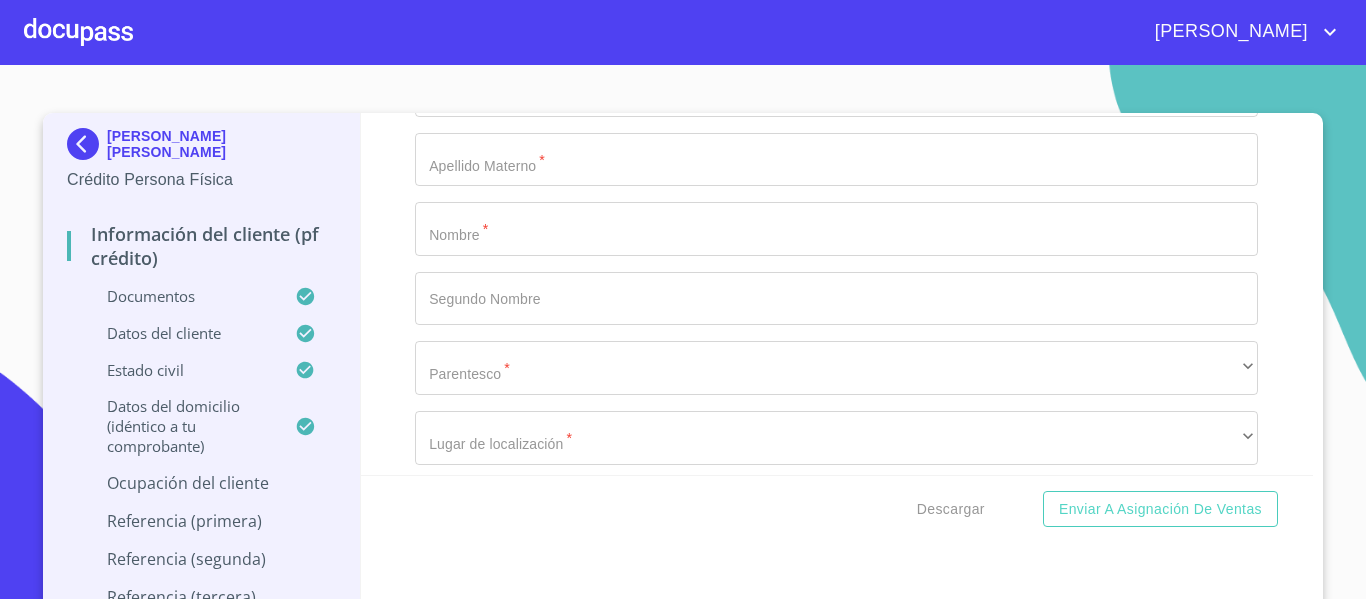 type on "[PHONE_NUMBER]" 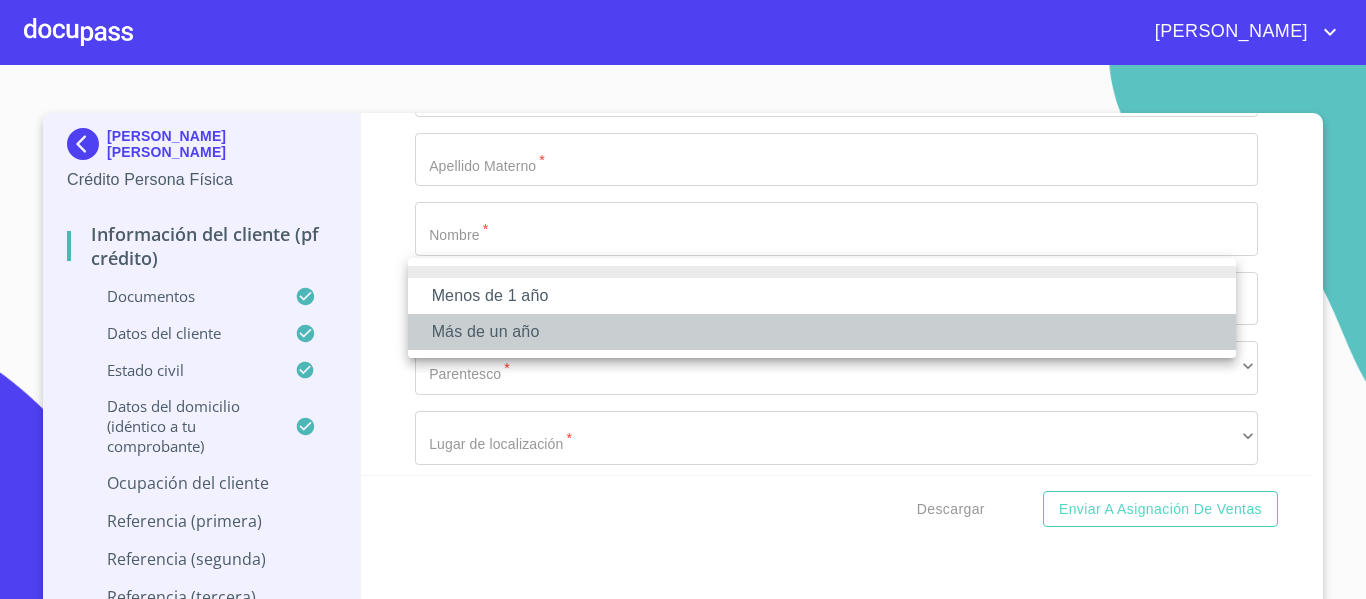 click on "Más de un año" at bounding box center [822, 332] 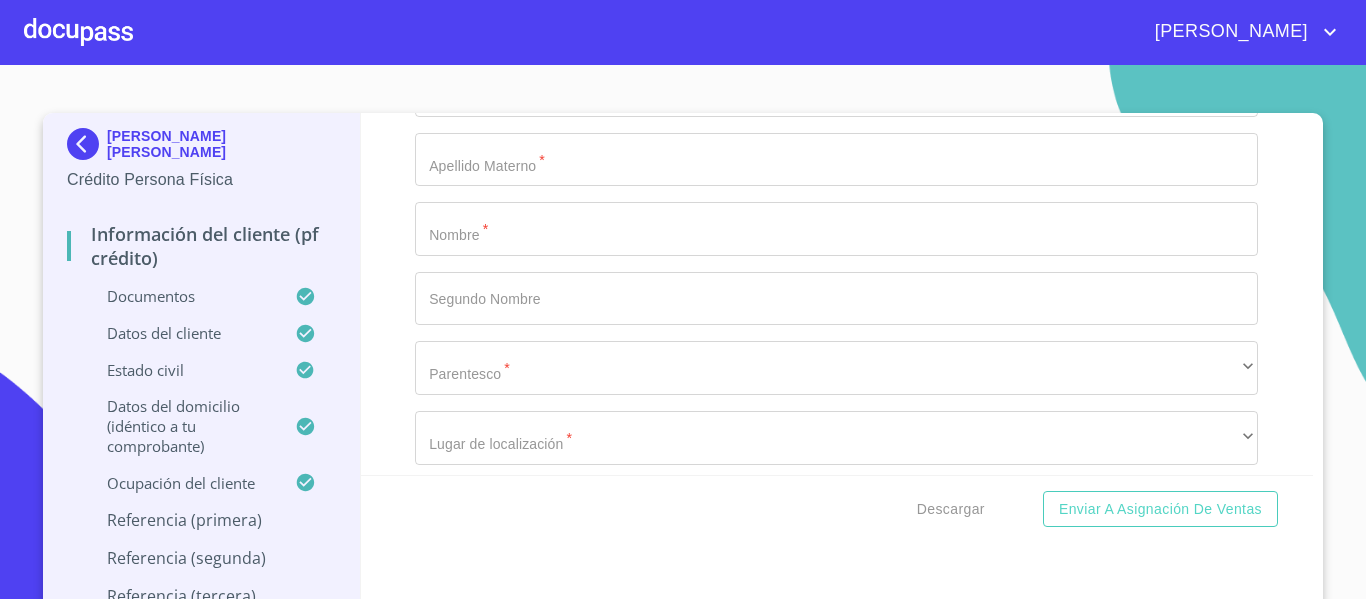 click on "Documento de identificación.   *" at bounding box center (836, -1046) 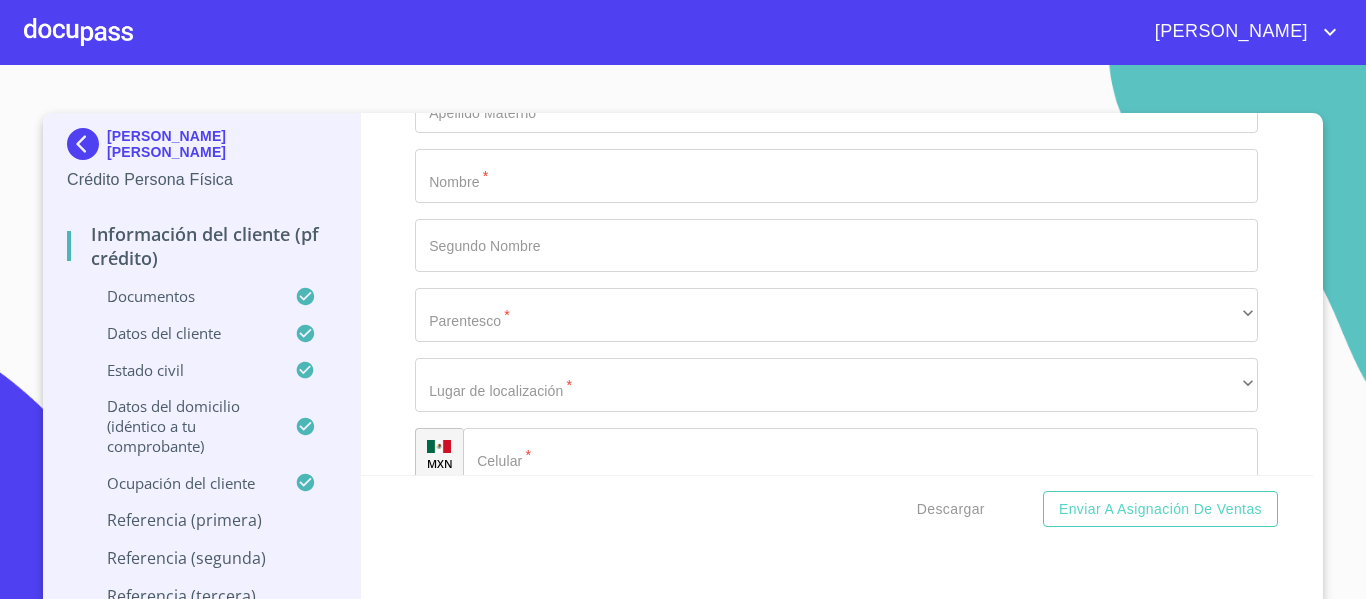 type on "BEAS" 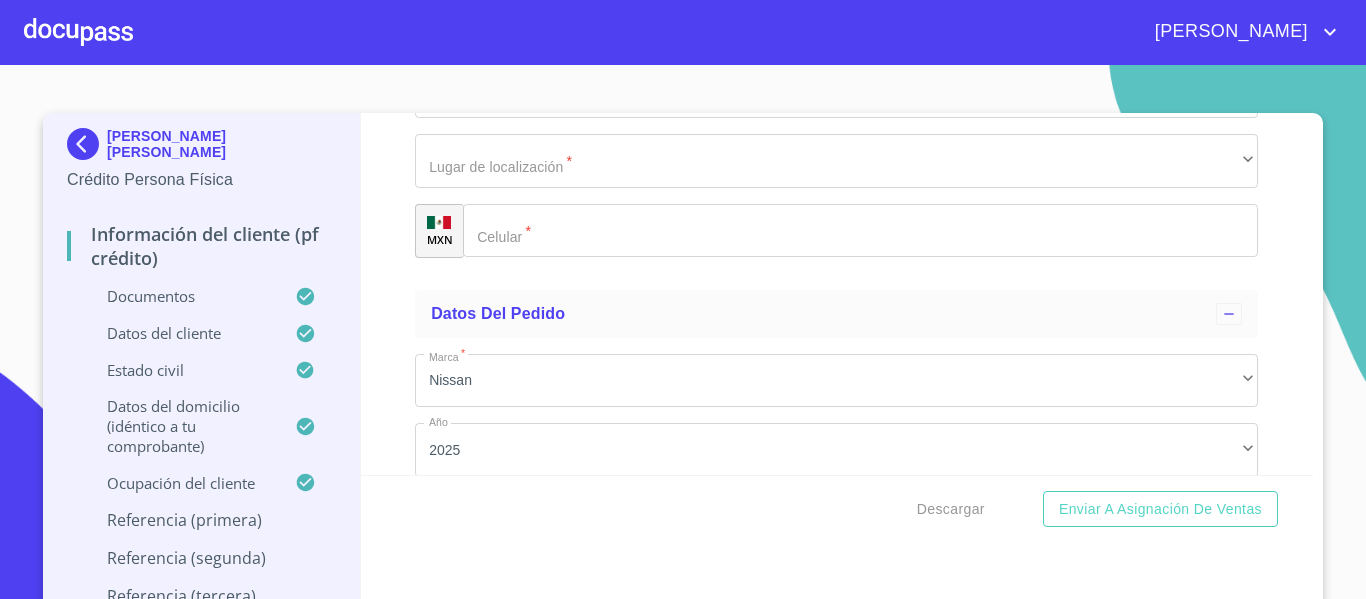 type on "[PERSON_NAME]" 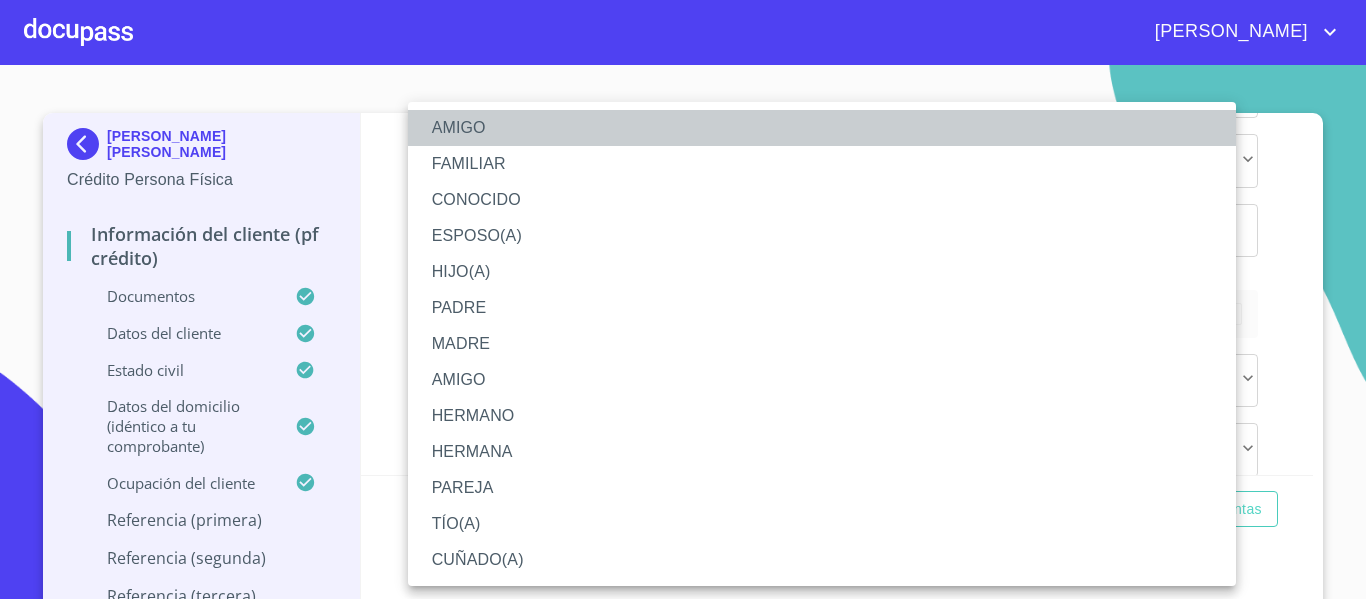 click on "AMIGO" at bounding box center [822, 128] 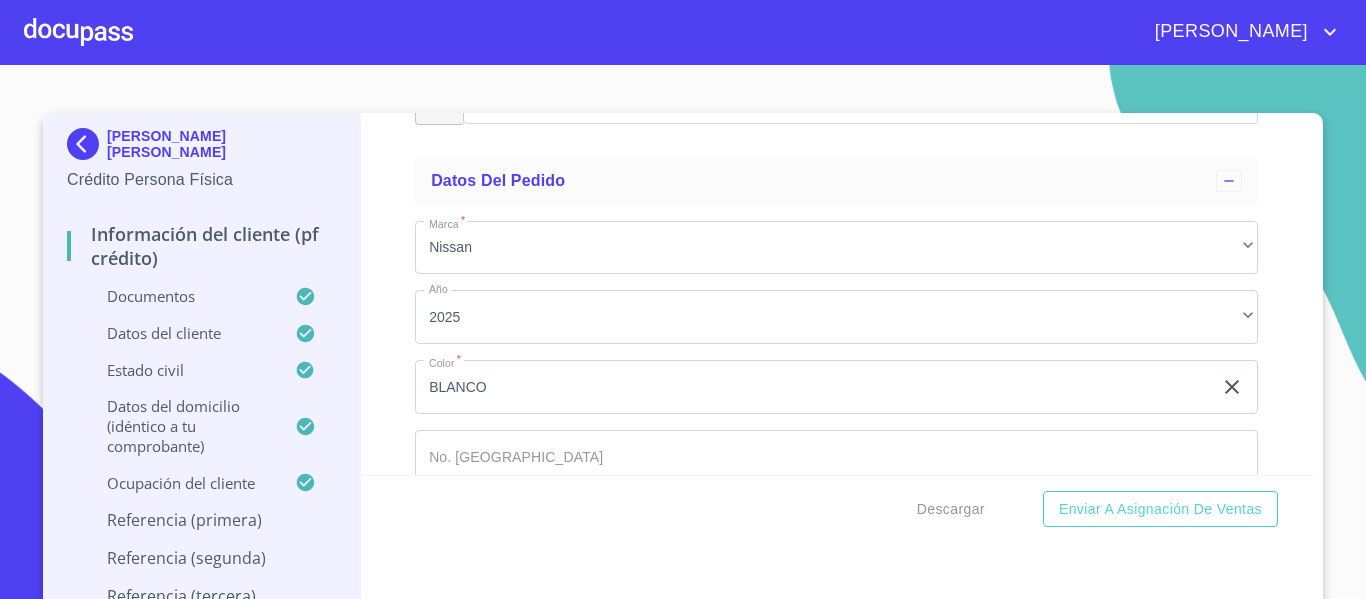 scroll, scrollTop: 10488, scrollLeft: 0, axis: vertical 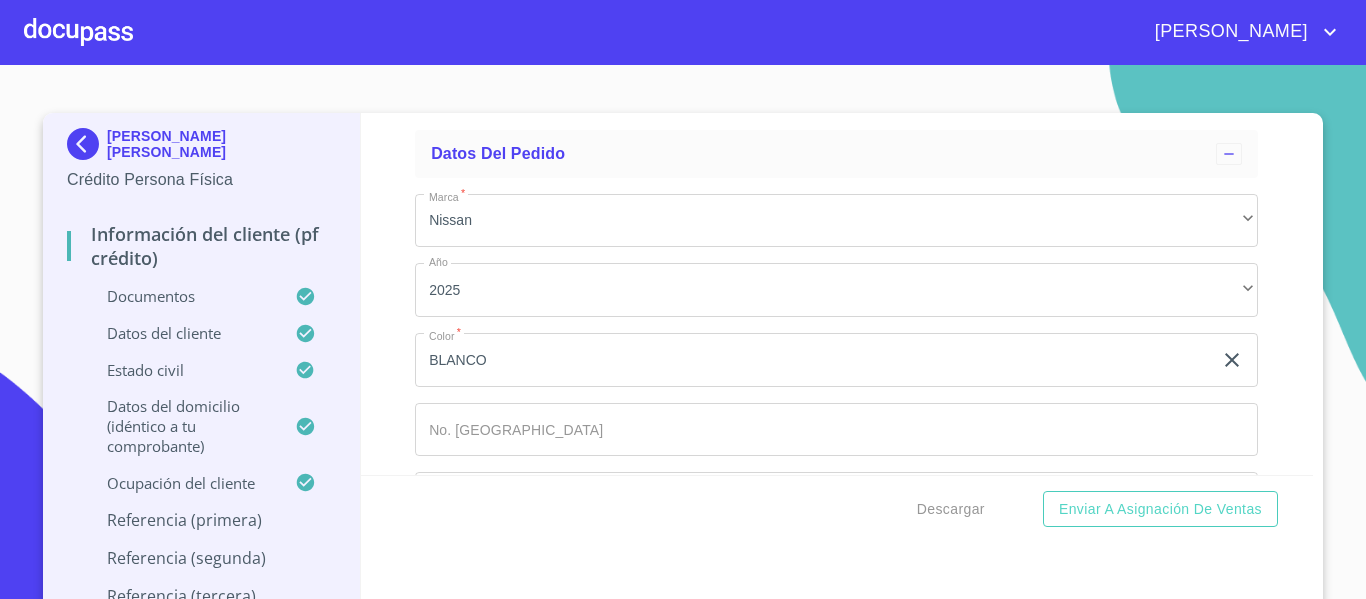 click on "​" at bounding box center [836, -1134] 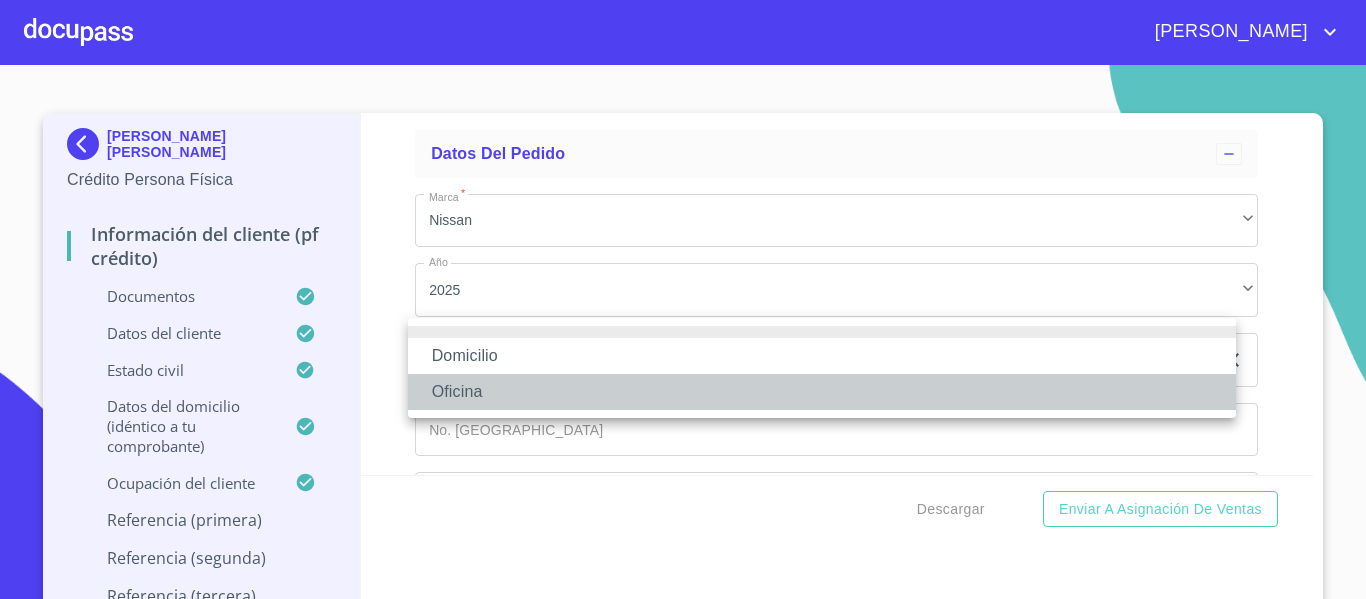 click on "Oficina" at bounding box center (822, 392) 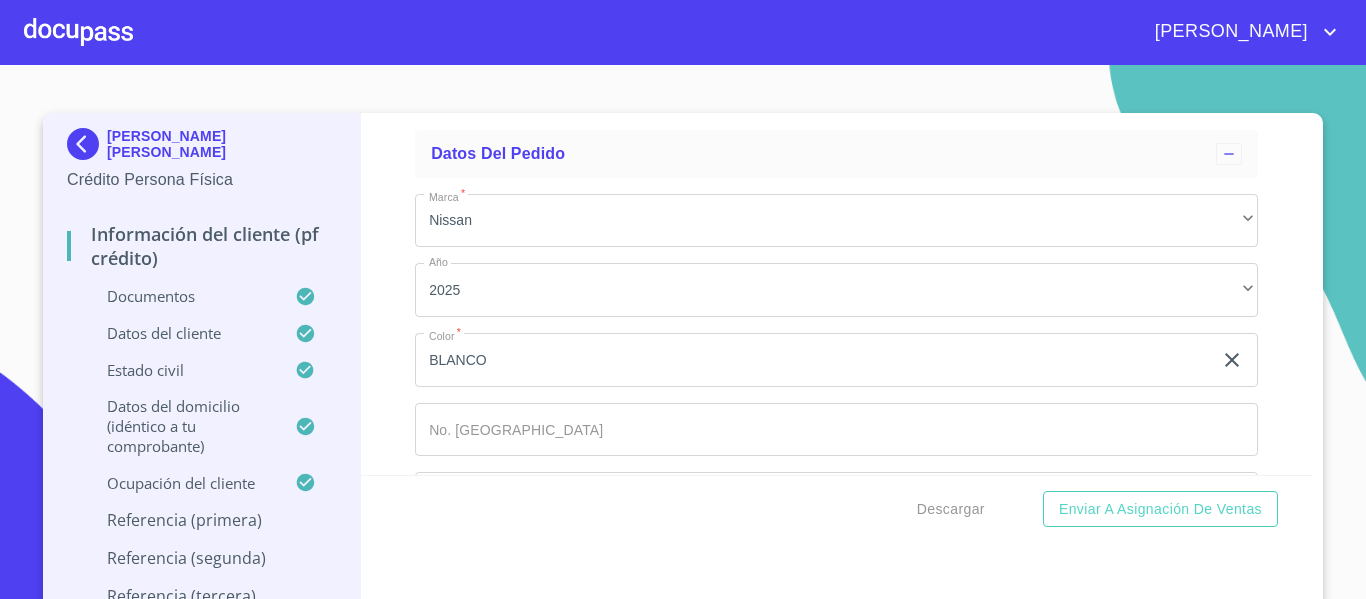 click on "Documento de identificación.   *" at bounding box center [886, -1065] 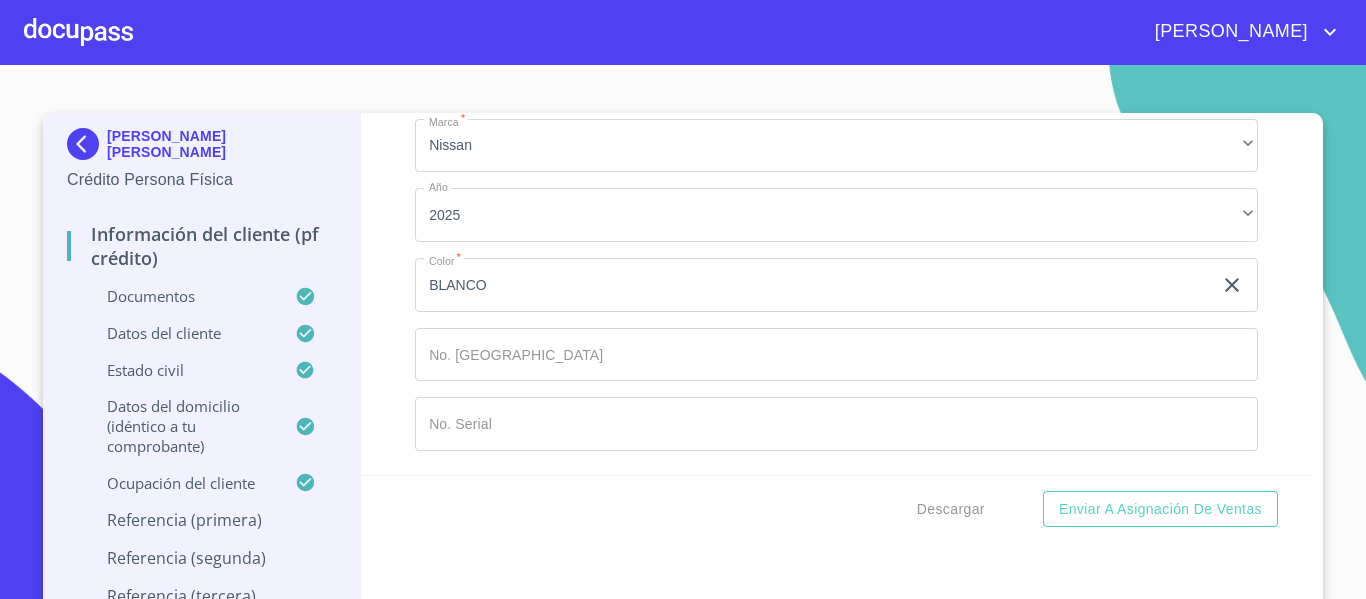 scroll, scrollTop: 10755, scrollLeft: 0, axis: vertical 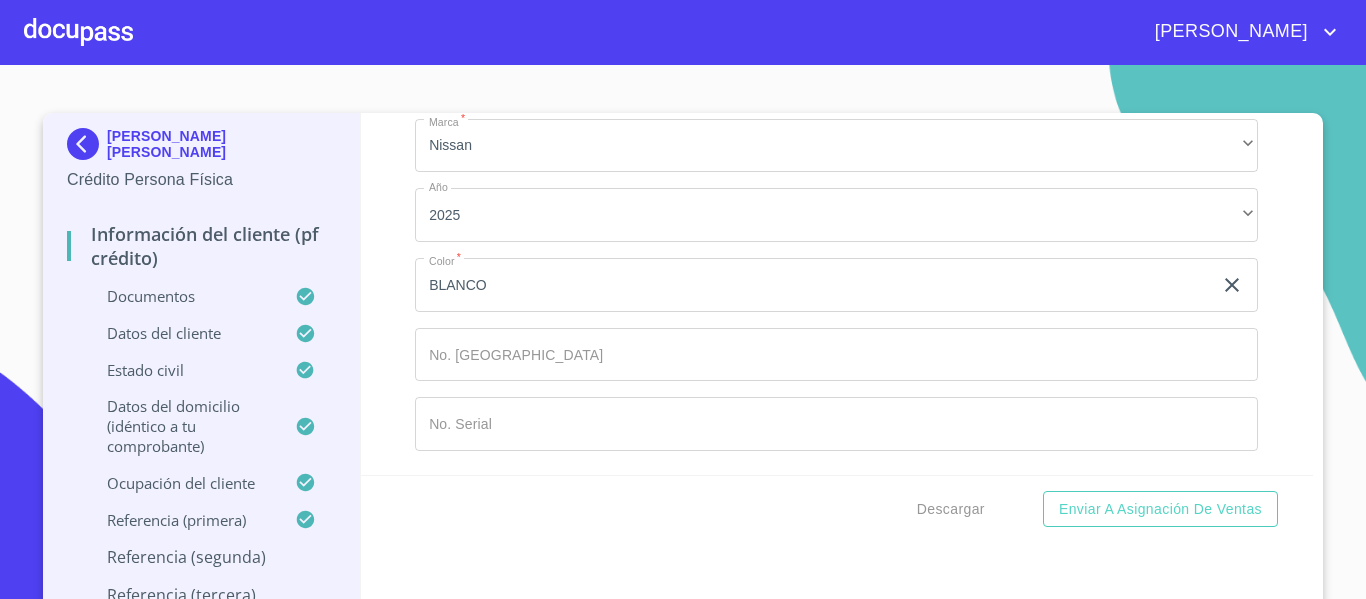 click on "Documento de identificación.   *" at bounding box center [836, -990] 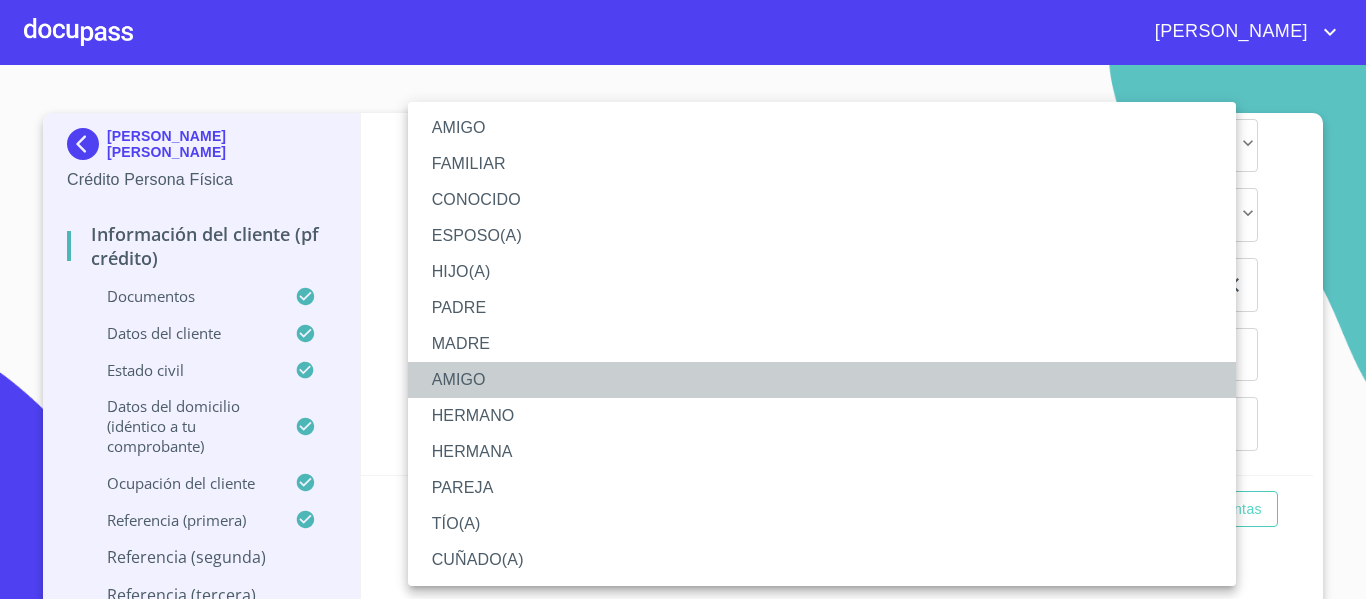 click on "AMIGO" at bounding box center [822, 380] 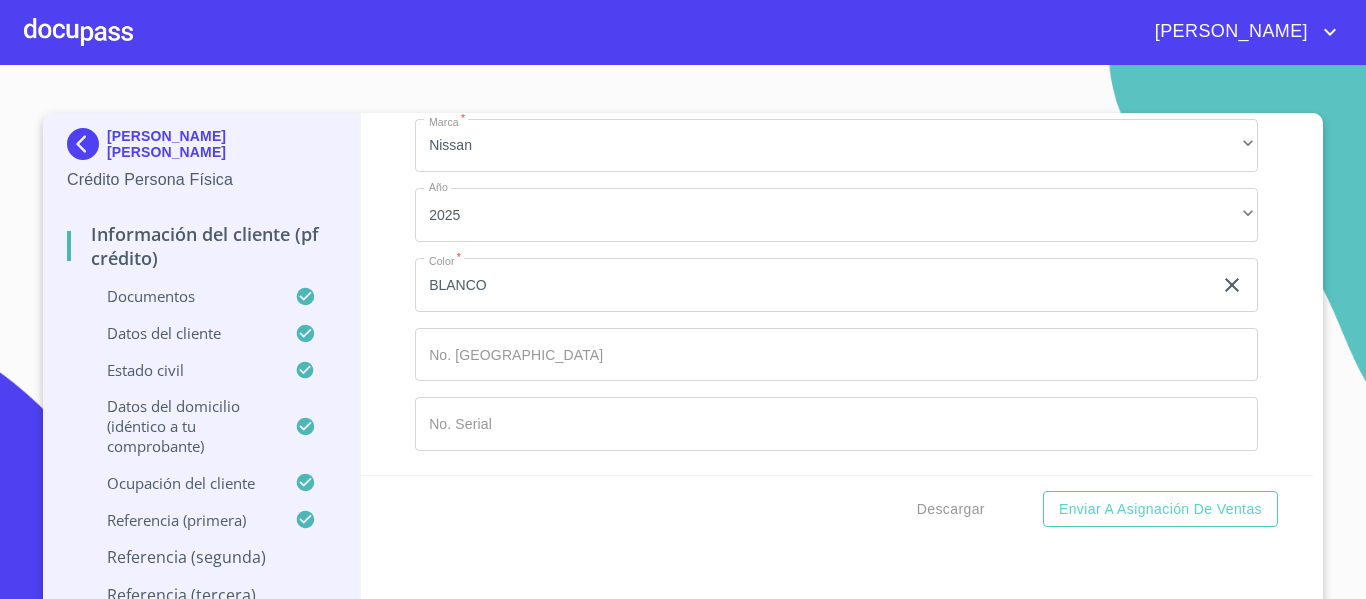 click on "​" at bounding box center (836, -642) 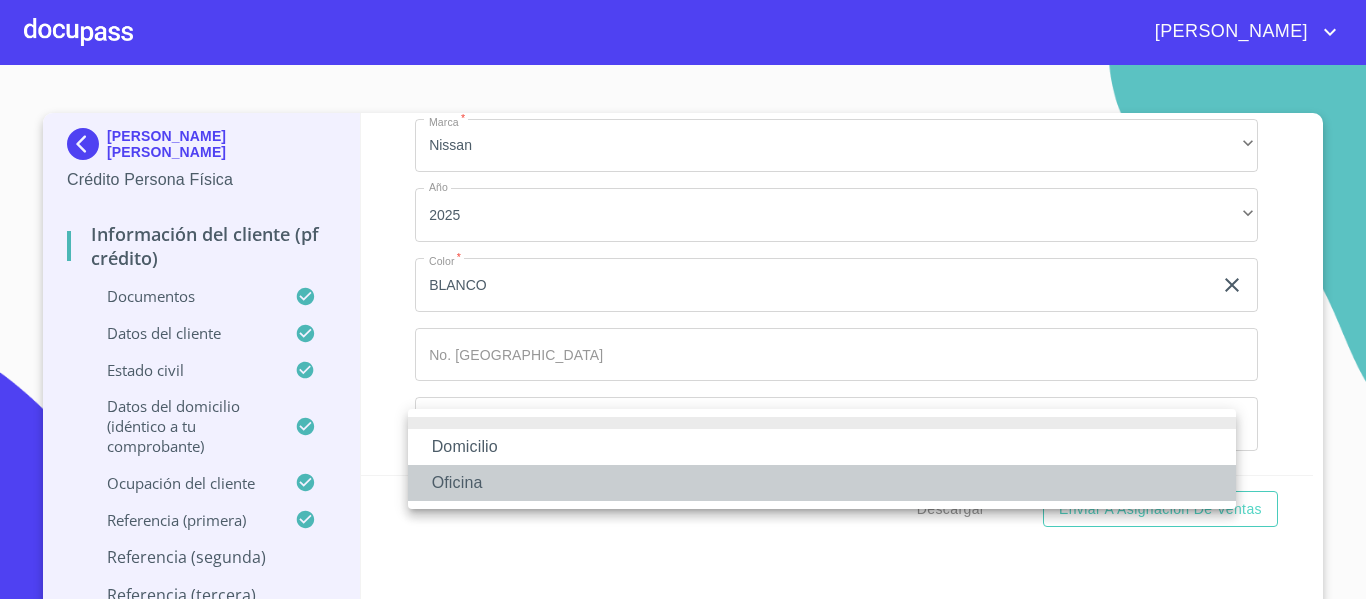 click on "Oficina" at bounding box center [822, 483] 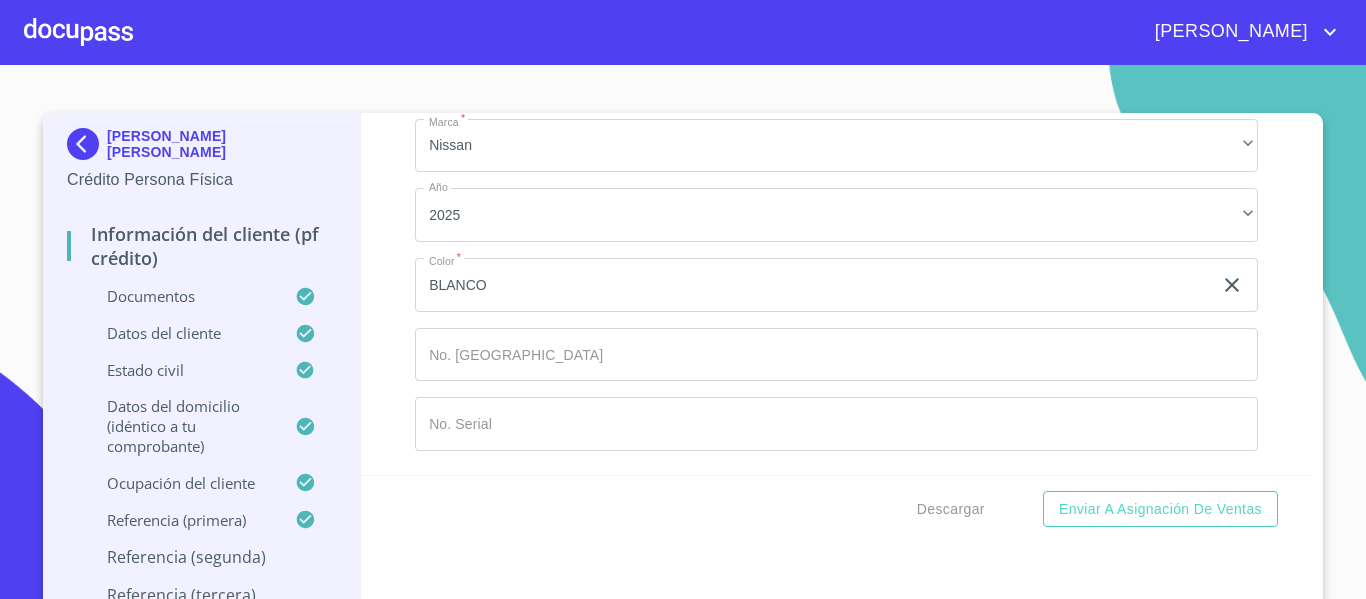 scroll, scrollTop: 11165, scrollLeft: 0, axis: vertical 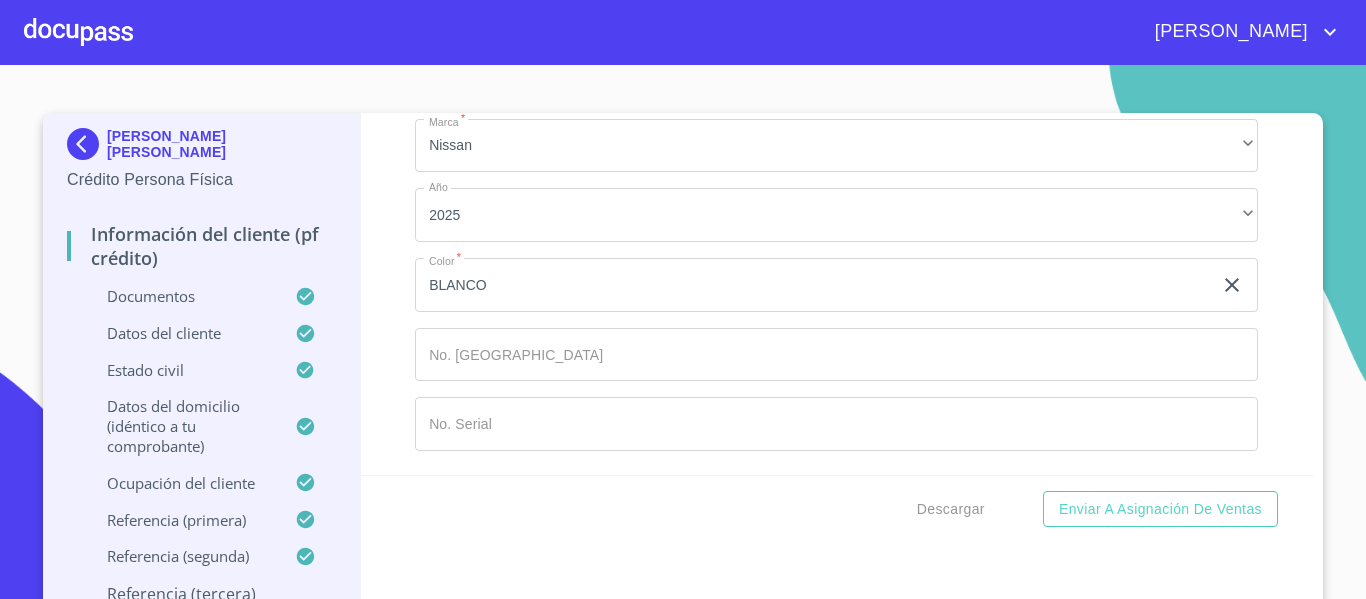 click on "Documento de identificación.   *" at bounding box center [836, -422] 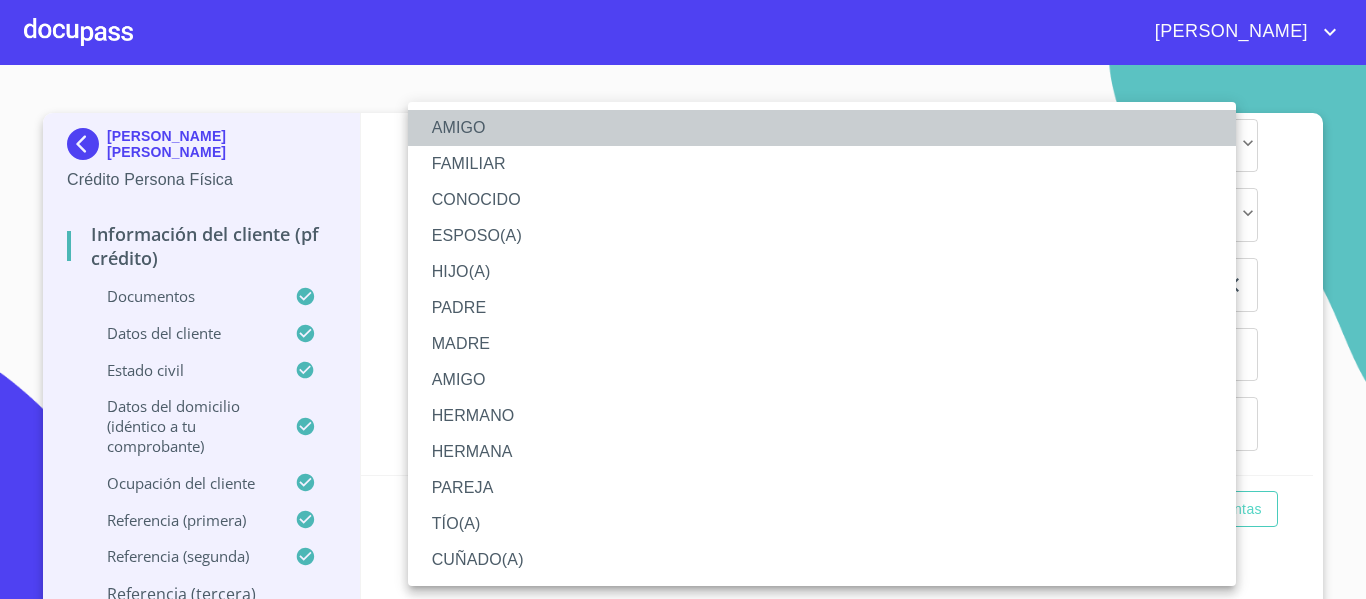 click on "AMIGO" at bounding box center [822, 128] 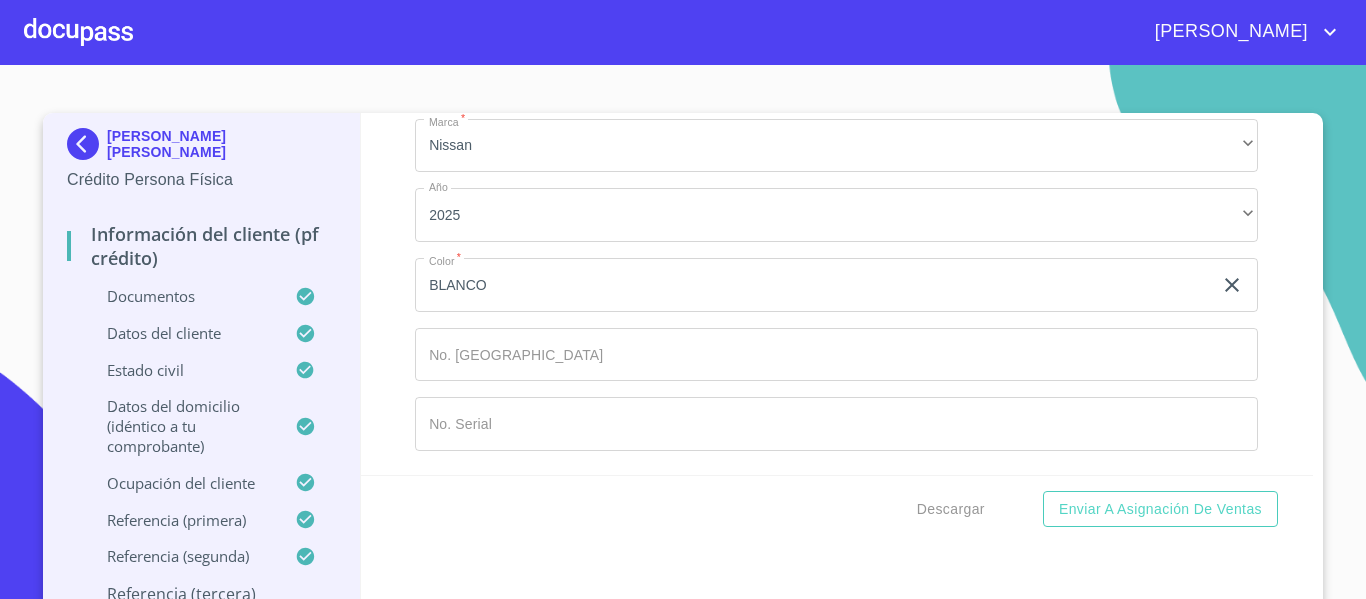 click on "​" at bounding box center (836, -74) 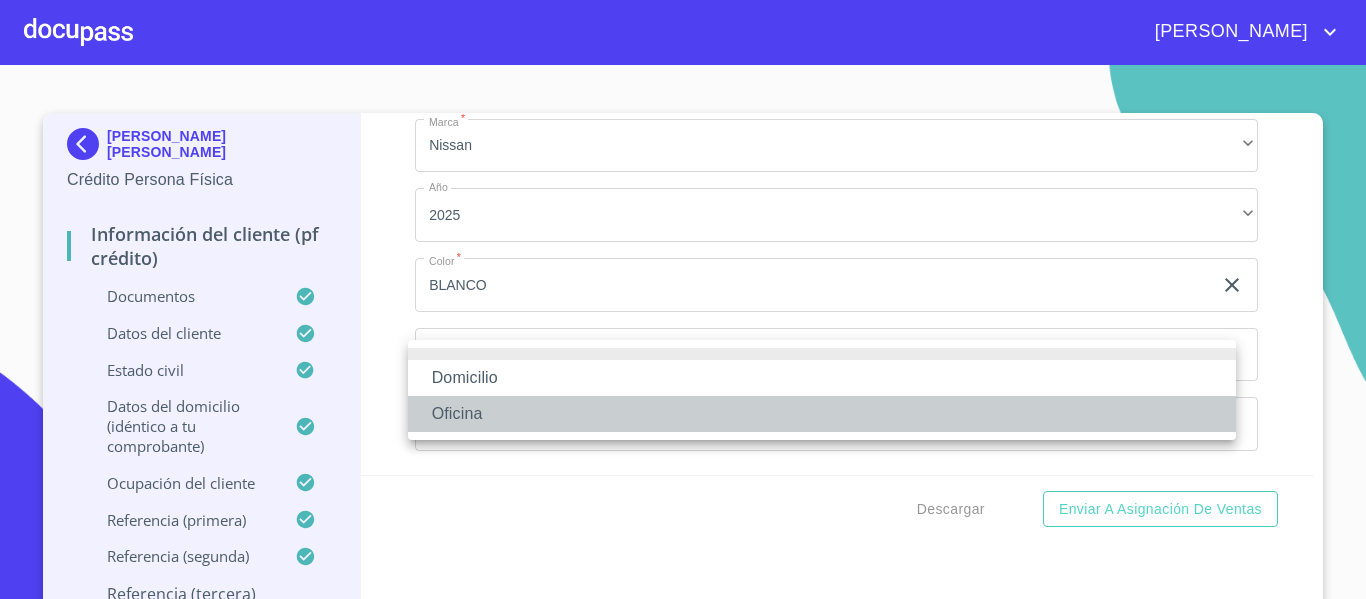 click on "Oficina" at bounding box center (822, 414) 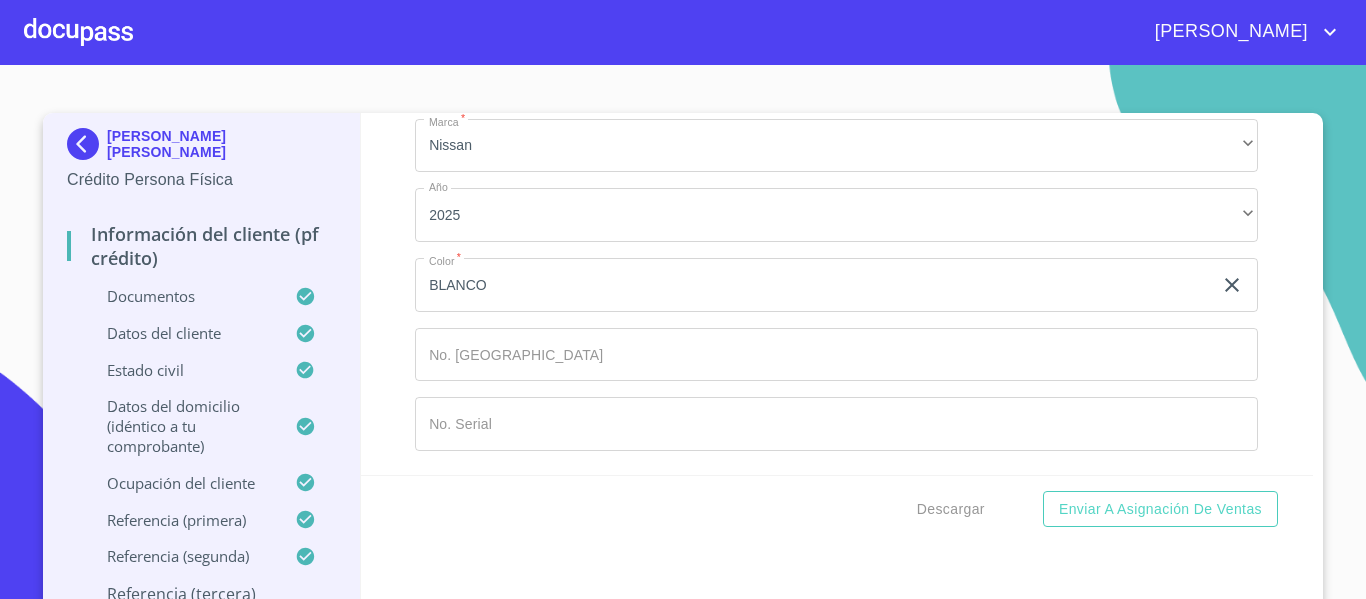 click on "+52 ​" at bounding box center [861, -4] 